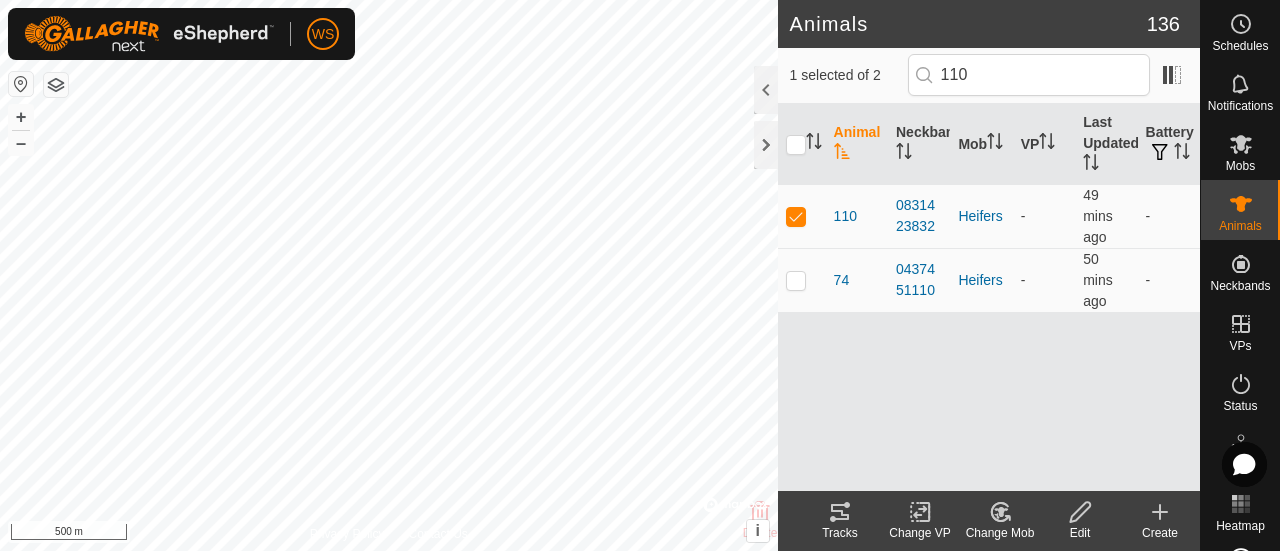 scroll, scrollTop: 0, scrollLeft: 0, axis: both 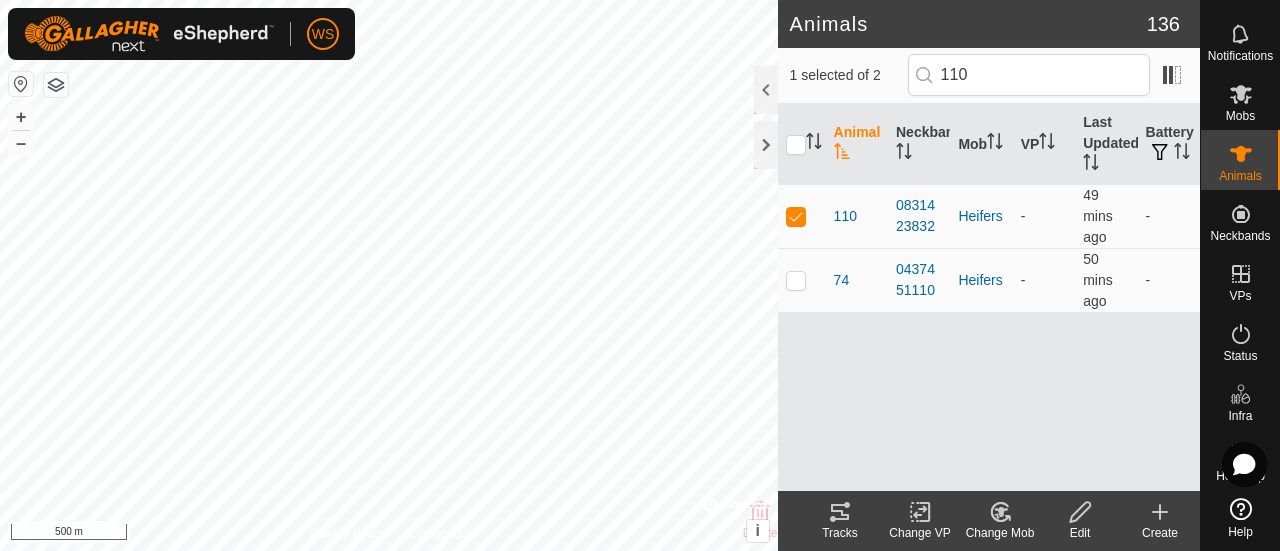click 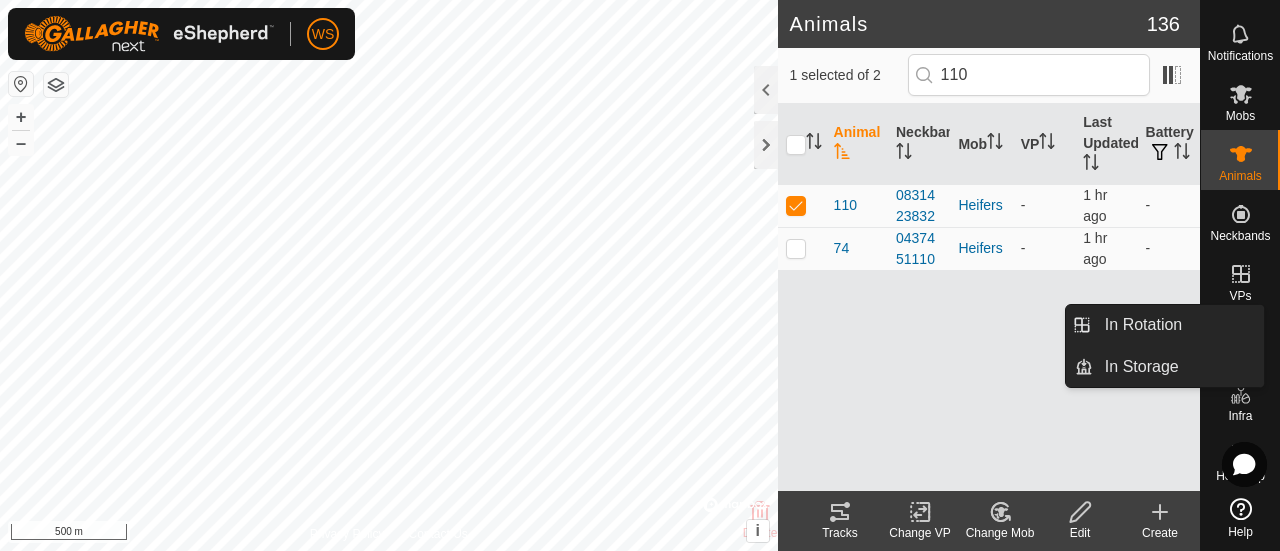 click 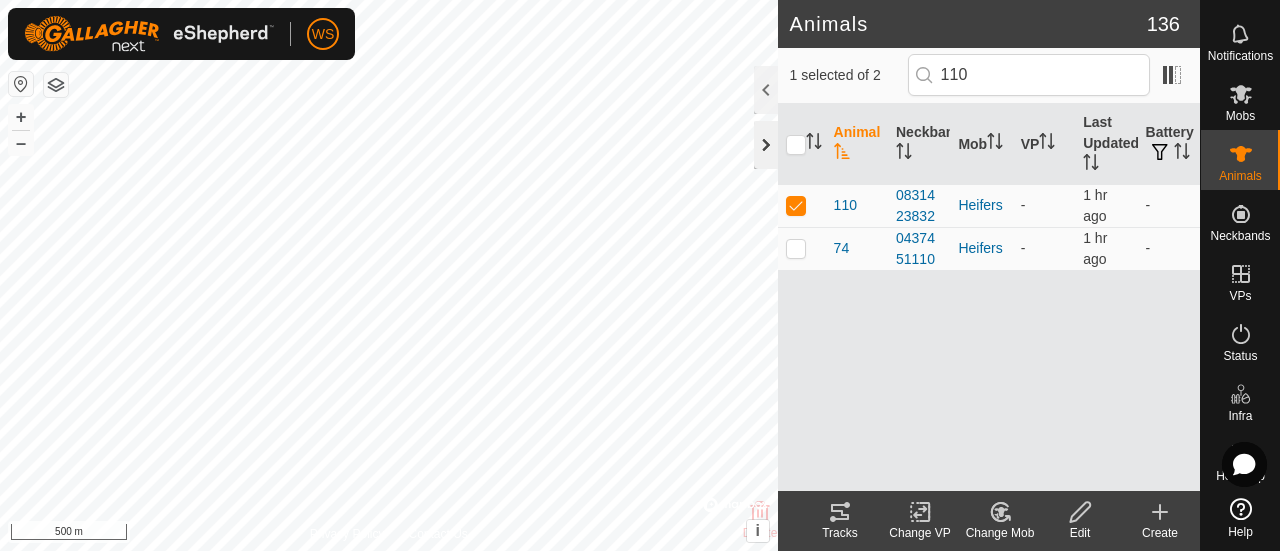 click 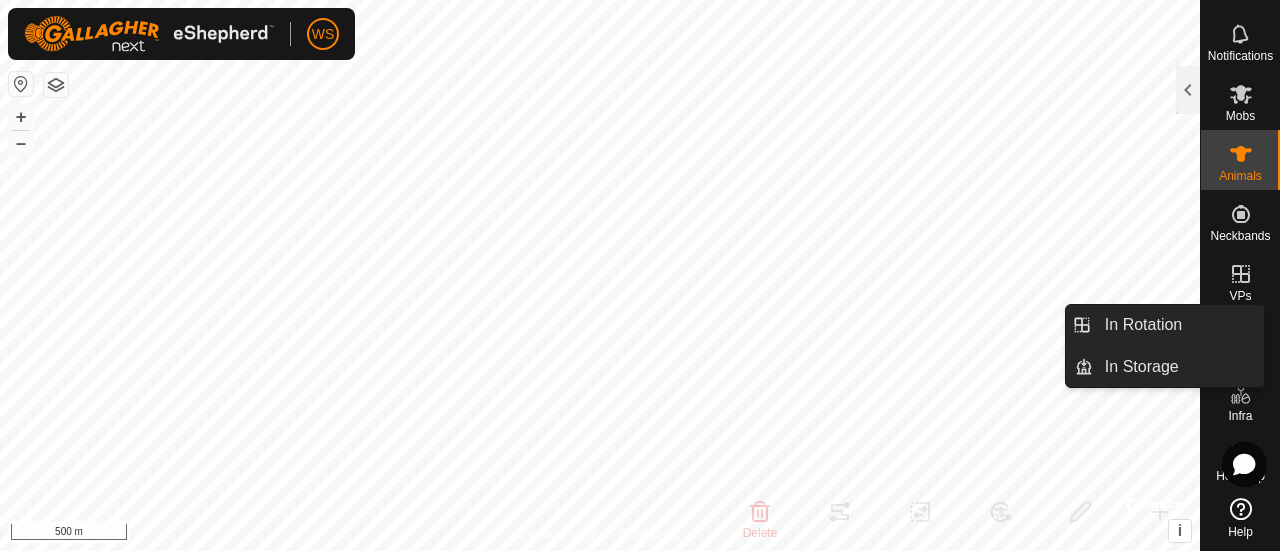 click 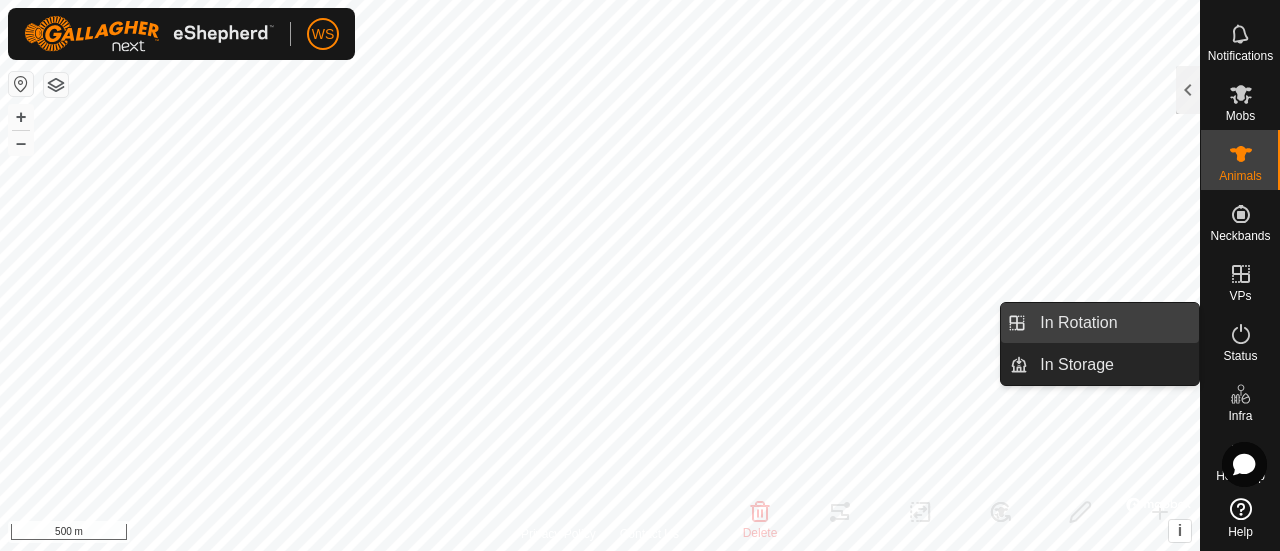 click on "In Rotation" at bounding box center [1113, 323] 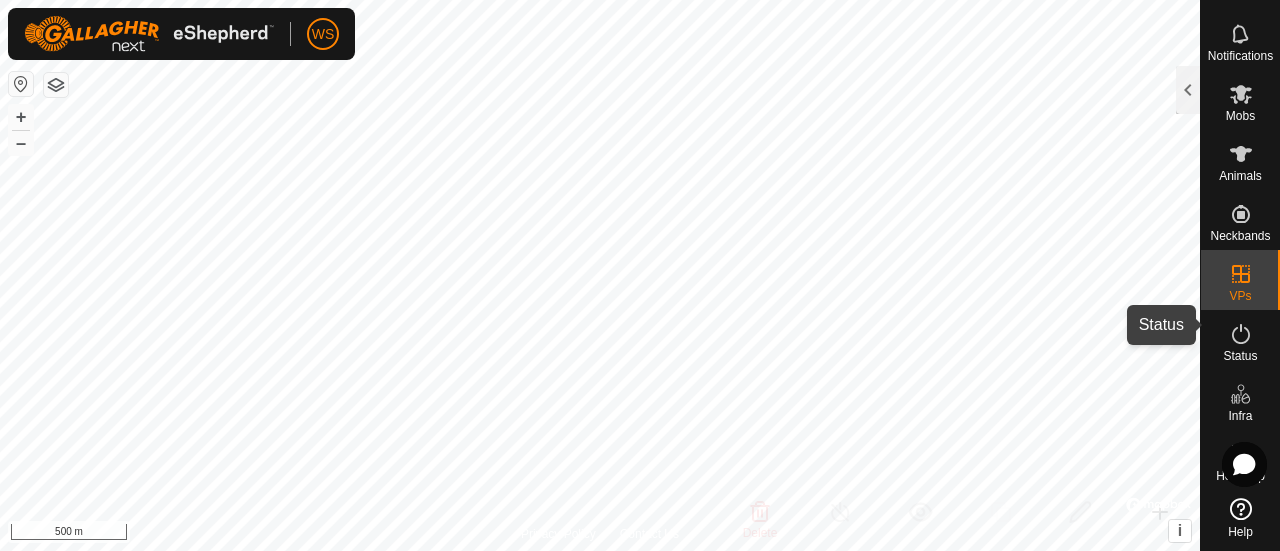 click 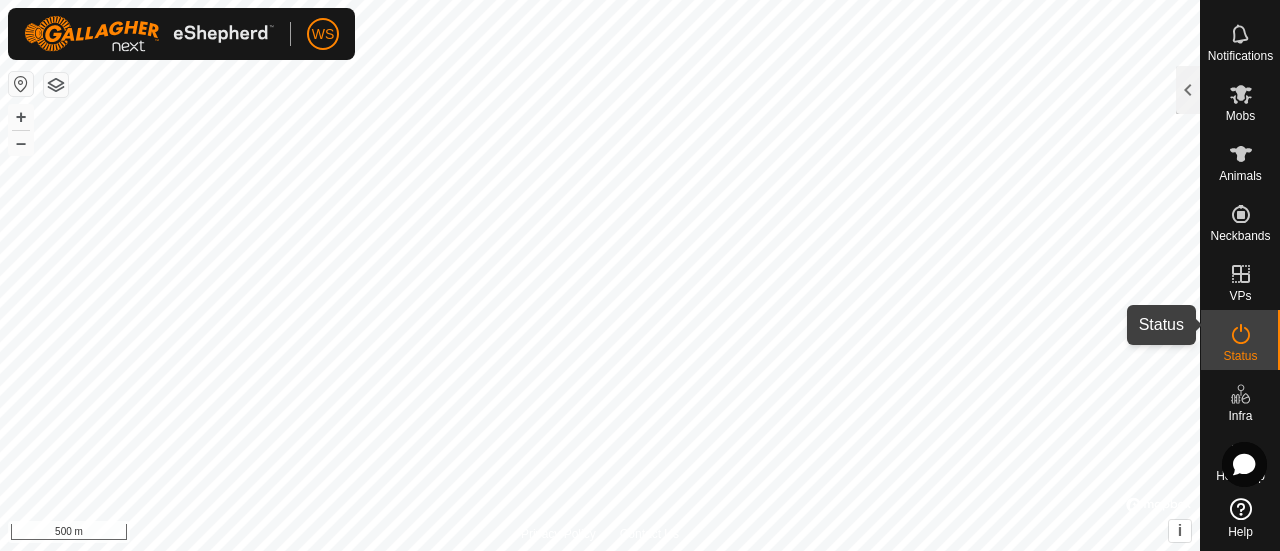 click 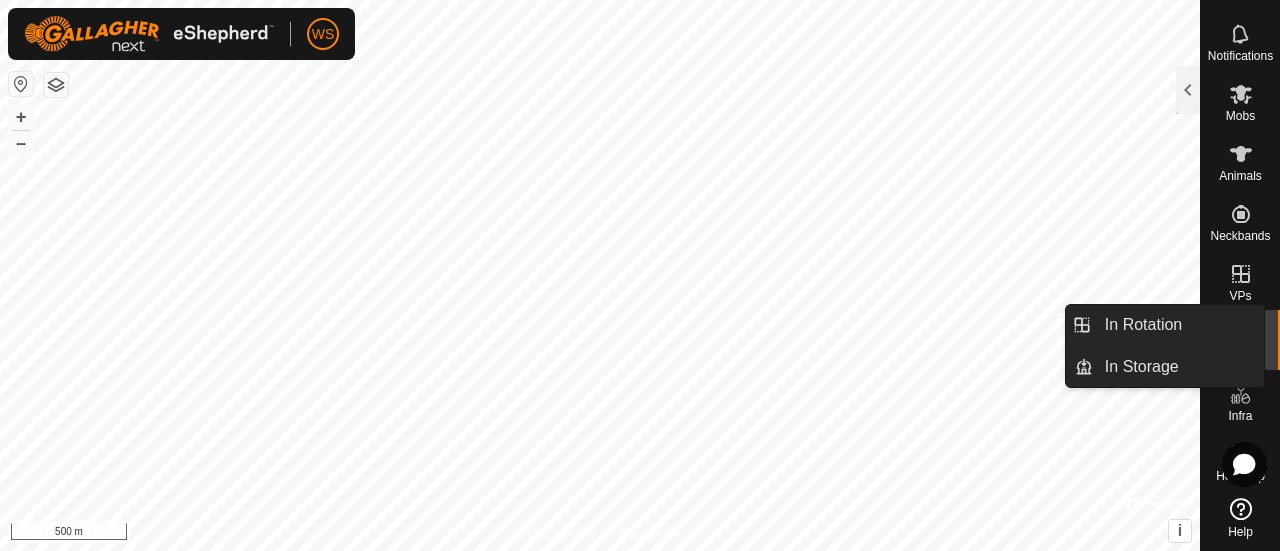click 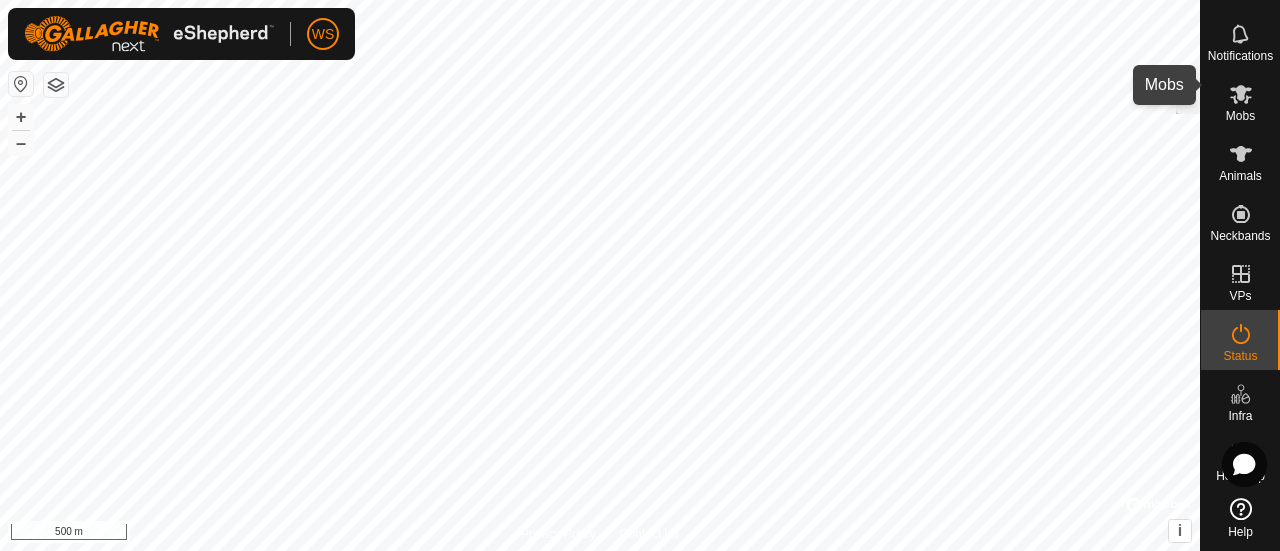 click 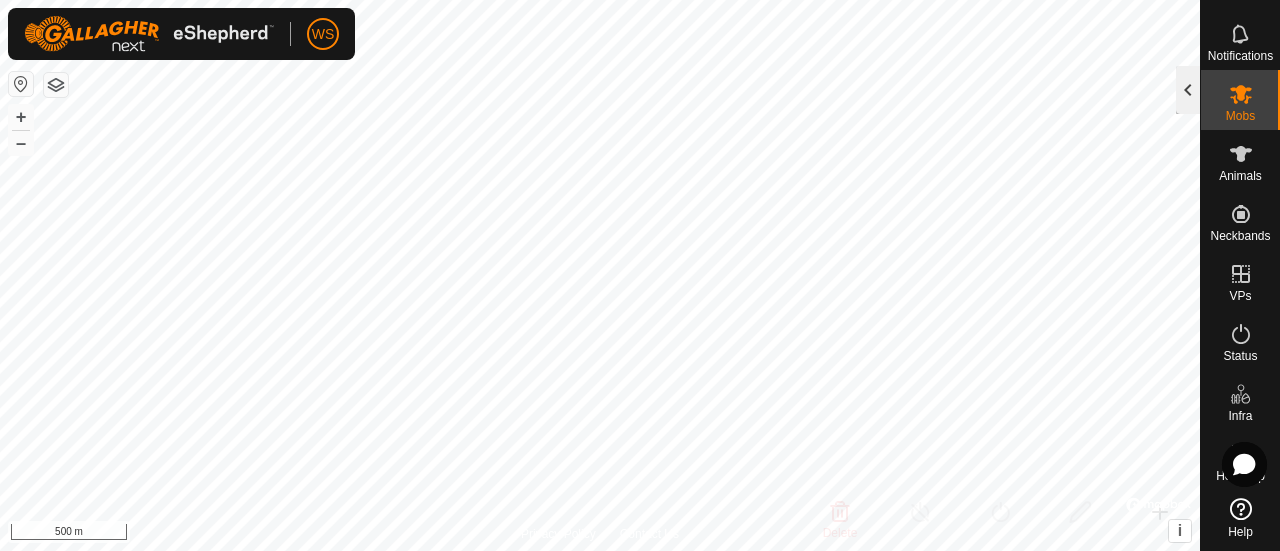 click 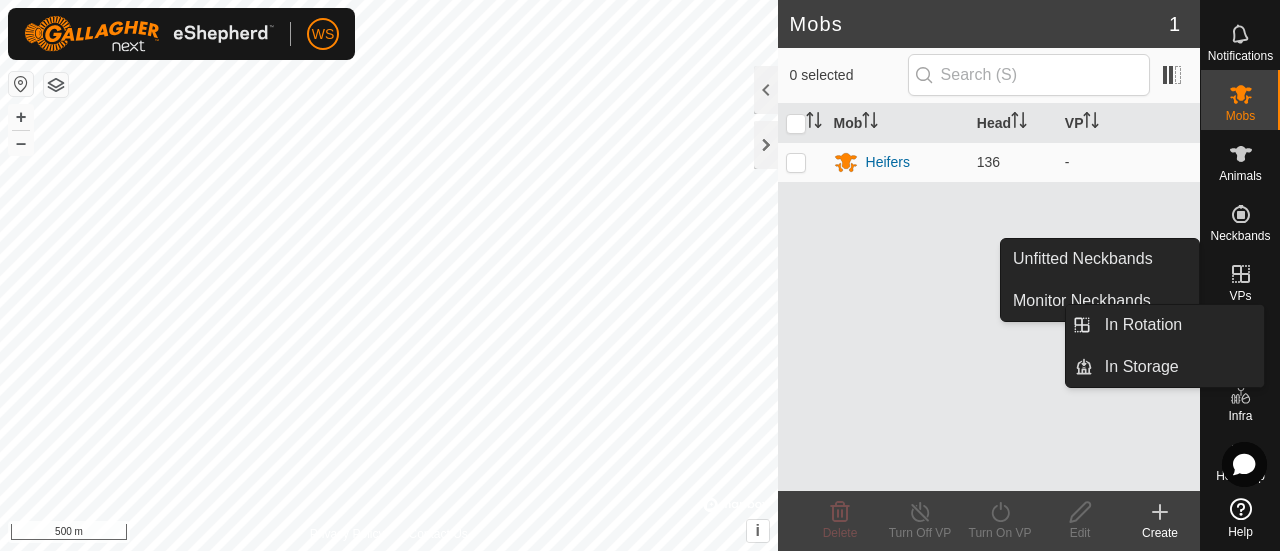 click on "VPs" at bounding box center (1240, 296) 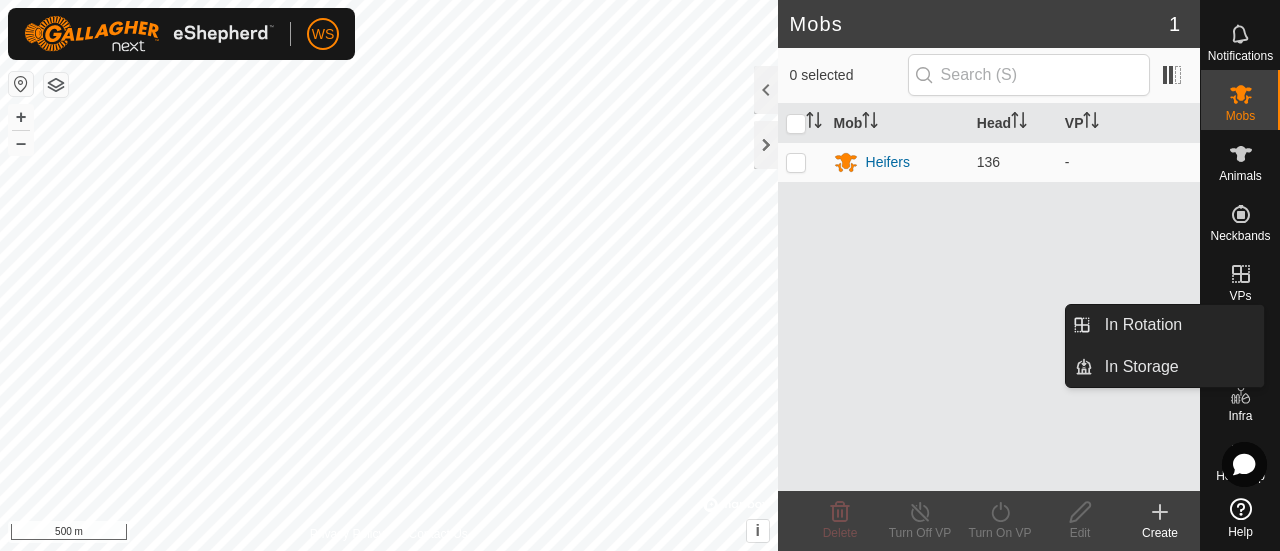 click 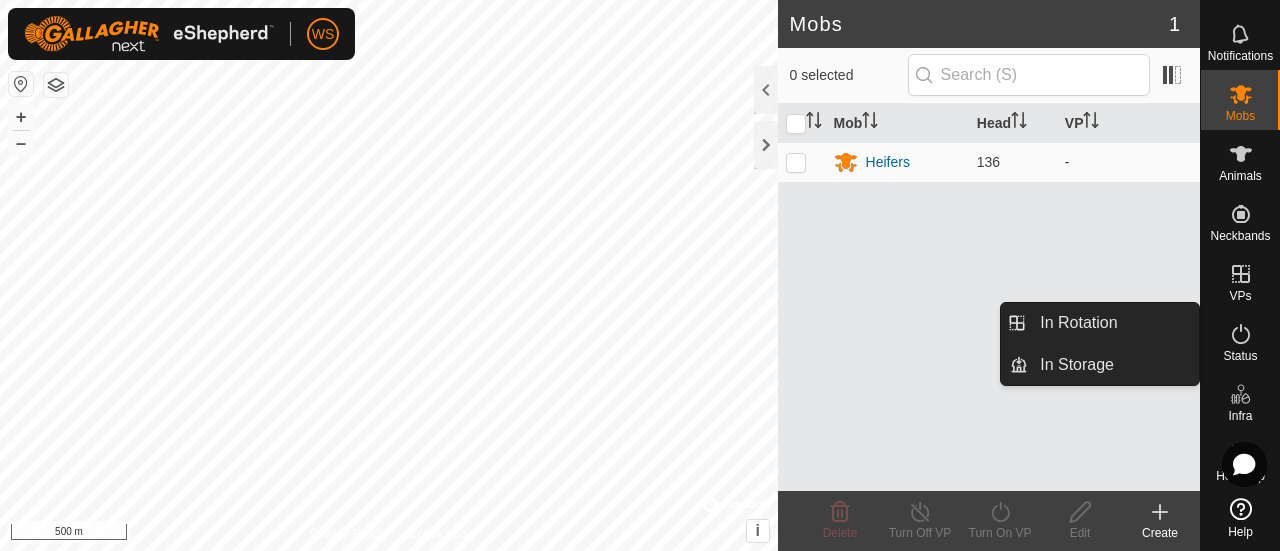 click on "In Rotation" at bounding box center [1113, 323] 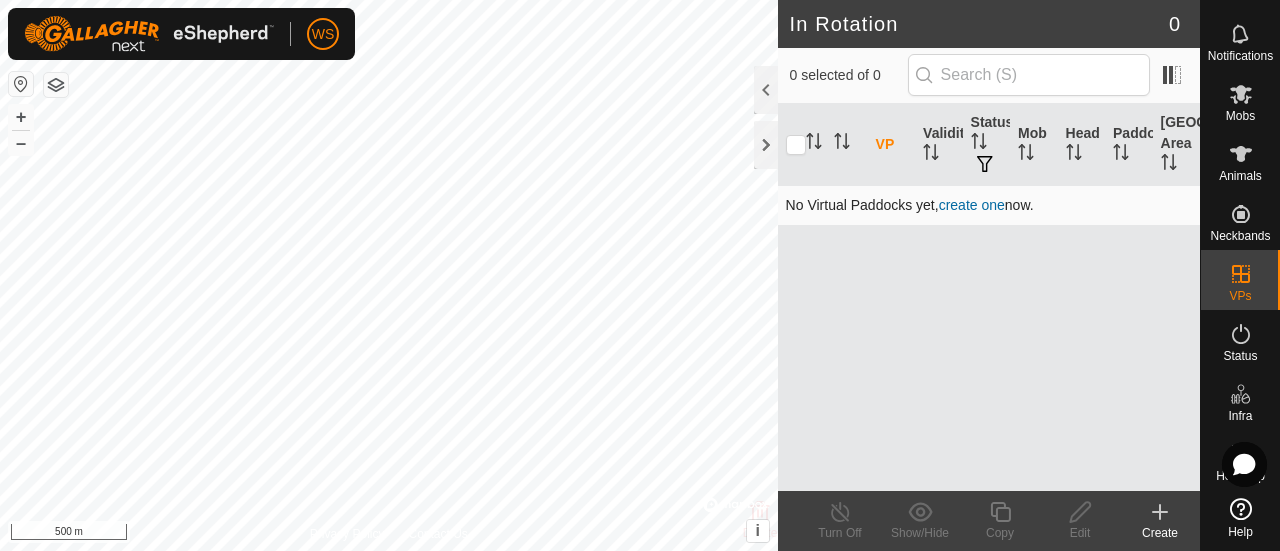 click on "create one" at bounding box center (972, 205) 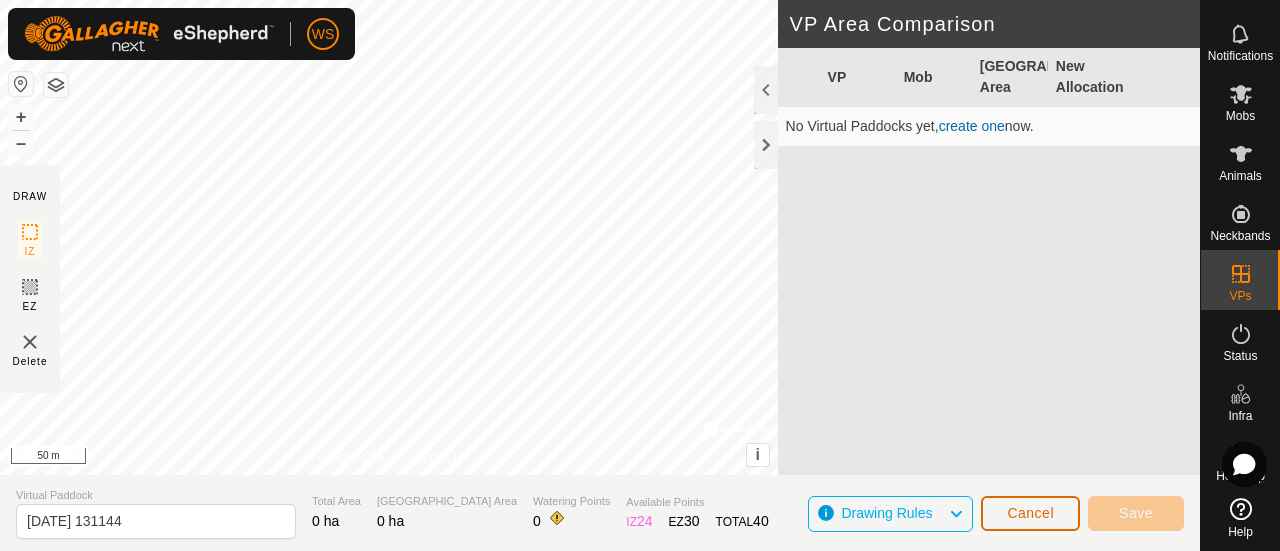 click on "Cancel" 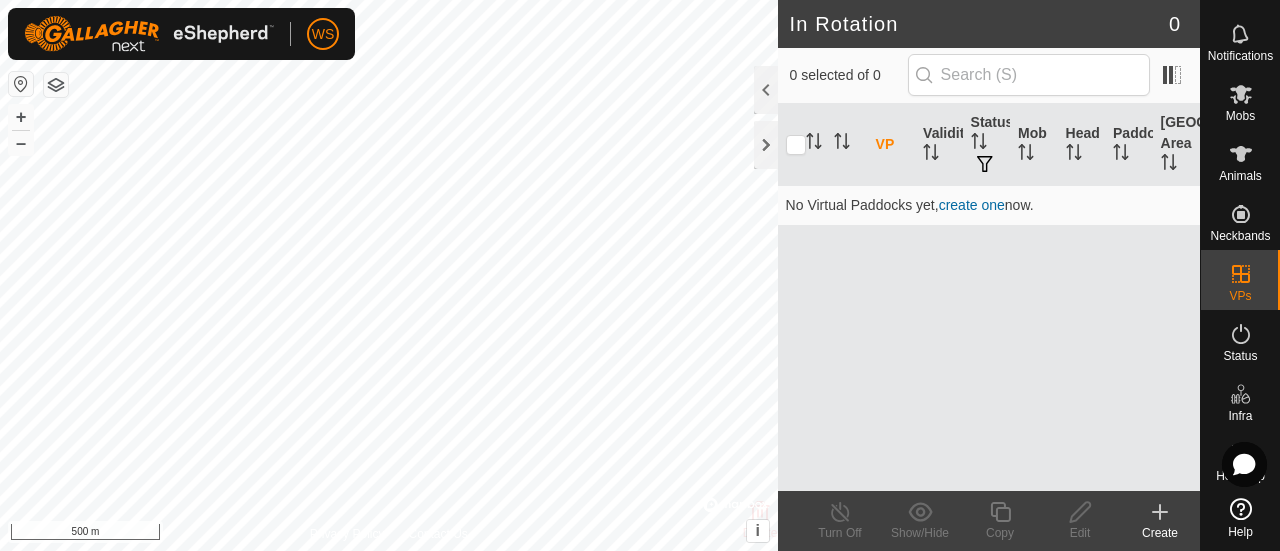 click 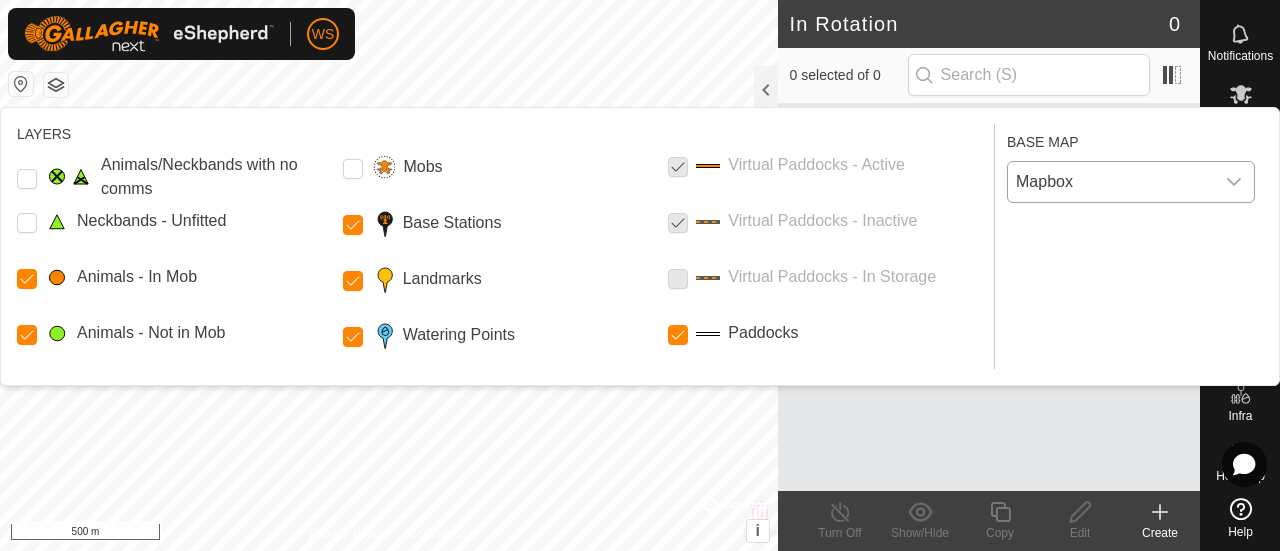 click on "Mapbox" at bounding box center [1111, 182] 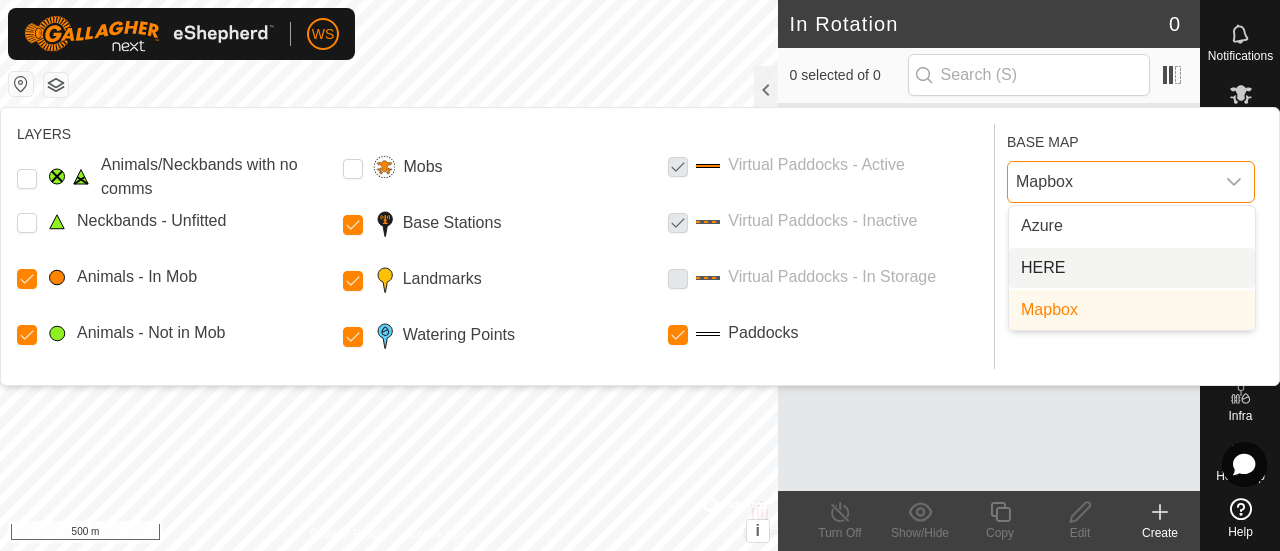 click on "HERE" at bounding box center (1132, 268) 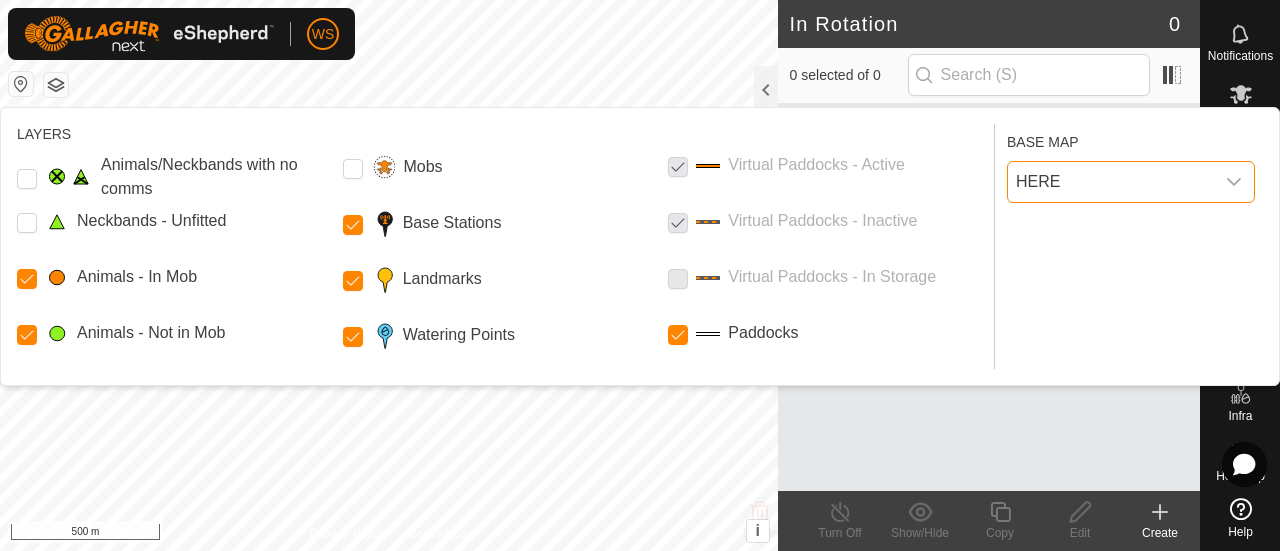 click on "HERE" at bounding box center (1111, 182) 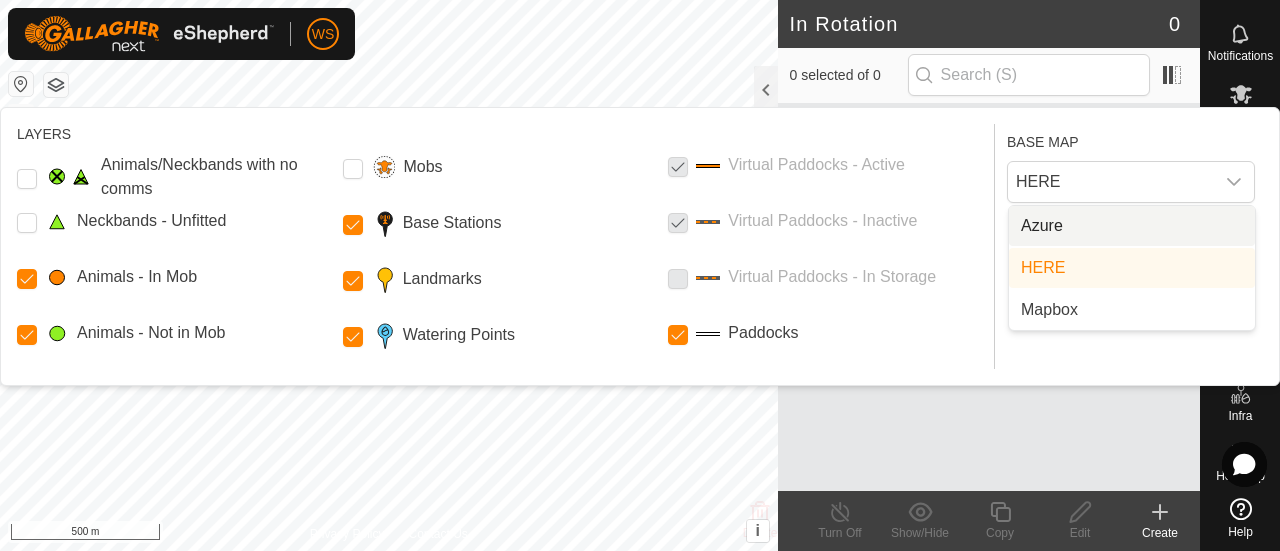 click on "Azure" at bounding box center [1132, 226] 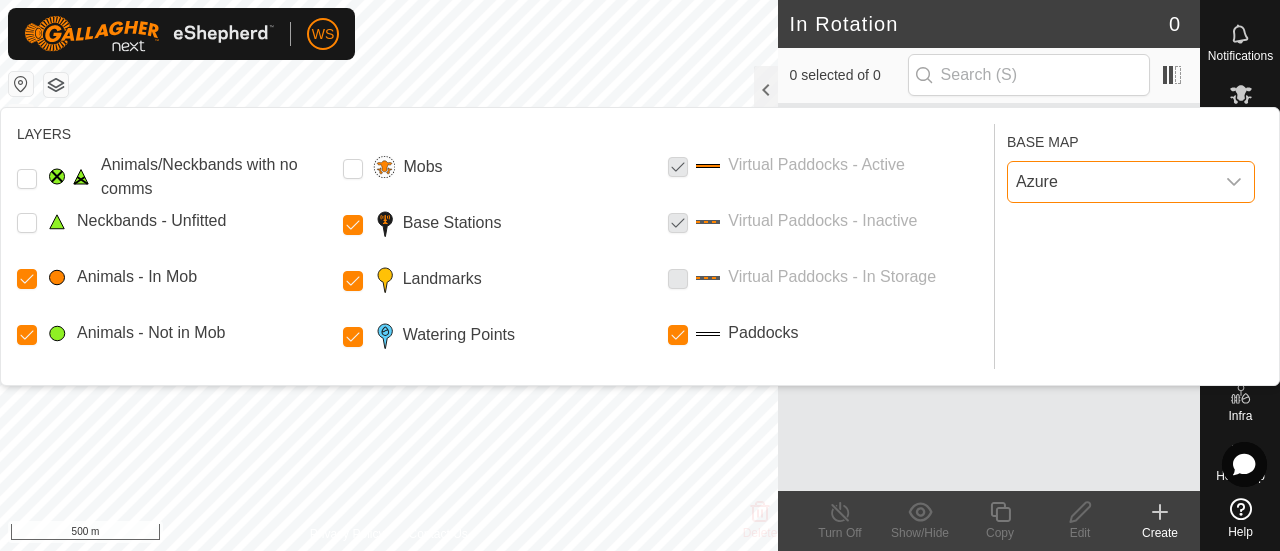 click on "Azure" at bounding box center (1111, 182) 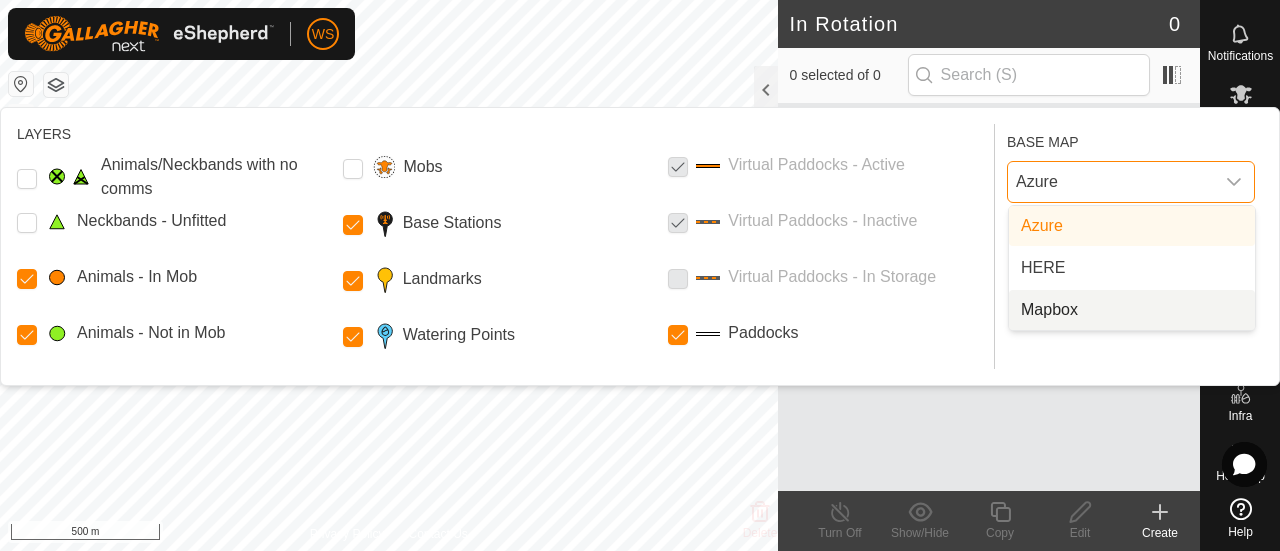 click on "Mapbox" at bounding box center [1132, 310] 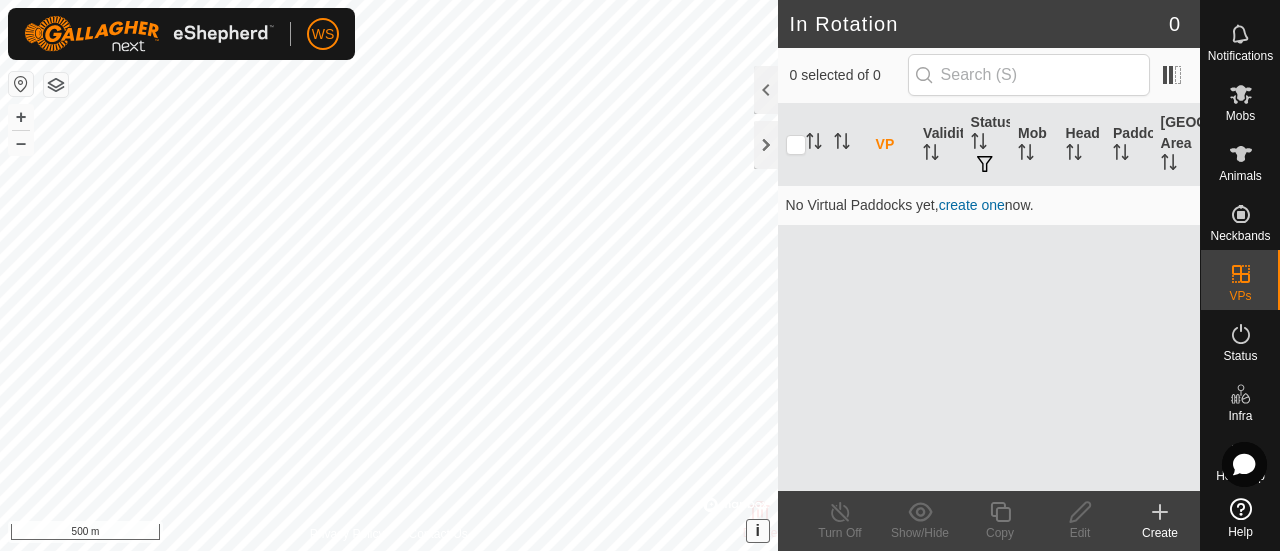 click on "i" at bounding box center [757, 530] 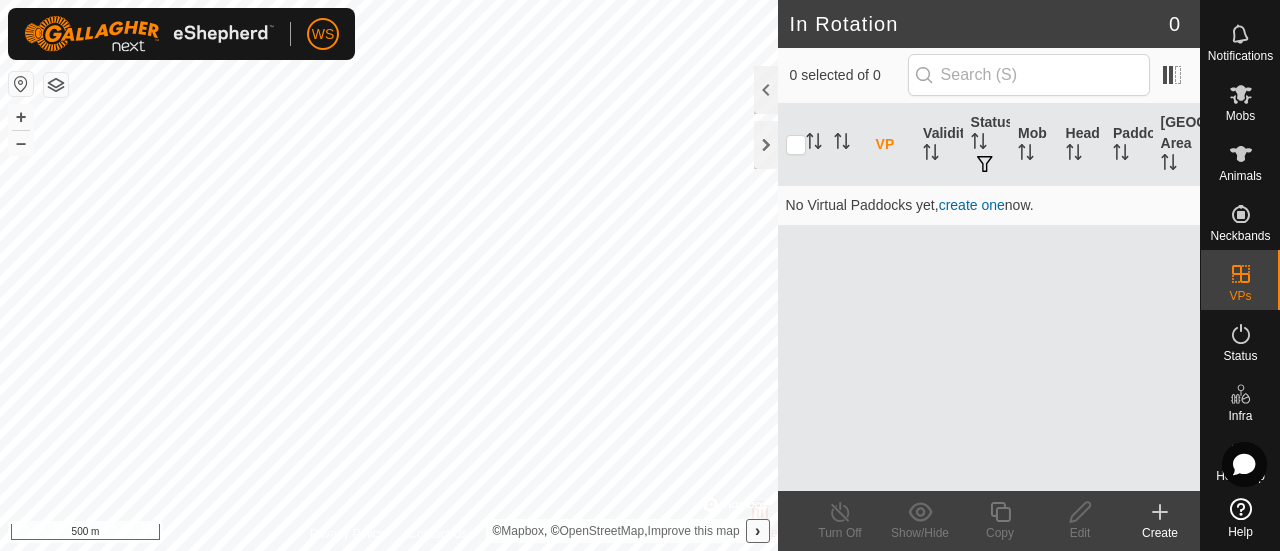 click on "›" at bounding box center [757, 530] 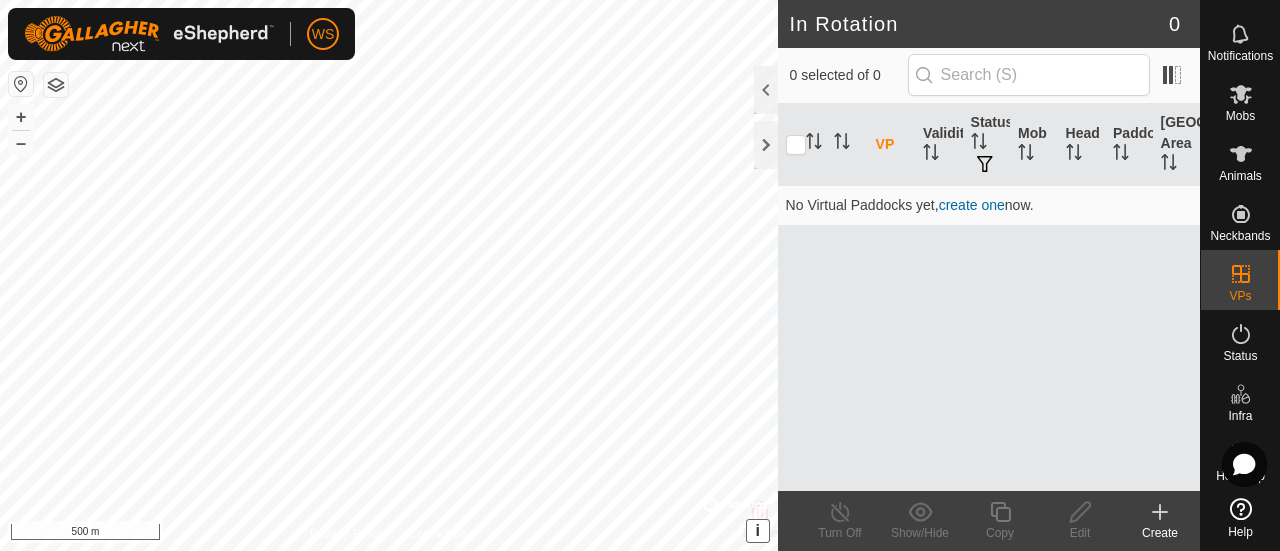 click at bounding box center (21, 84) 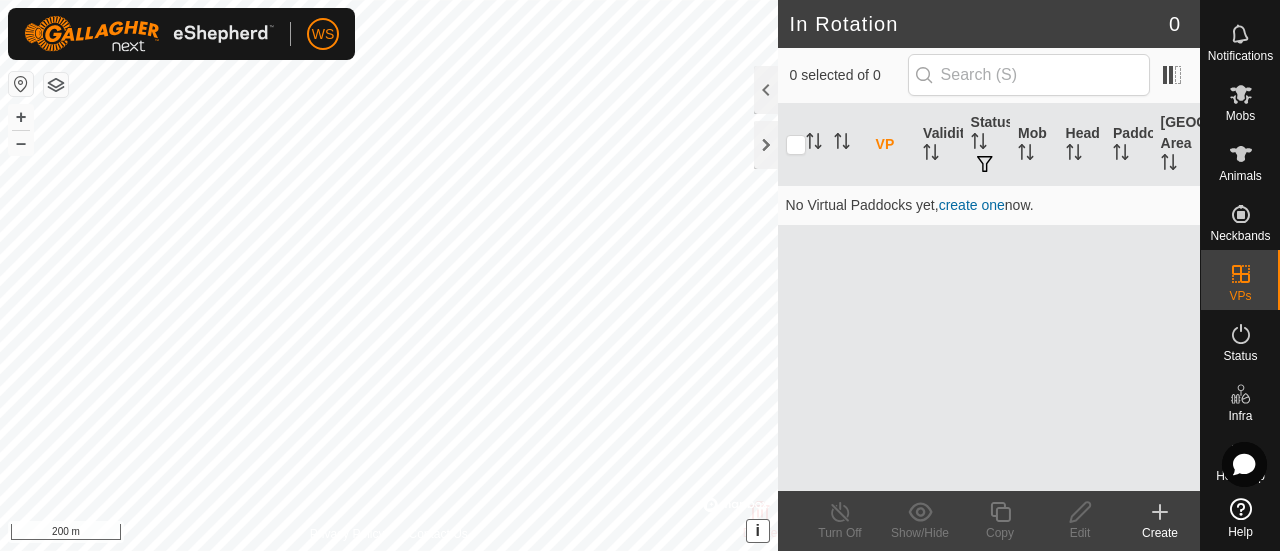 click on "WS Schedules Notifications Mobs Animals Neckbands VPs Status Infra Heatmap Help In Rotation 0 0 selected of 0     VP   Validity   Status   Mob   Head   Paddock   Grazing Area   No Virtual Paddocks yet,  create one  now.  Delete  Turn Off   Show/Hide   Copy   Edit   Create  Privacy Policy Contact Us
133
2734335494
Heifers
- + – ⇧ i ©  Mapbox , ©  OpenStreetMap ,  Improve this map 200 m" at bounding box center [640, 275] 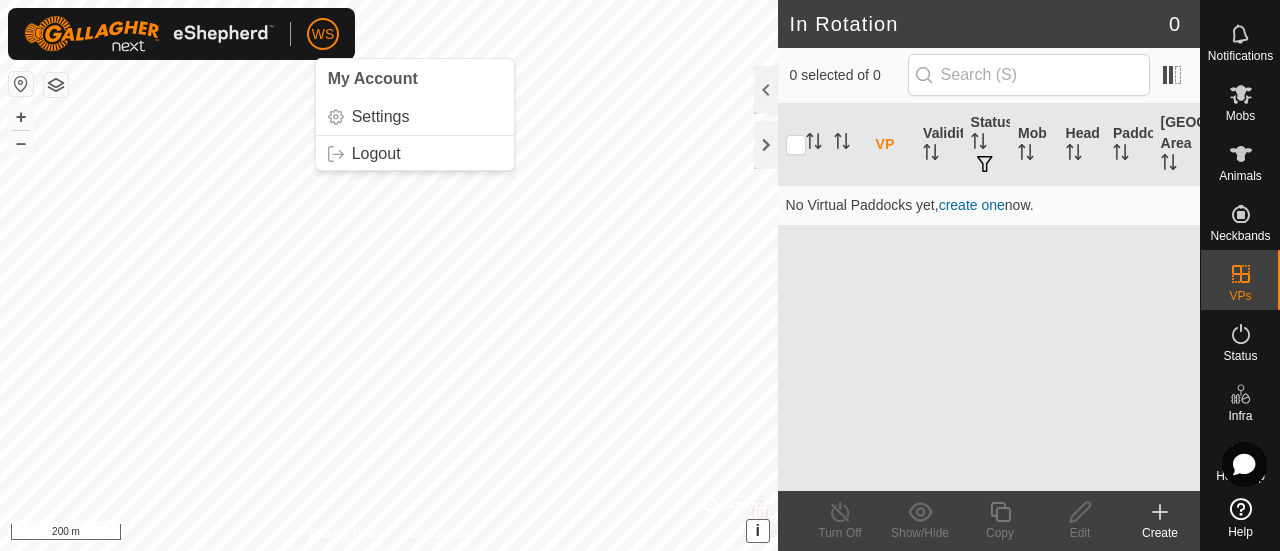 click on "WS" 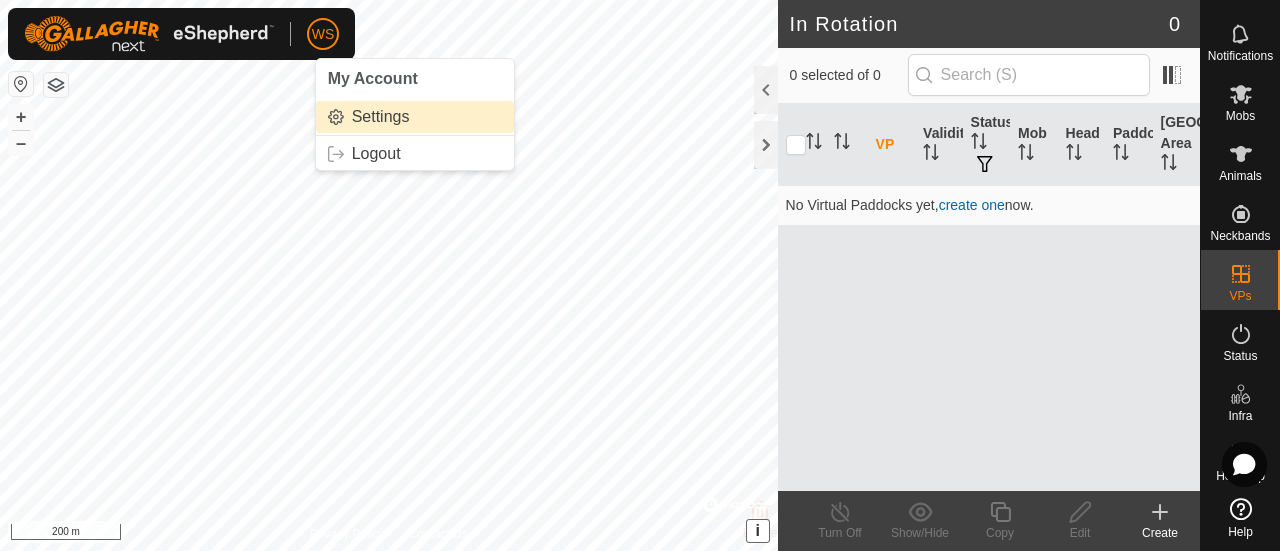 click on "Settings" at bounding box center [415, 117] 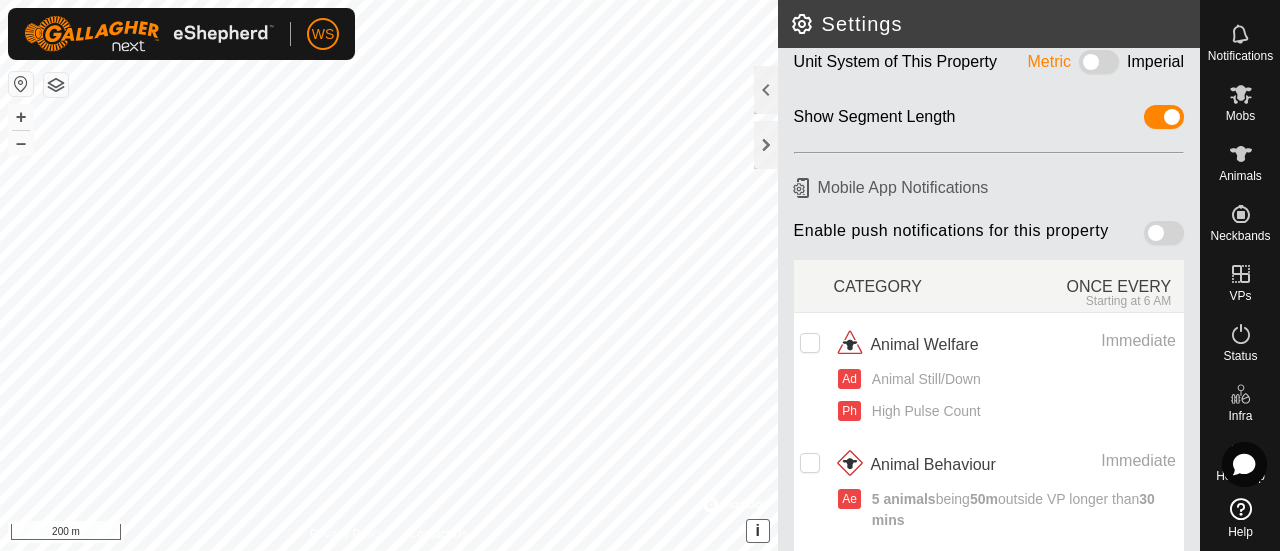 scroll, scrollTop: 0, scrollLeft: 0, axis: both 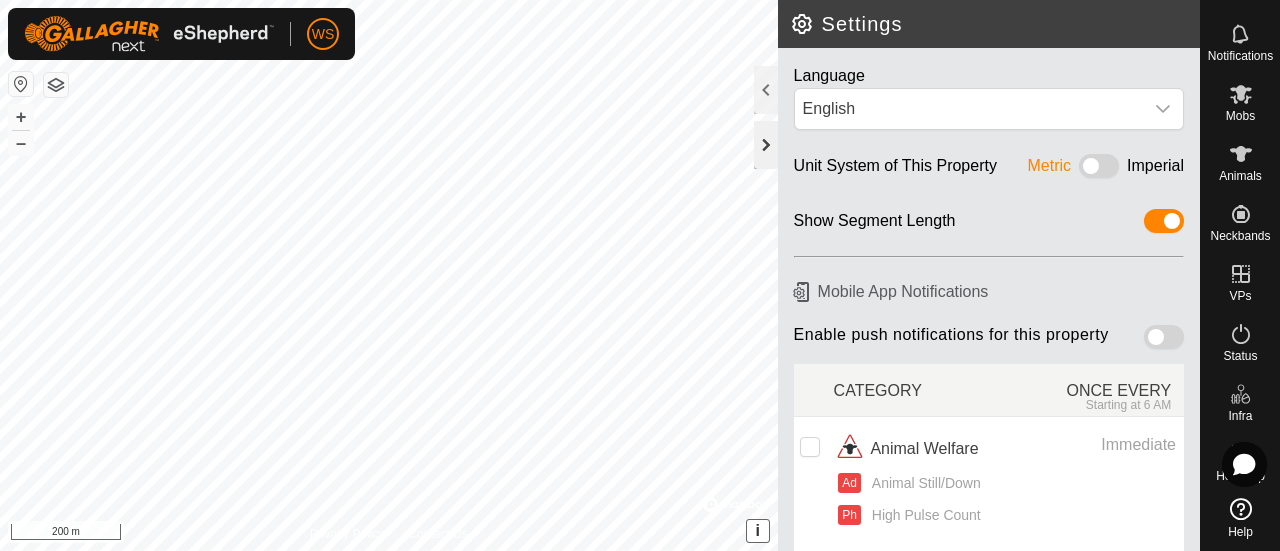 click 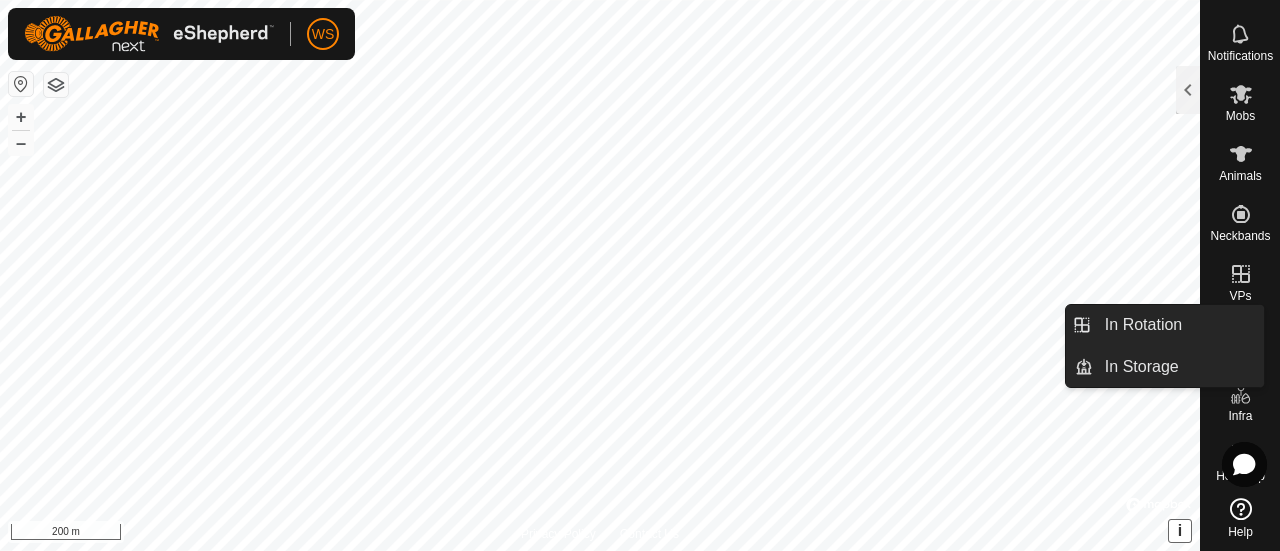 click at bounding box center [1241, 274] 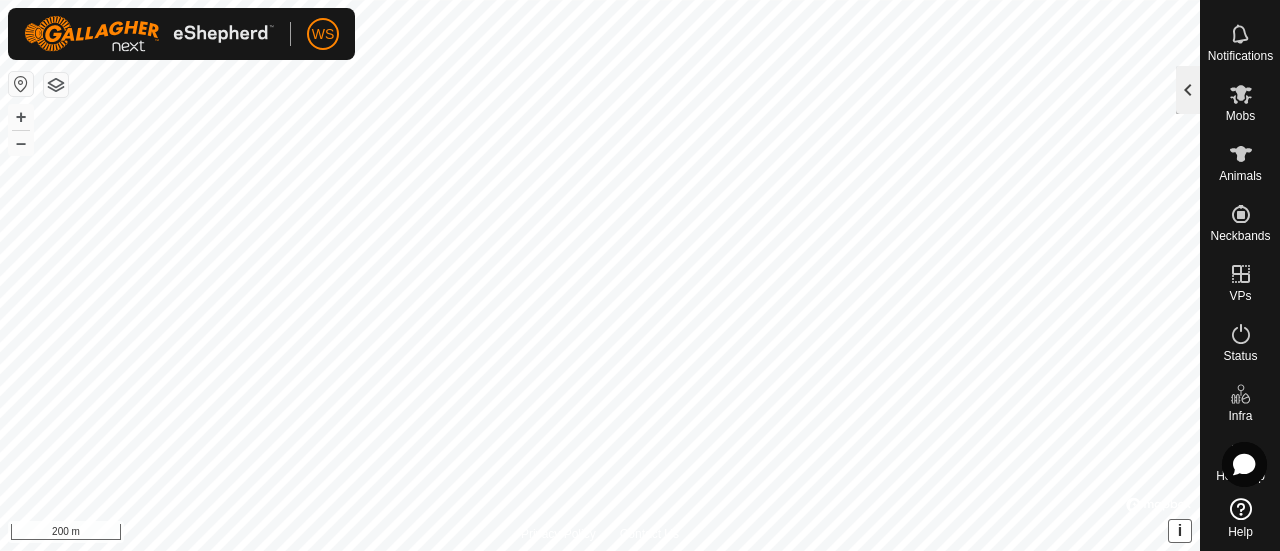 click 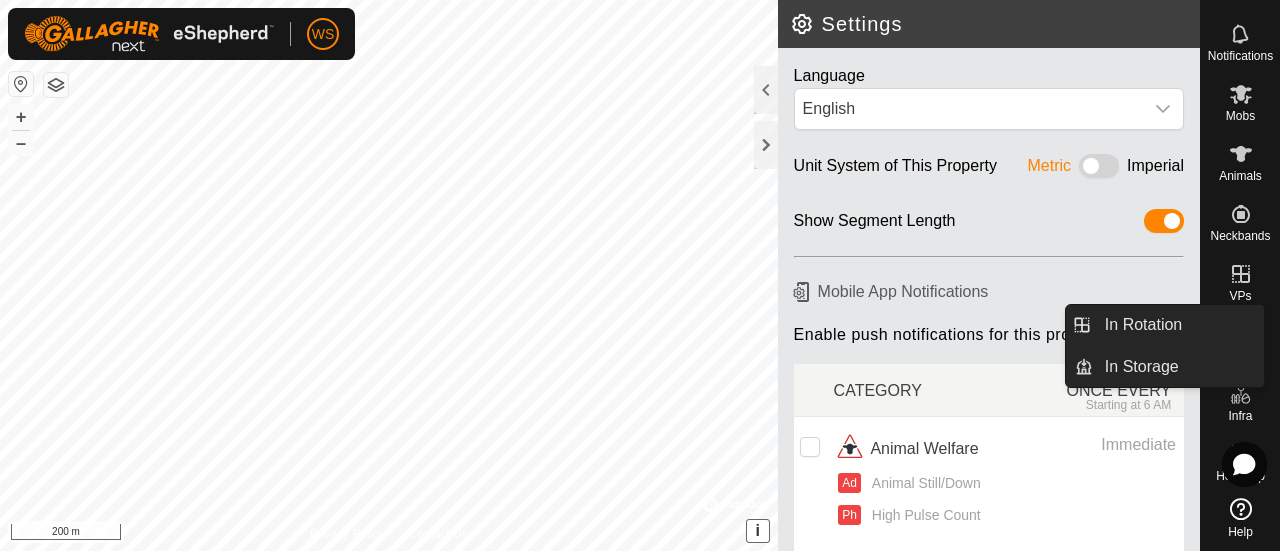 click 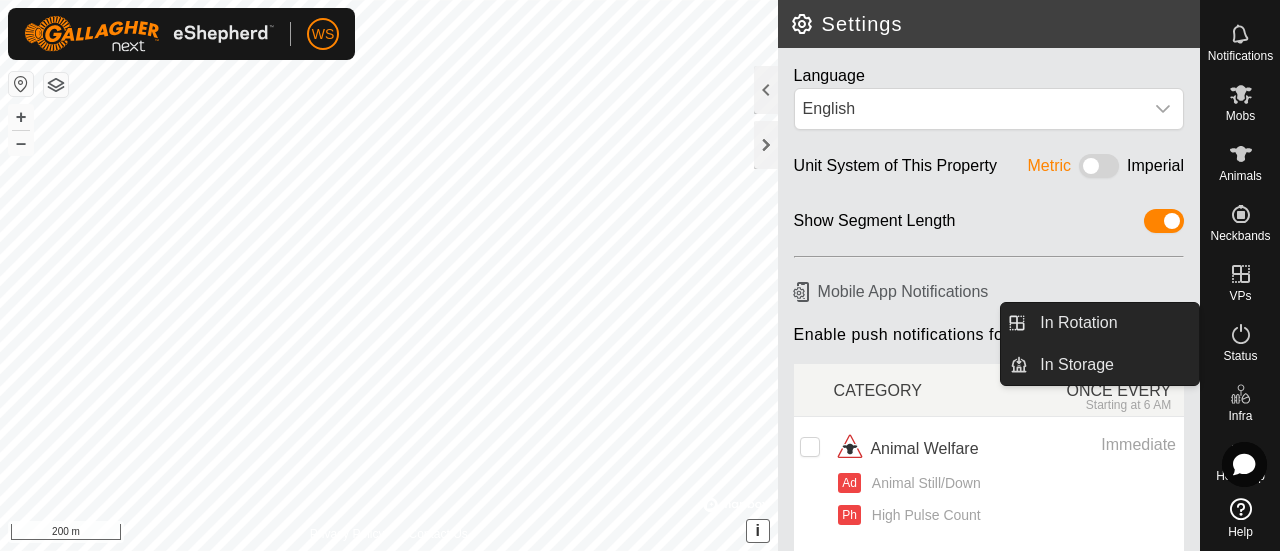 click on "In Rotation" at bounding box center [1113, 323] 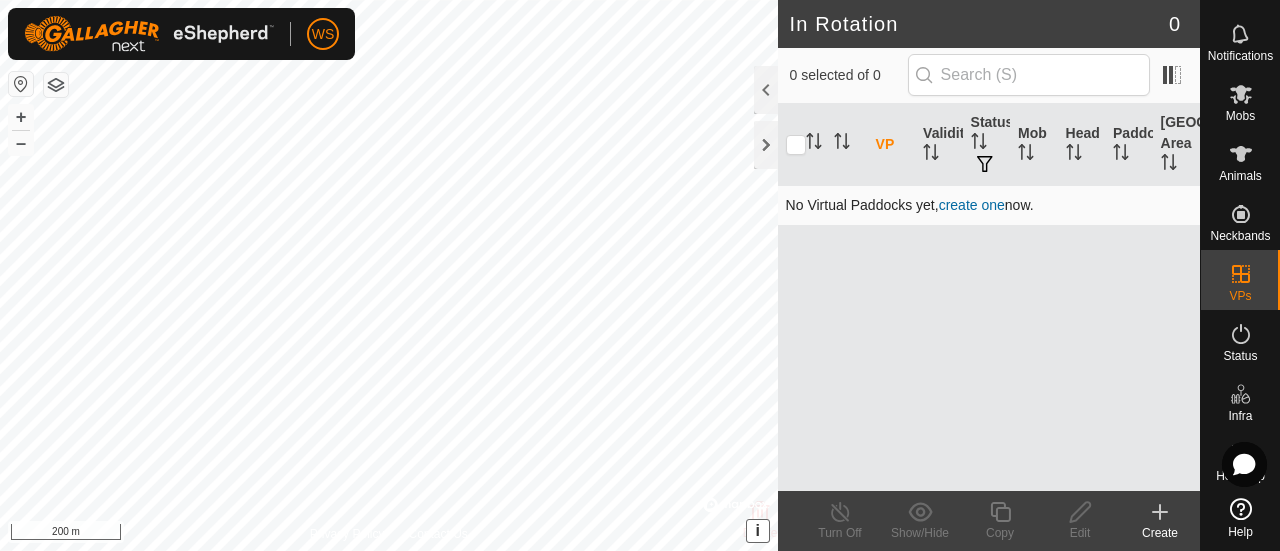 click on "create one" at bounding box center (972, 205) 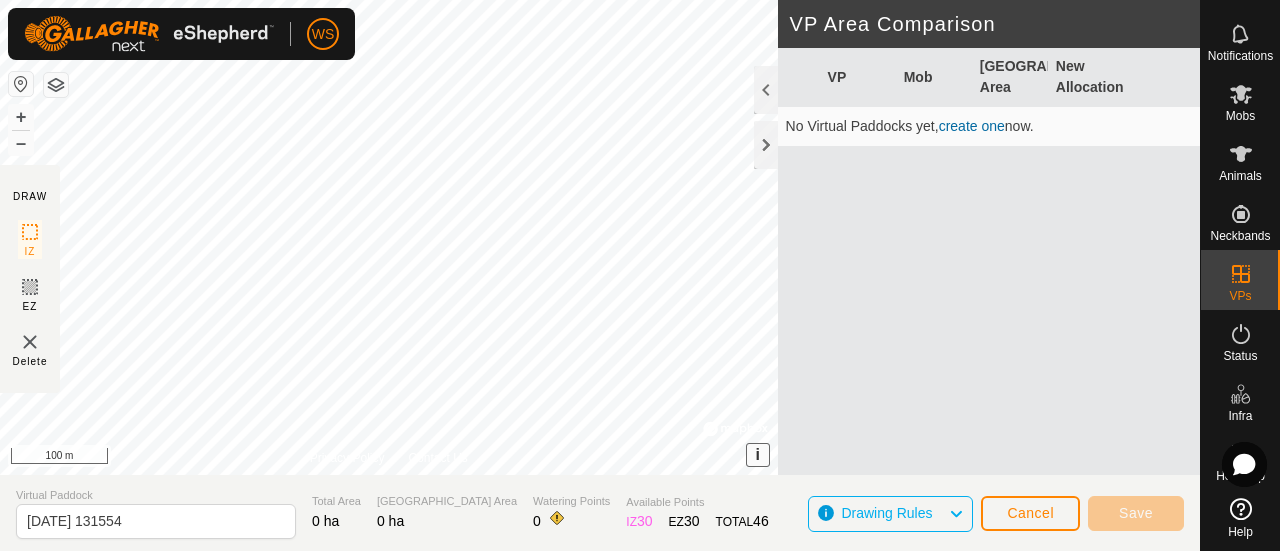 click on "i" at bounding box center (757, 454) 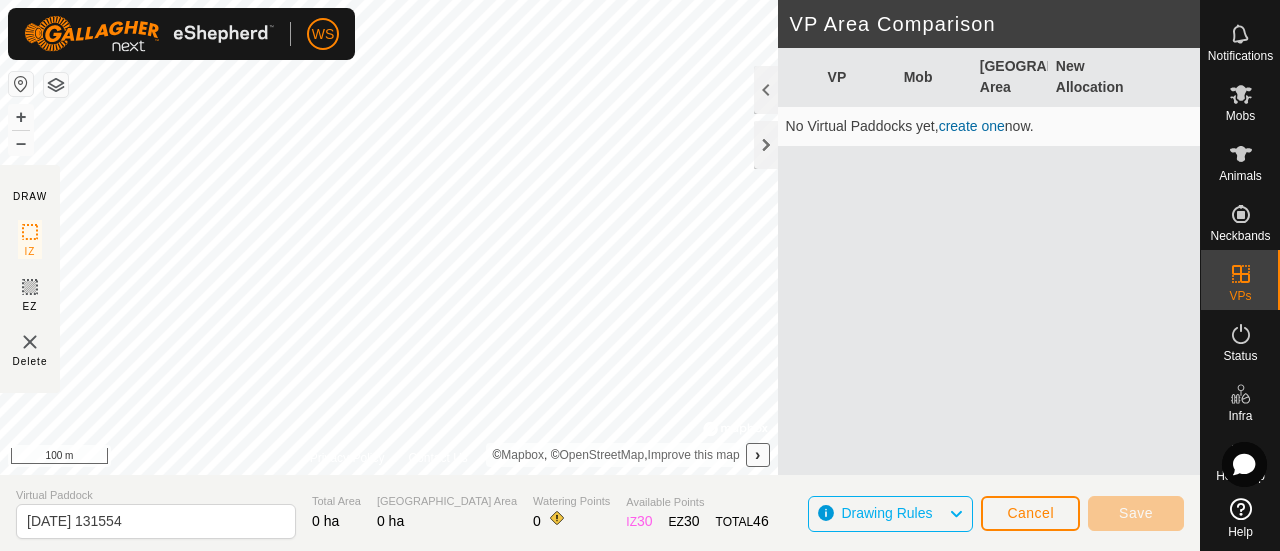 click on "›" at bounding box center [757, 454] 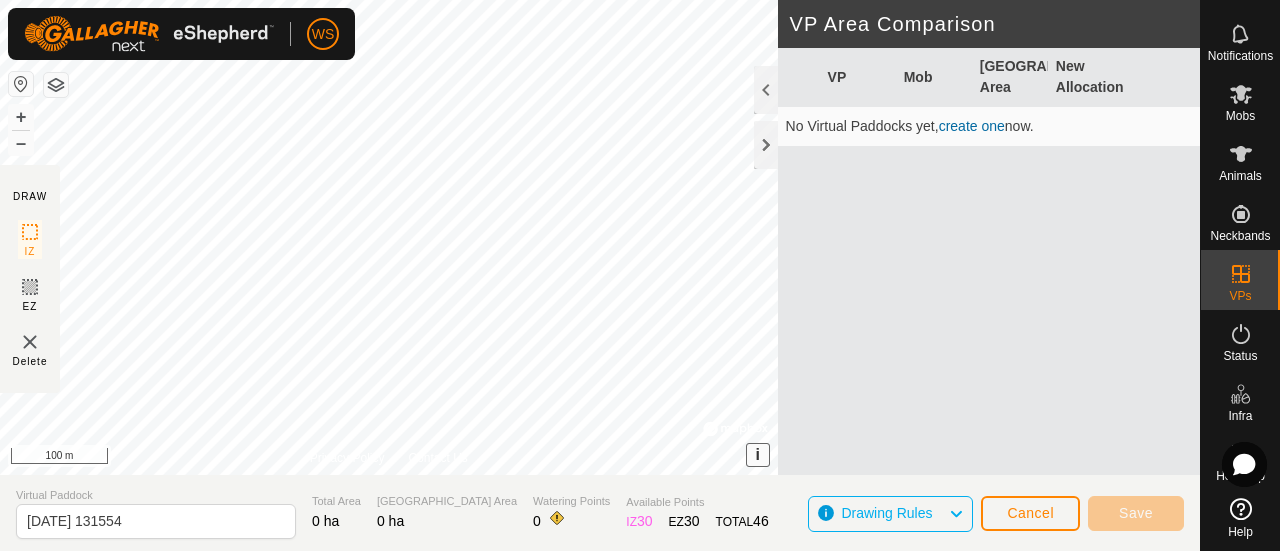 click on "i" at bounding box center (757, 454) 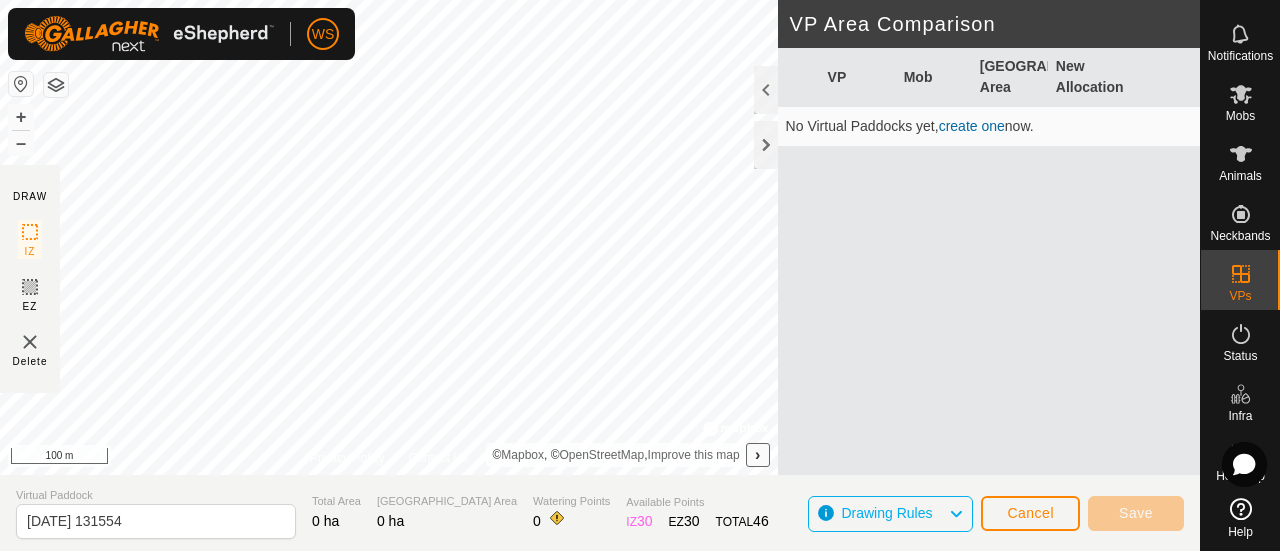 click on "›" at bounding box center (757, 454) 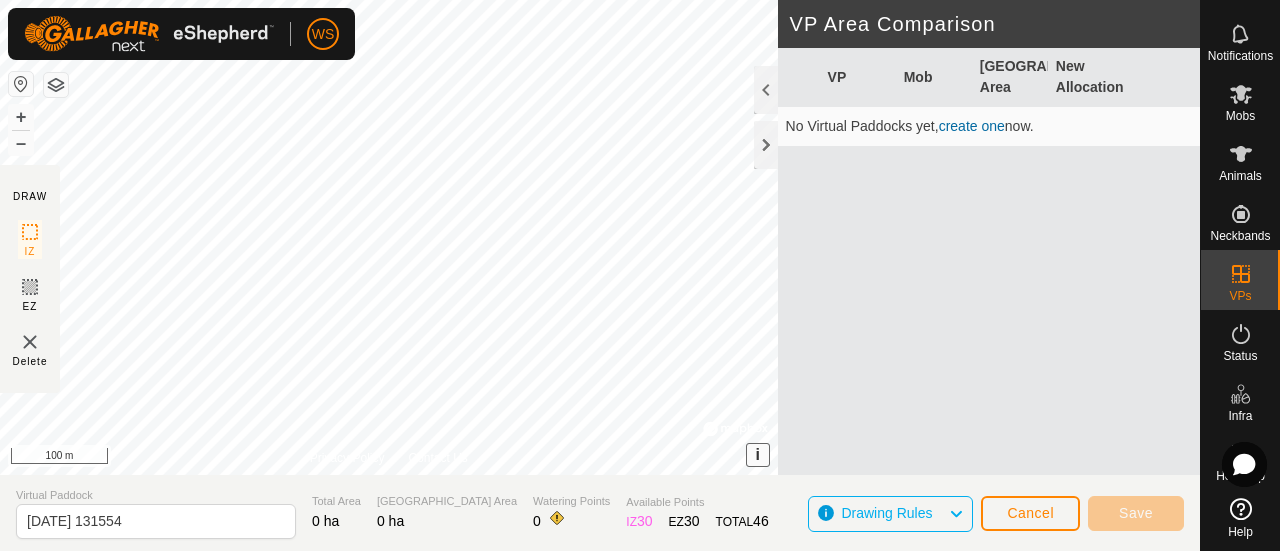 click on "i" at bounding box center [757, 454] 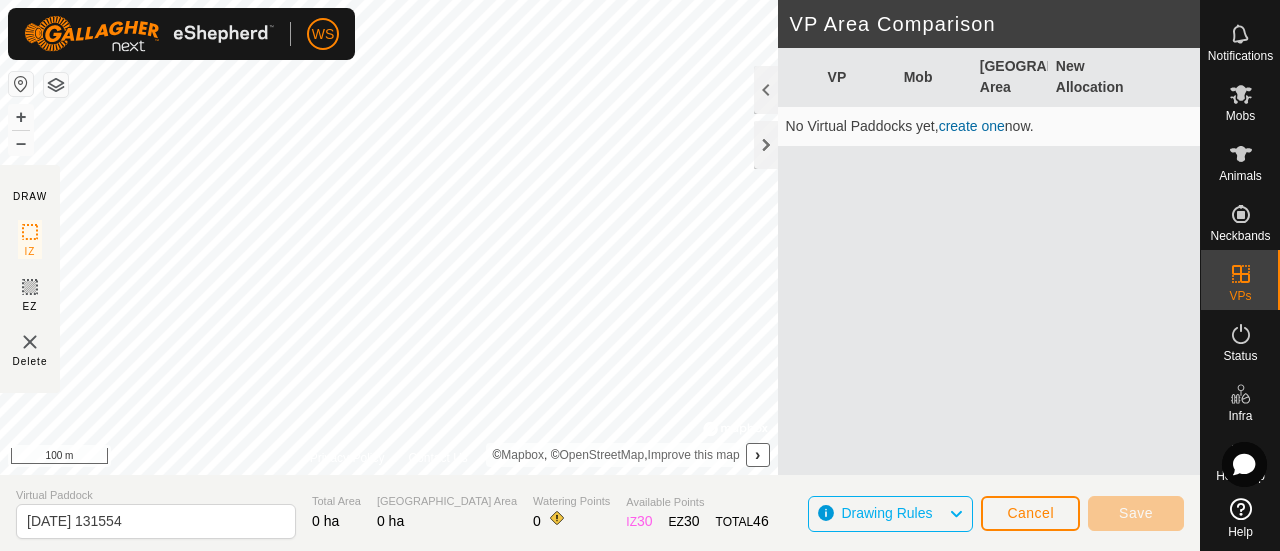 click on "Improve this map" at bounding box center (694, 455) 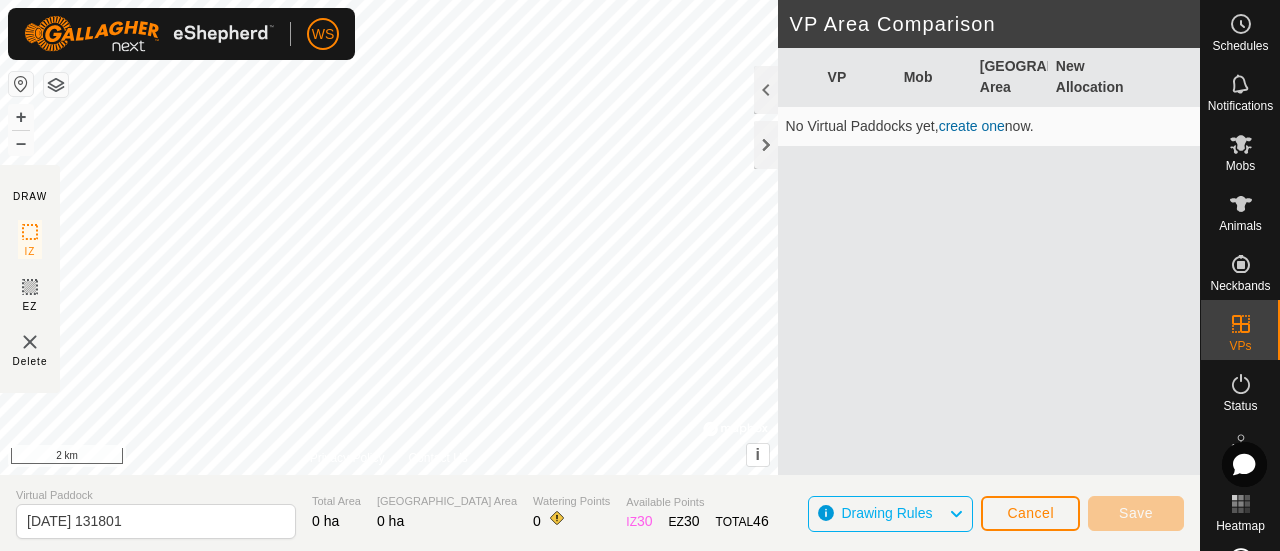 scroll, scrollTop: 0, scrollLeft: 0, axis: both 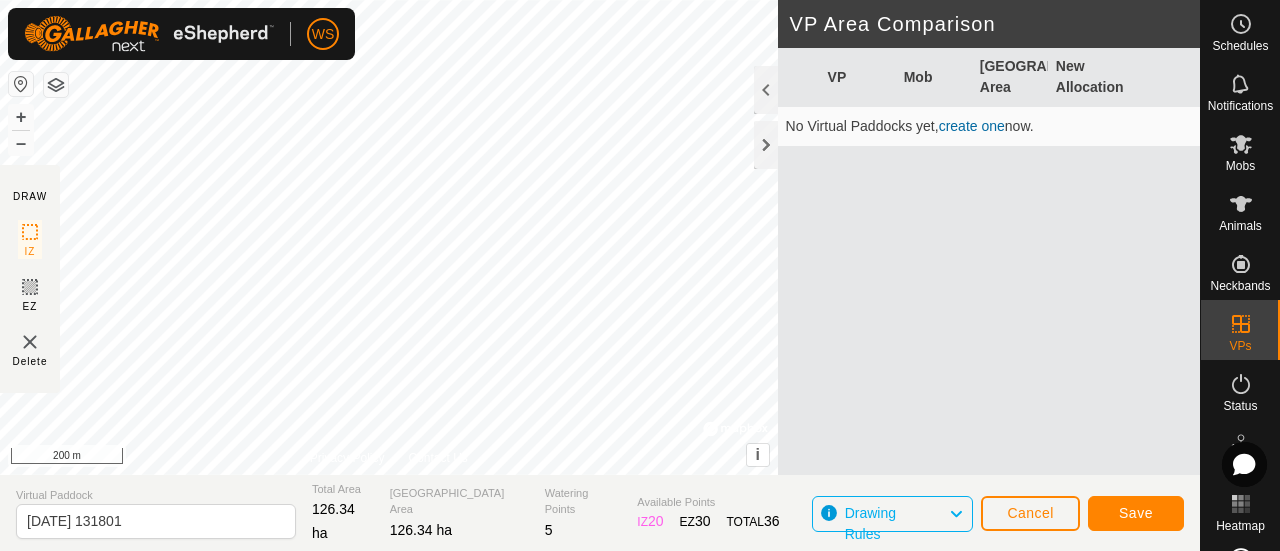 click 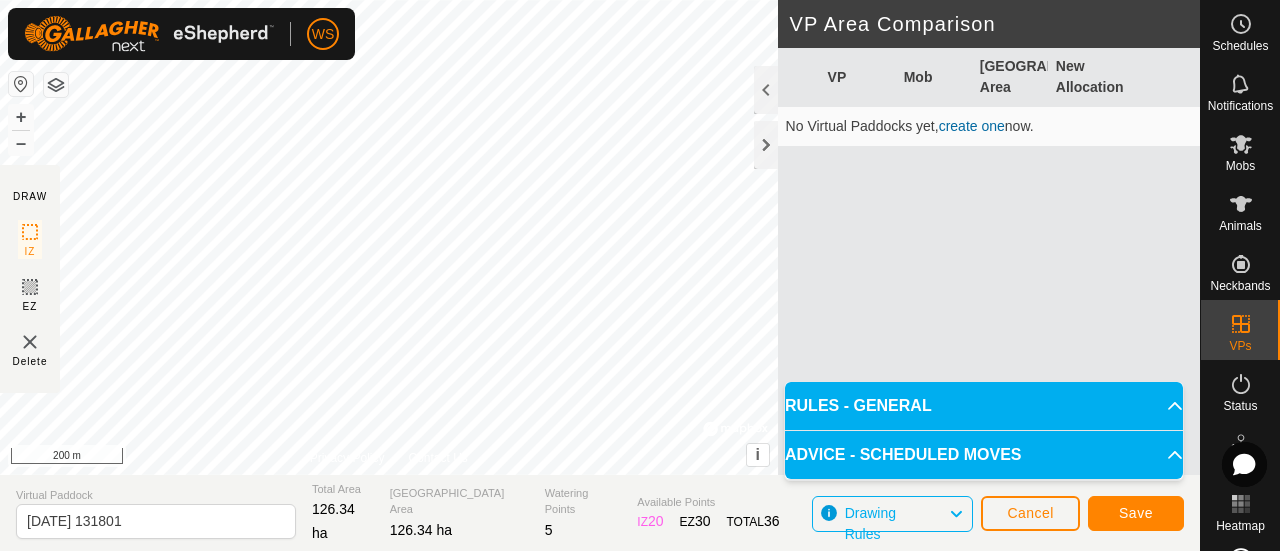 click 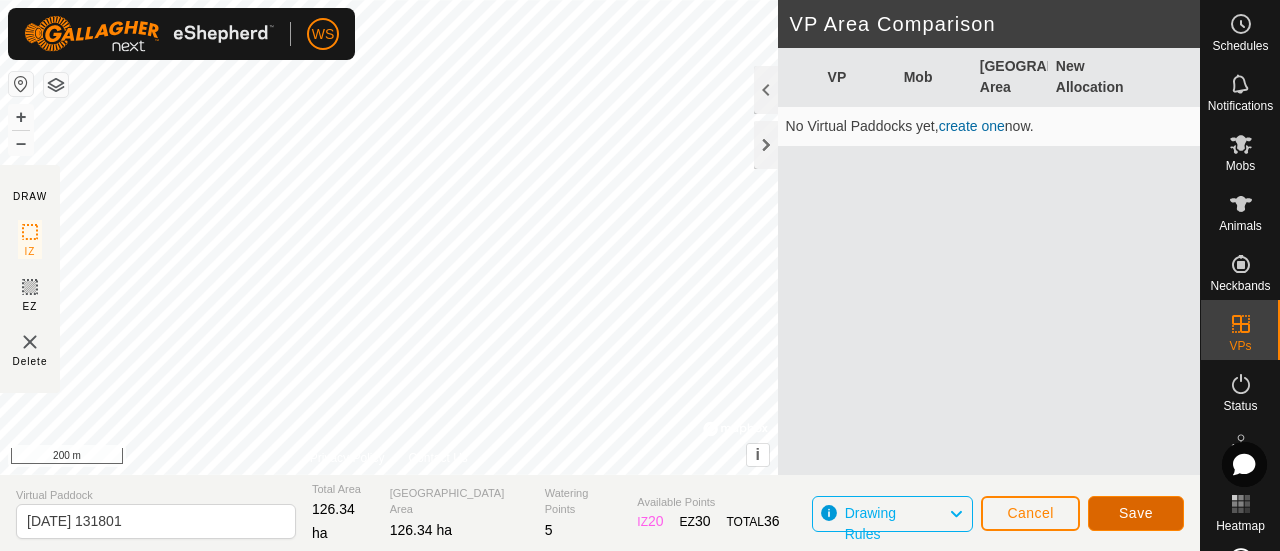 click on "Save" 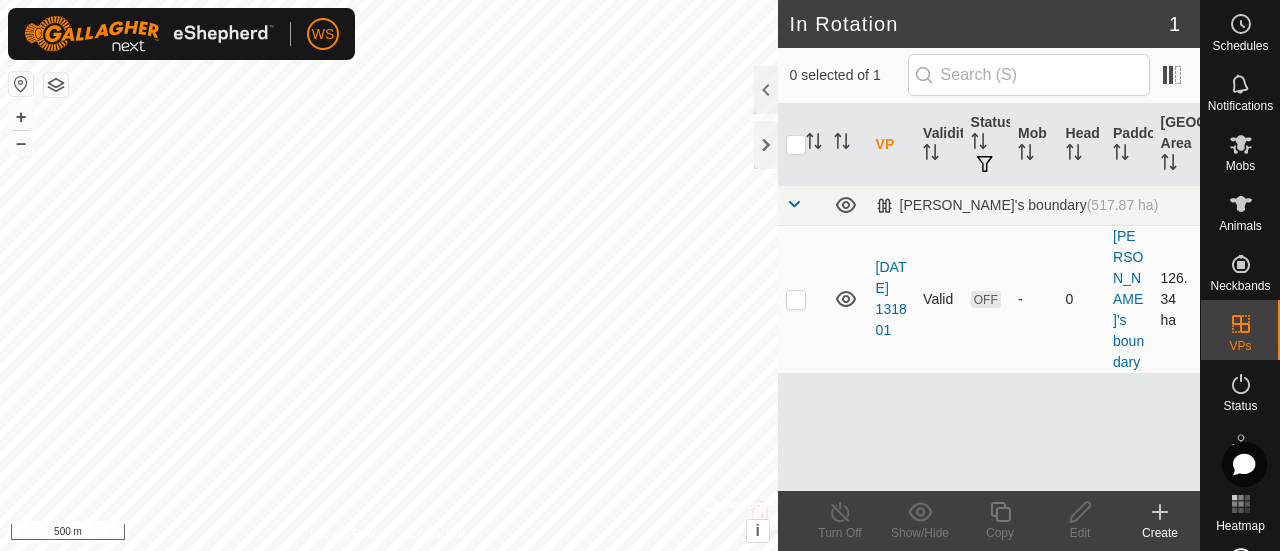 click on "OFF" at bounding box center [986, 299] 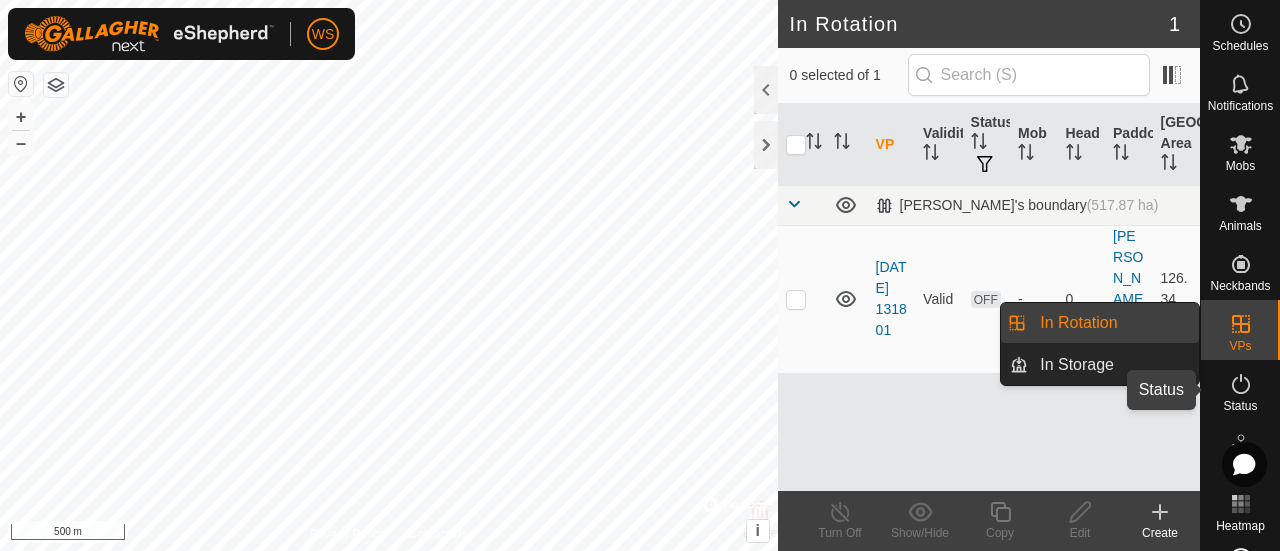 click 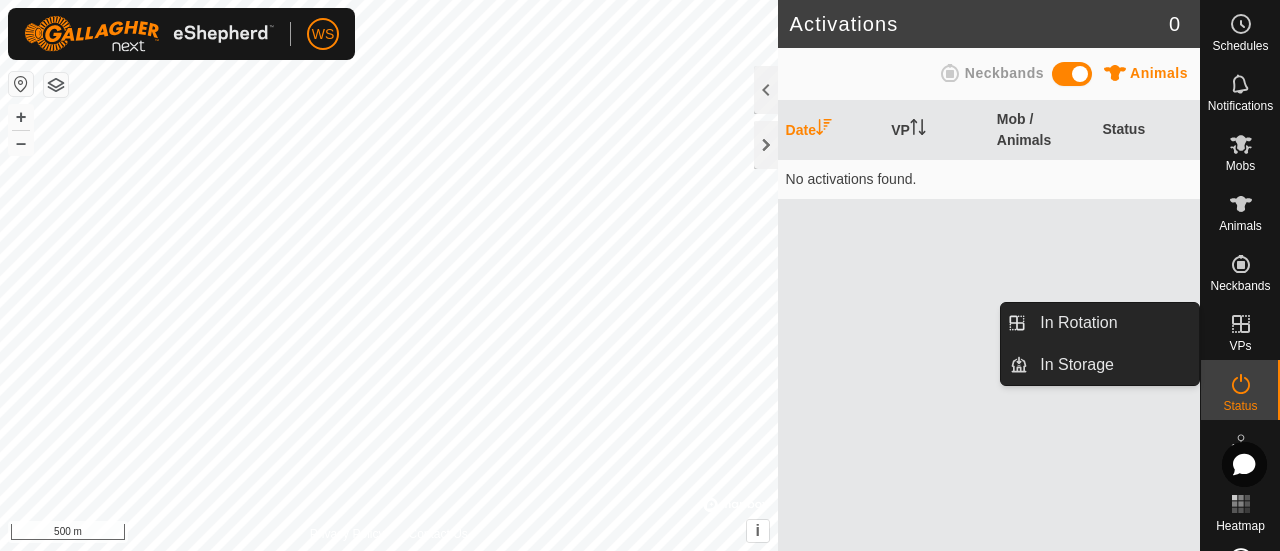 click 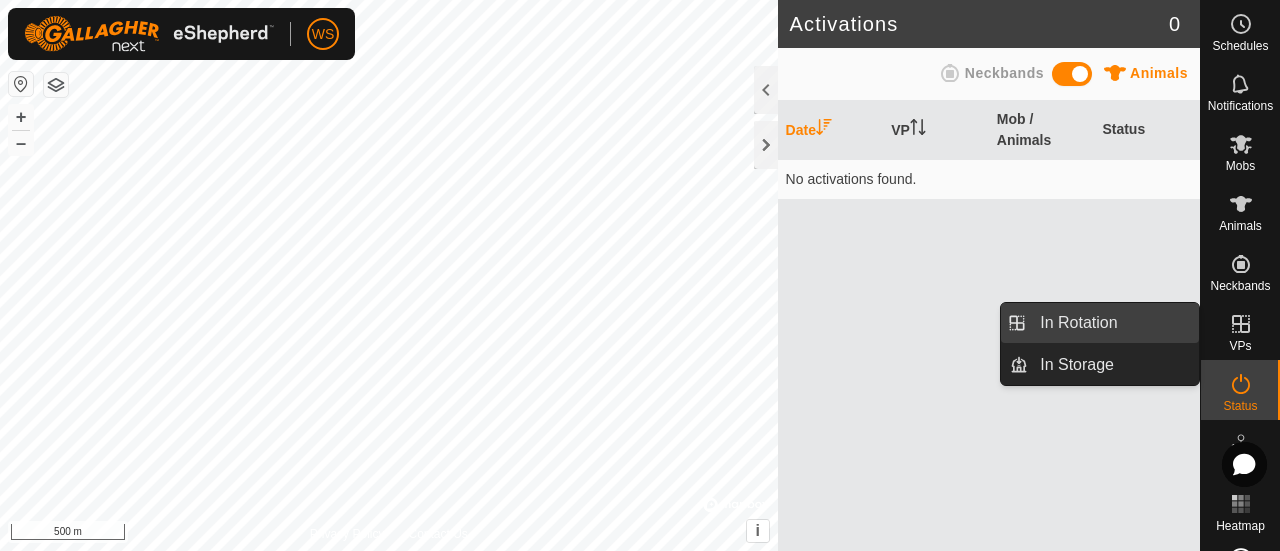 click on "In Rotation" at bounding box center [1113, 323] 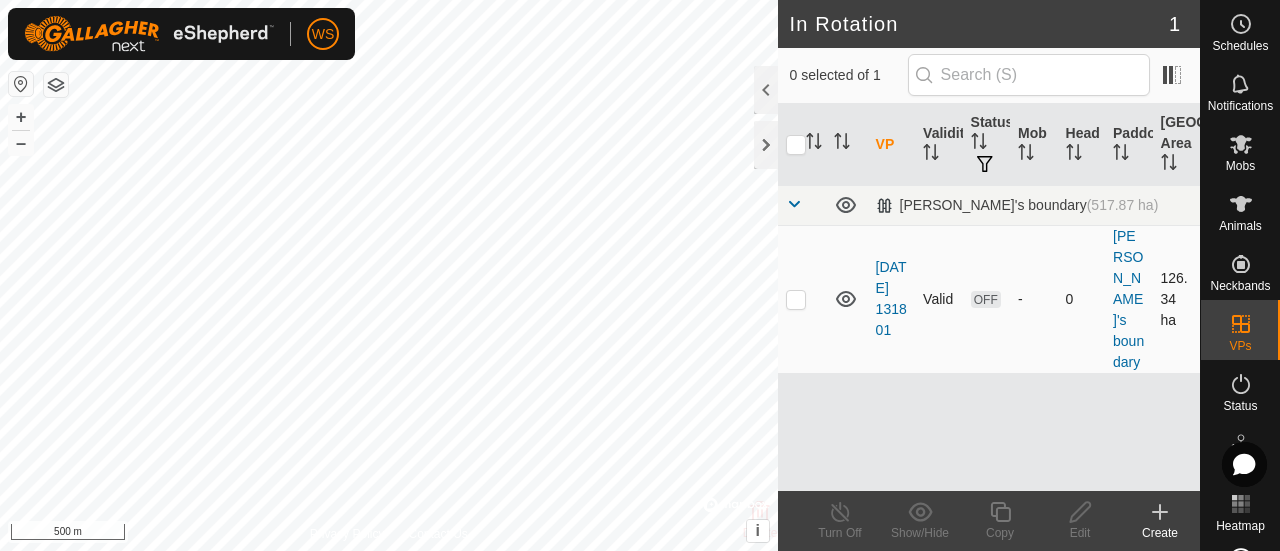 click at bounding box center [796, 299] 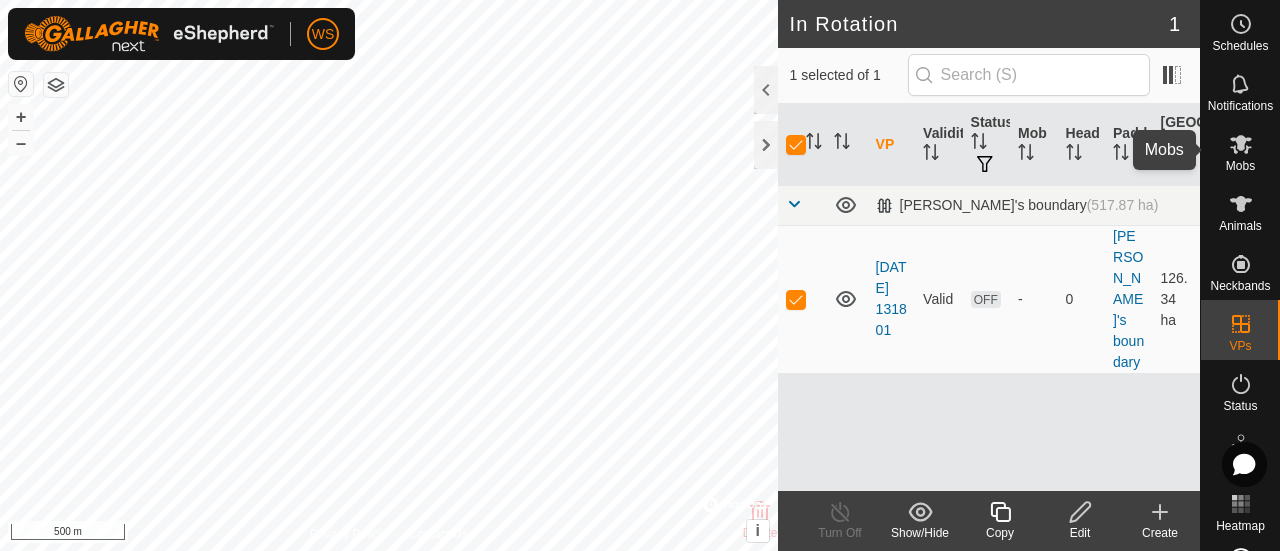 click 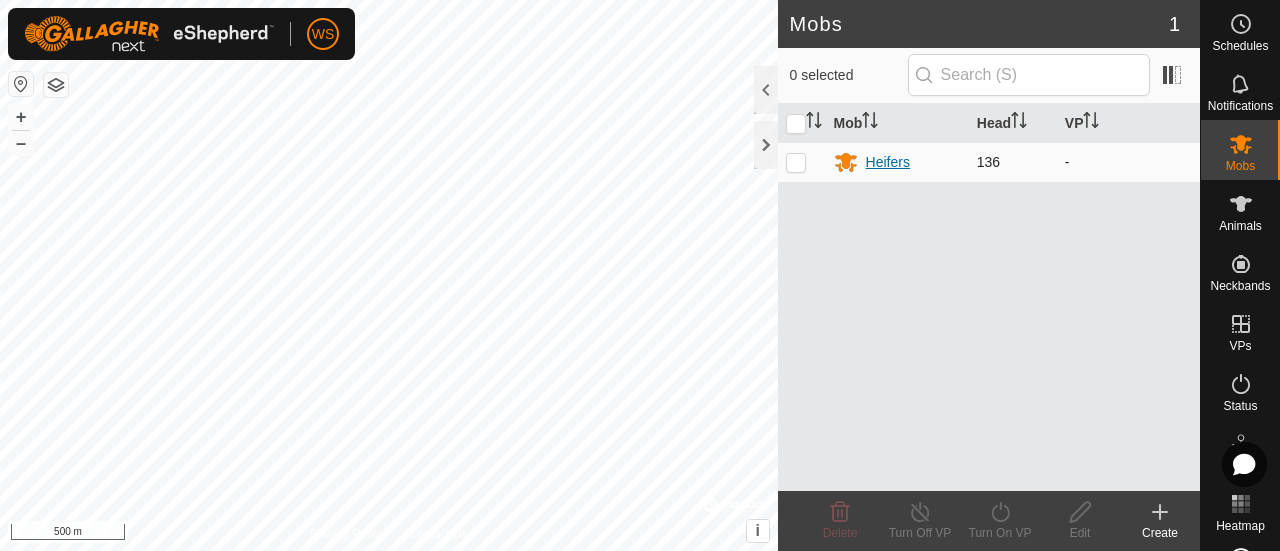 click on "Heifers" at bounding box center [888, 162] 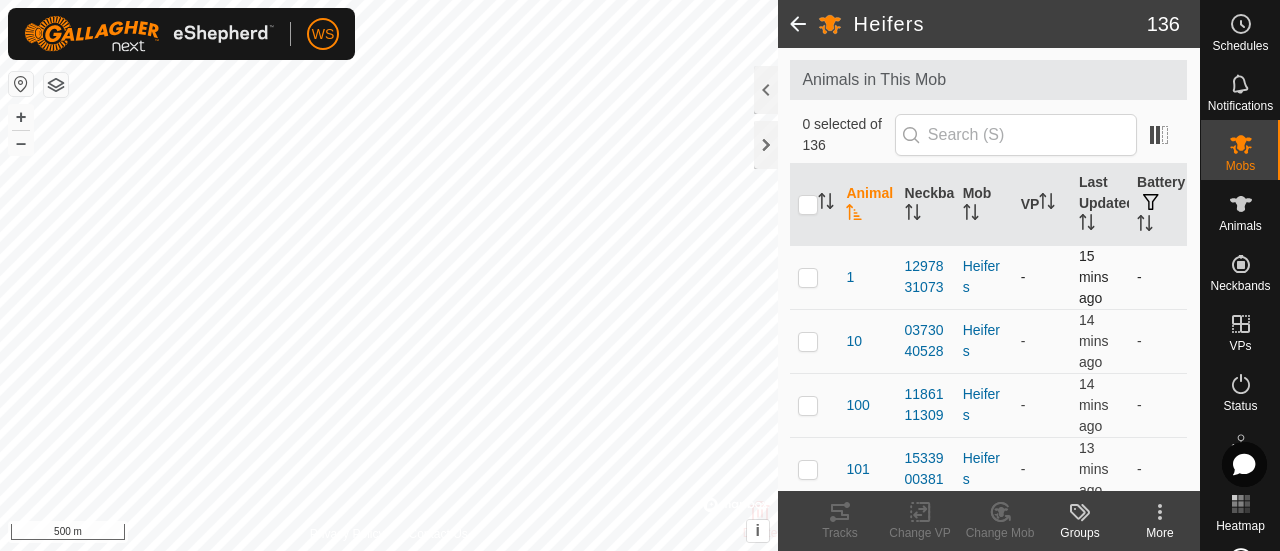 scroll, scrollTop: 0, scrollLeft: 0, axis: both 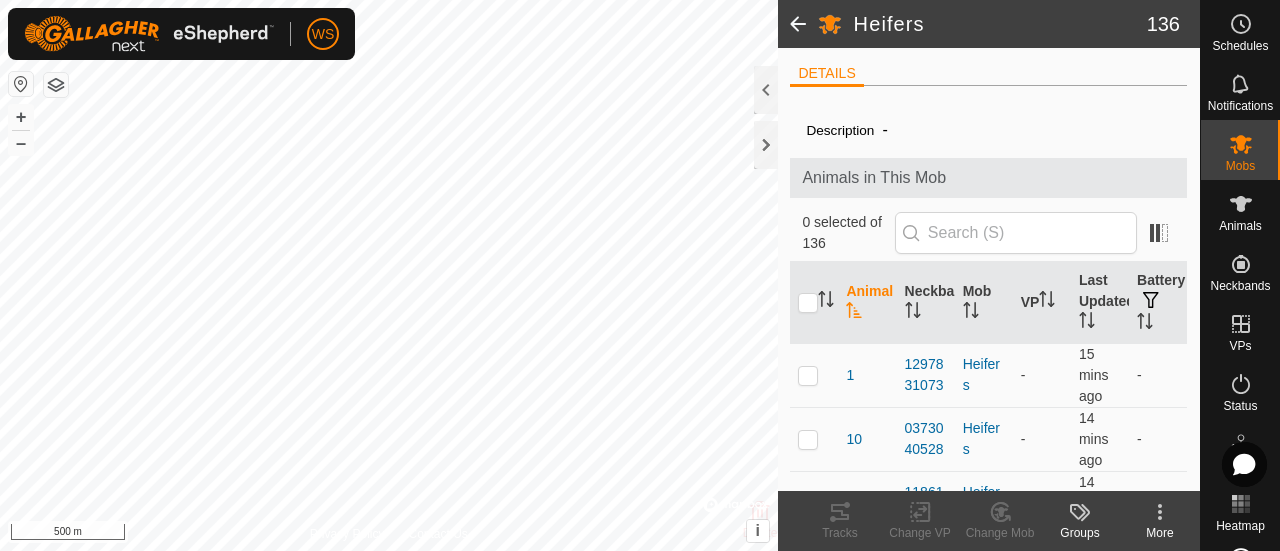 click 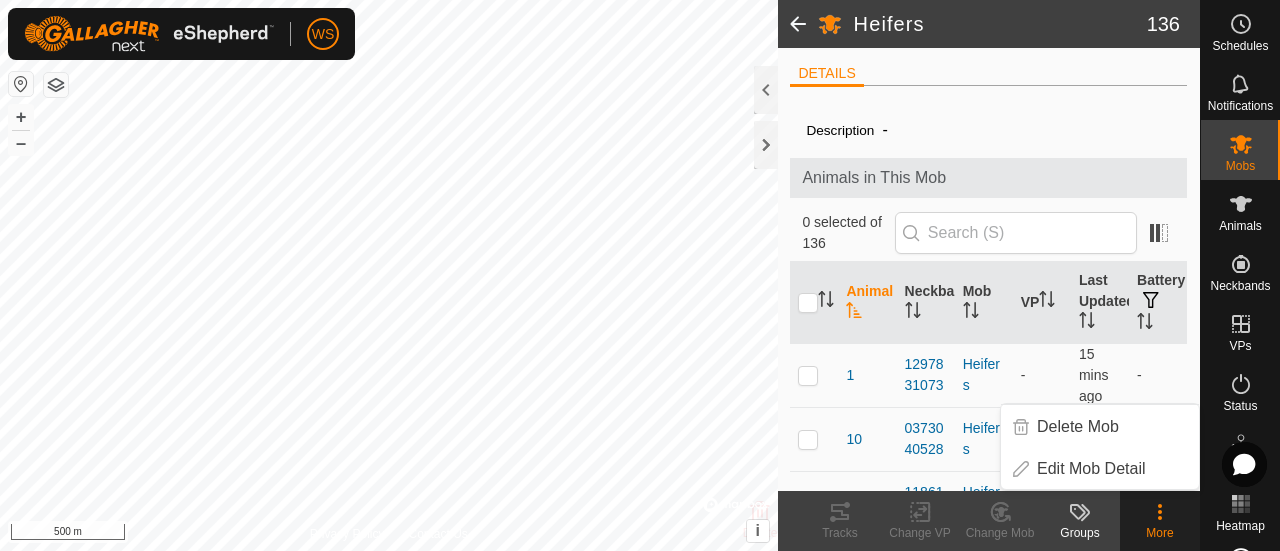 click 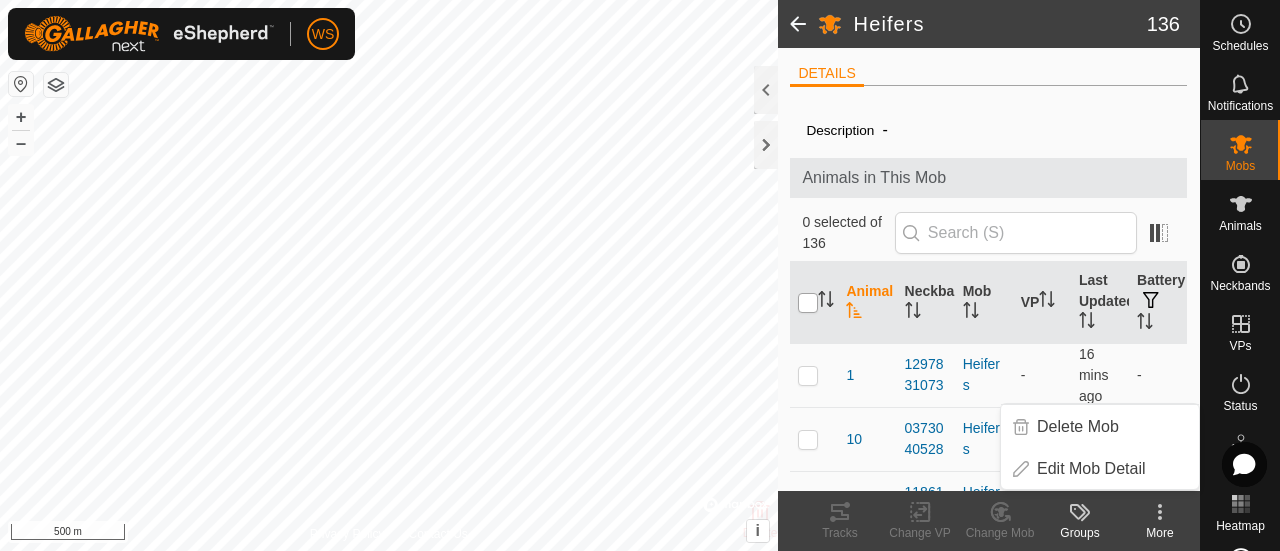 click at bounding box center [808, 303] 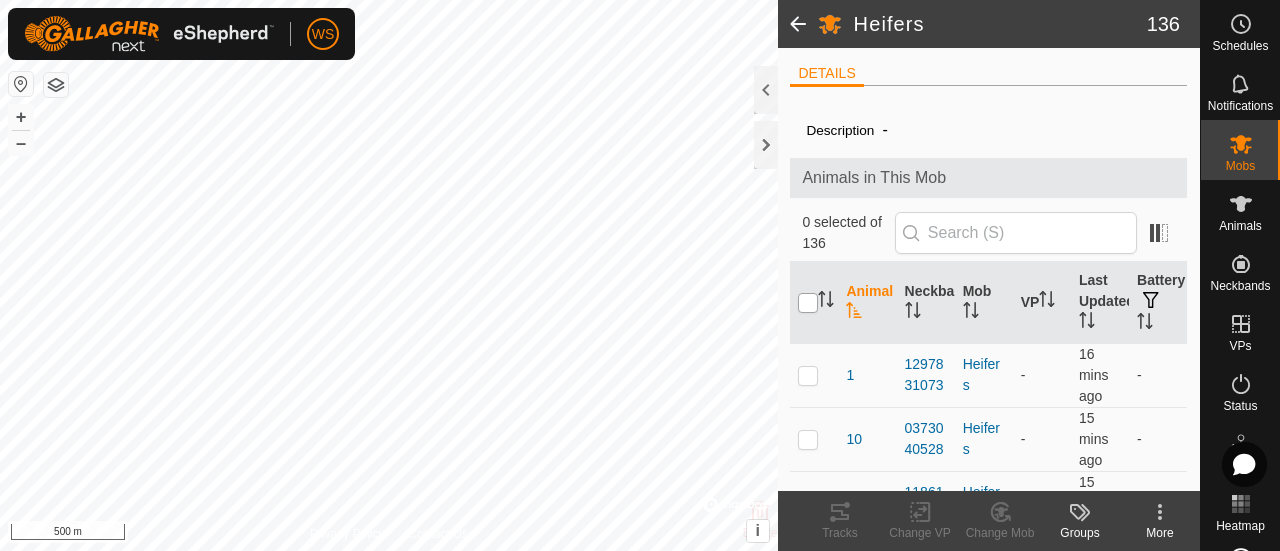 checkbox on "true" 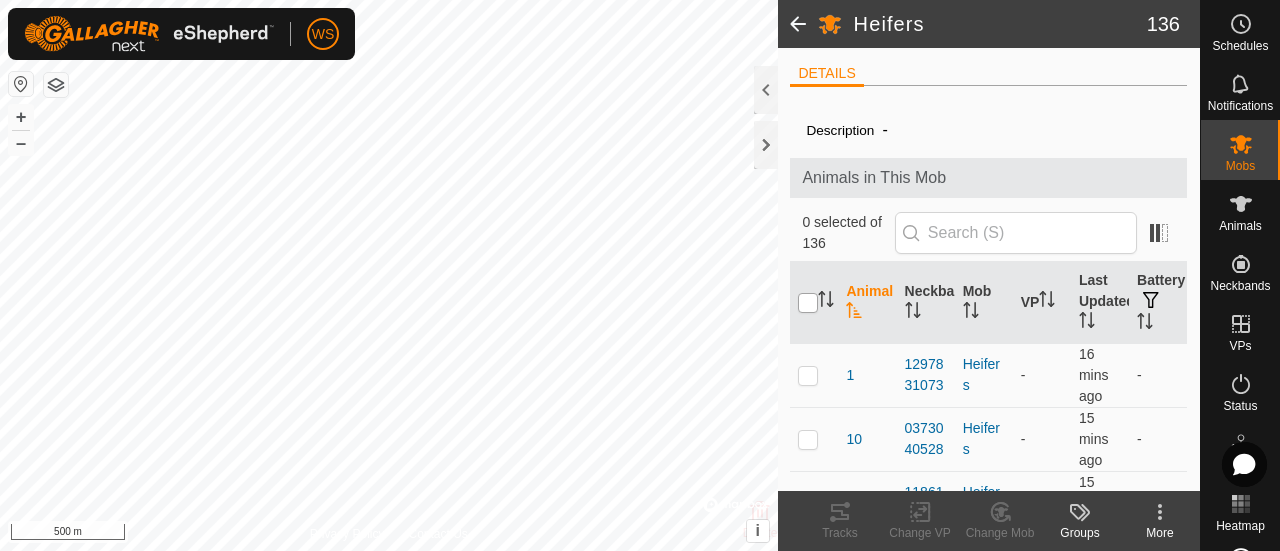 checkbox on "true" 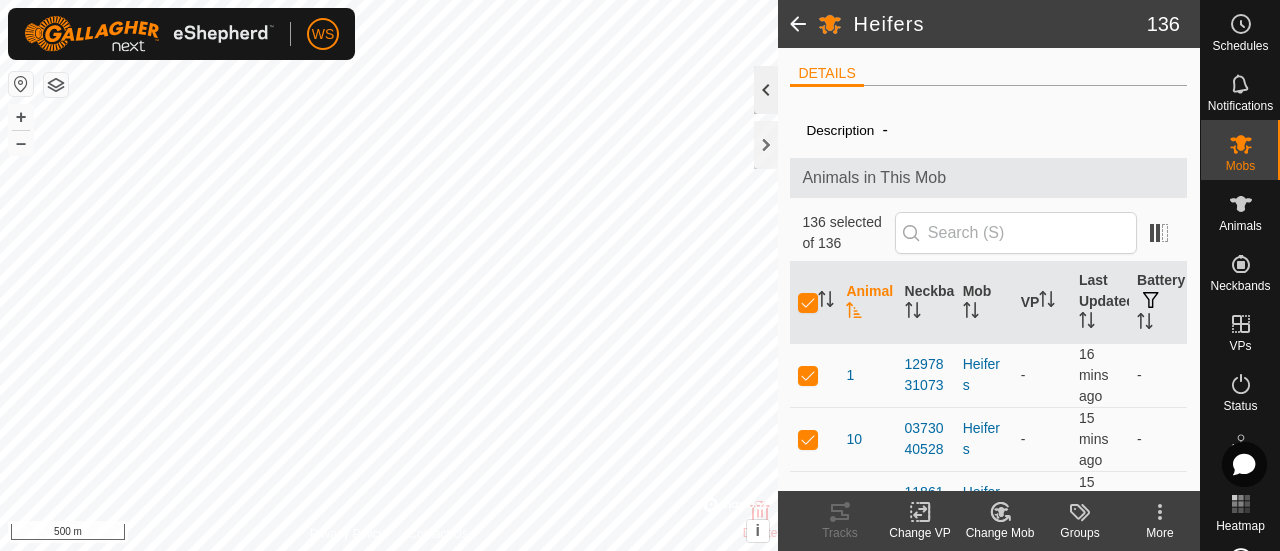 click 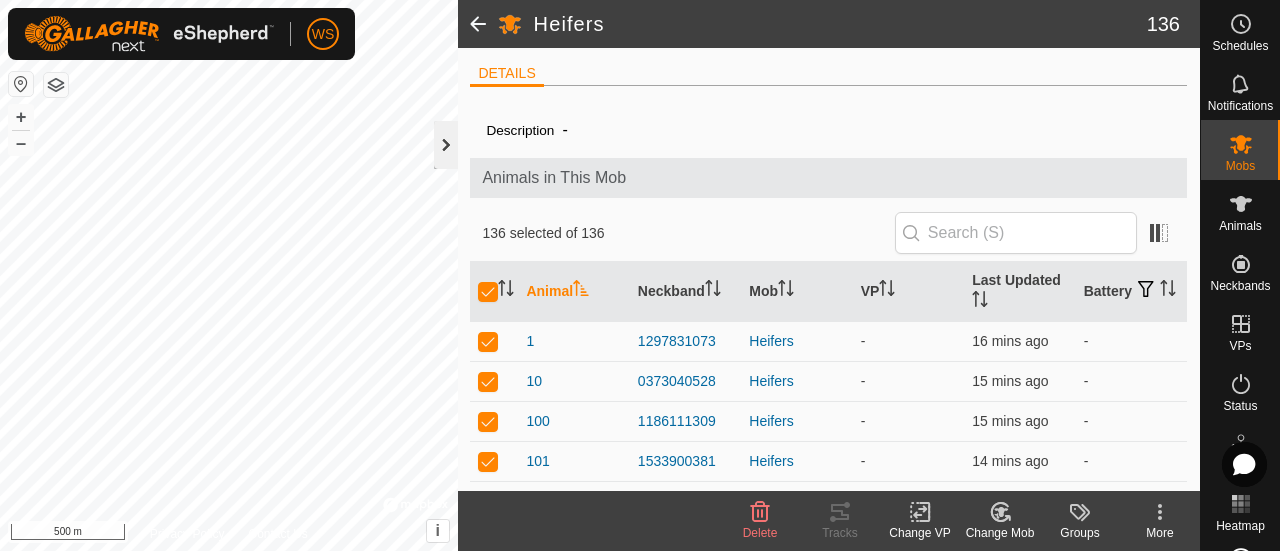 click 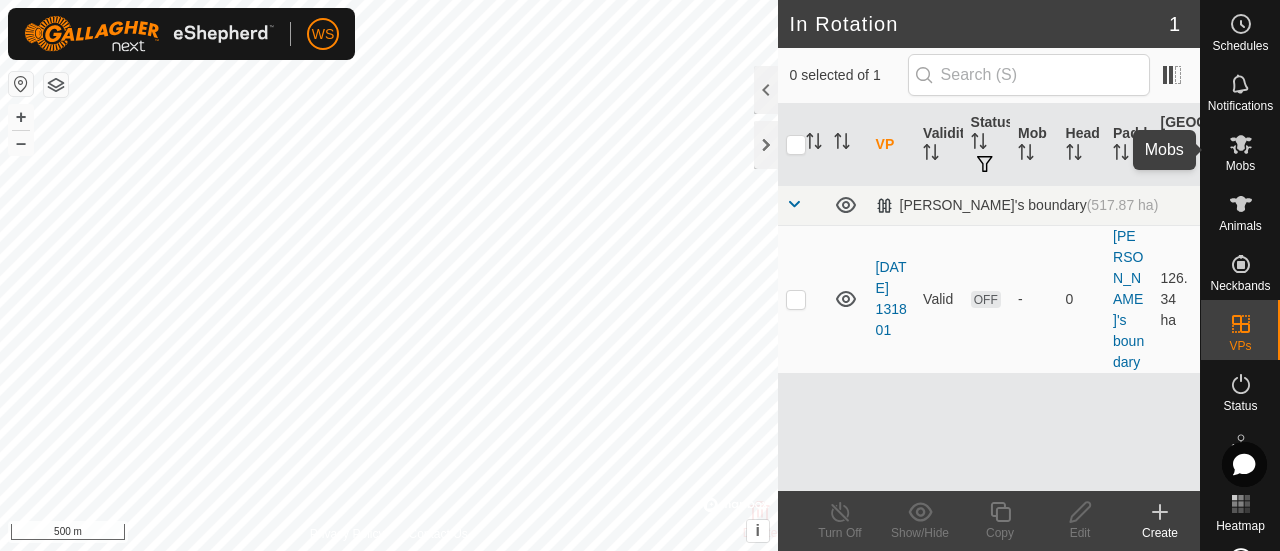 click at bounding box center (1241, 144) 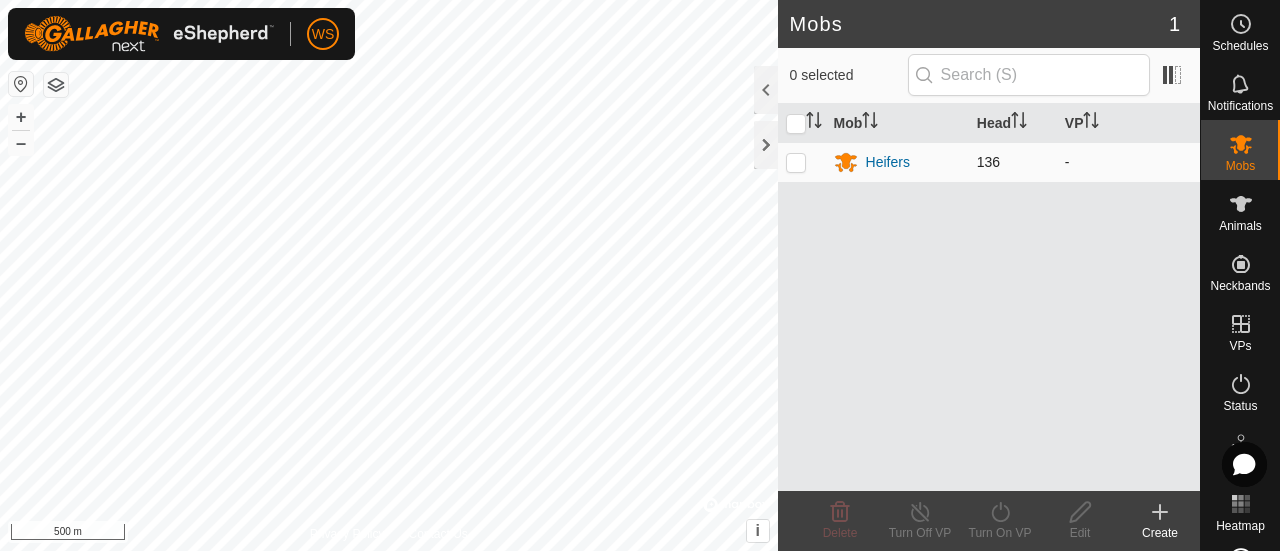 click at bounding box center (796, 162) 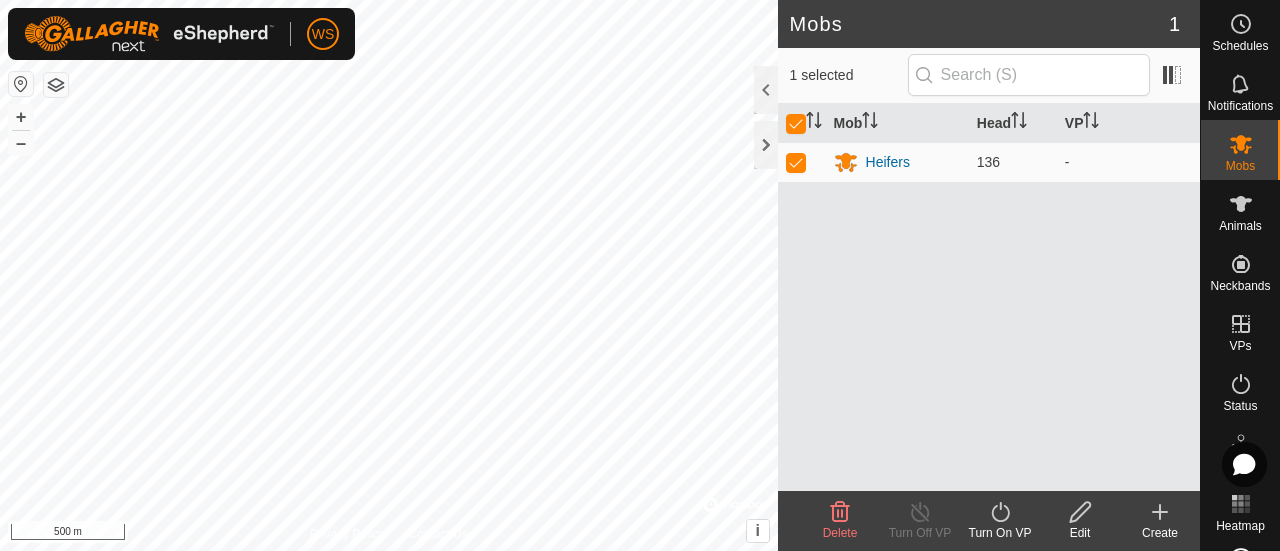 click 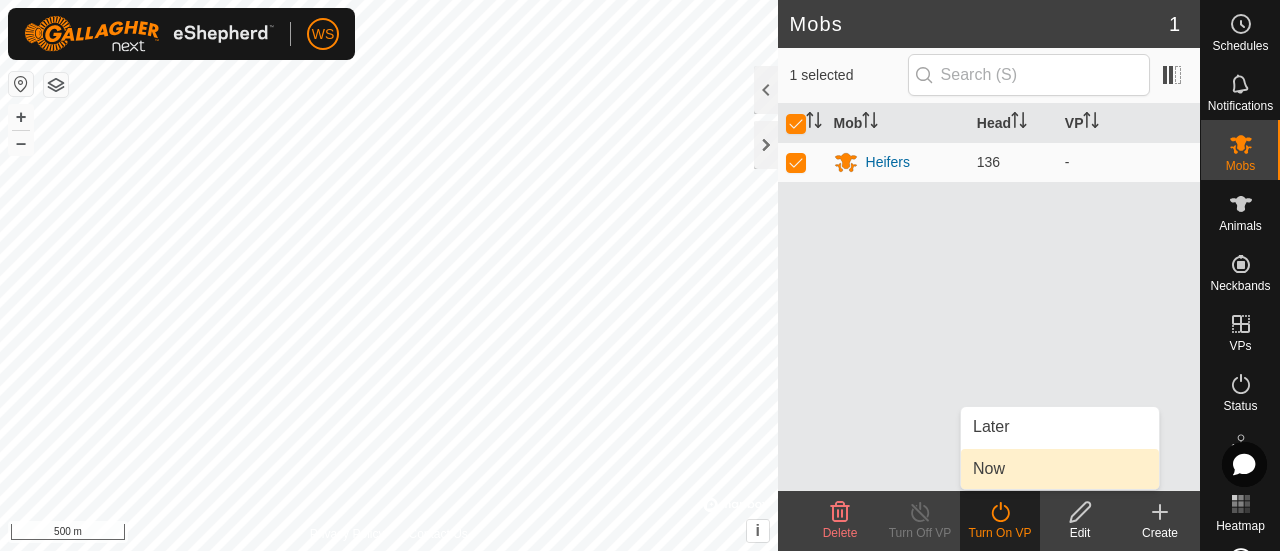 click on "Now" at bounding box center [1060, 469] 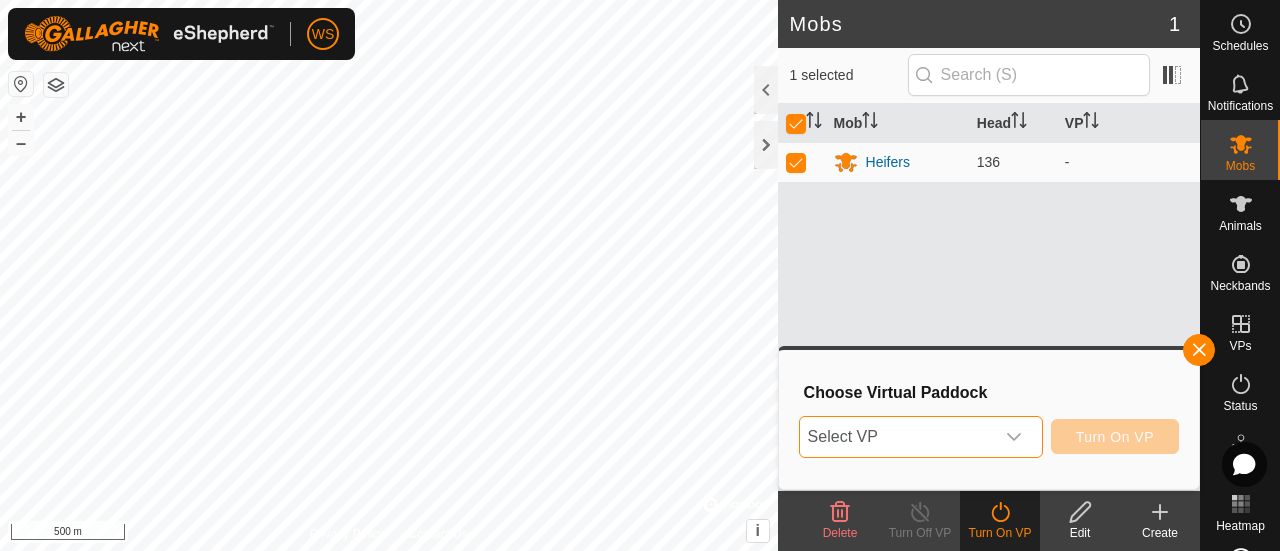 click on "Select VP" at bounding box center [897, 437] 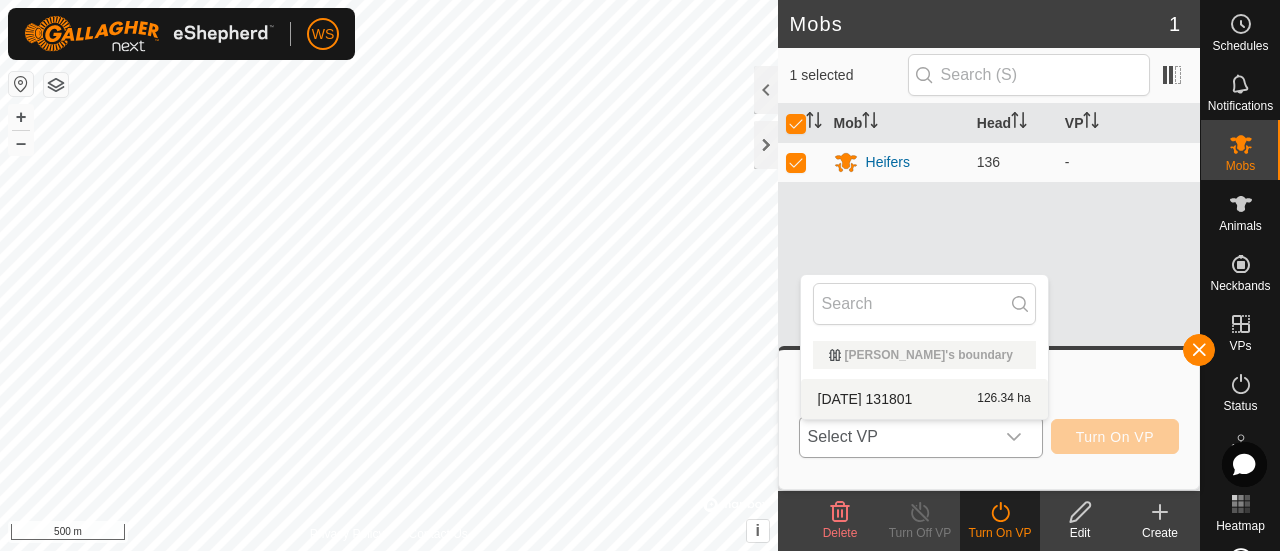 click on "[DATE] 131801  126.34 ha" at bounding box center (924, 399) 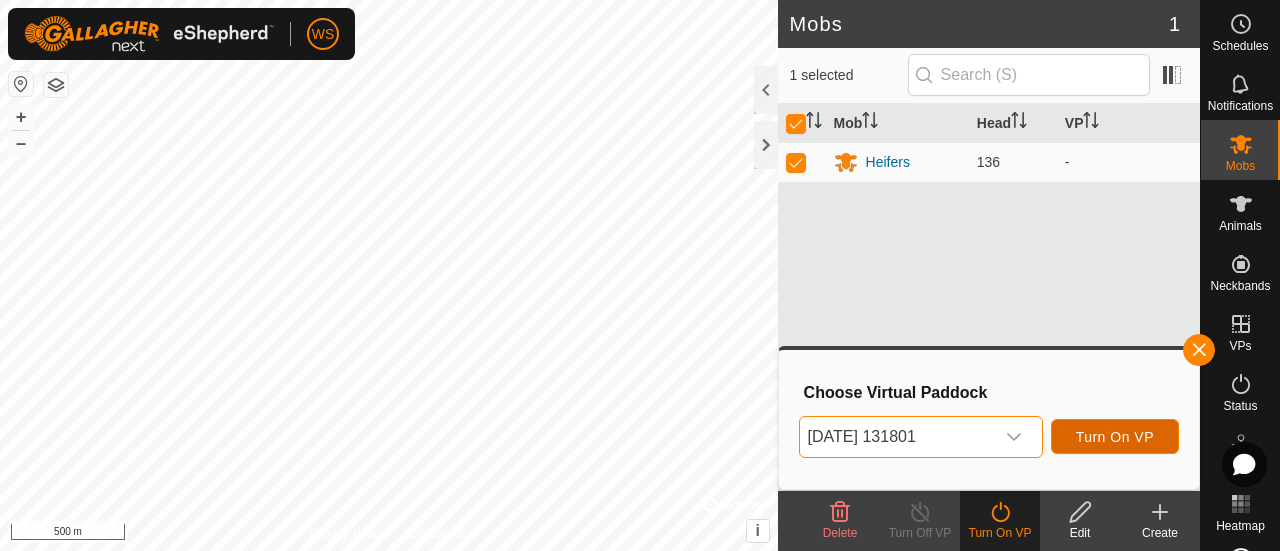 click on "Turn On VP" at bounding box center (1115, 437) 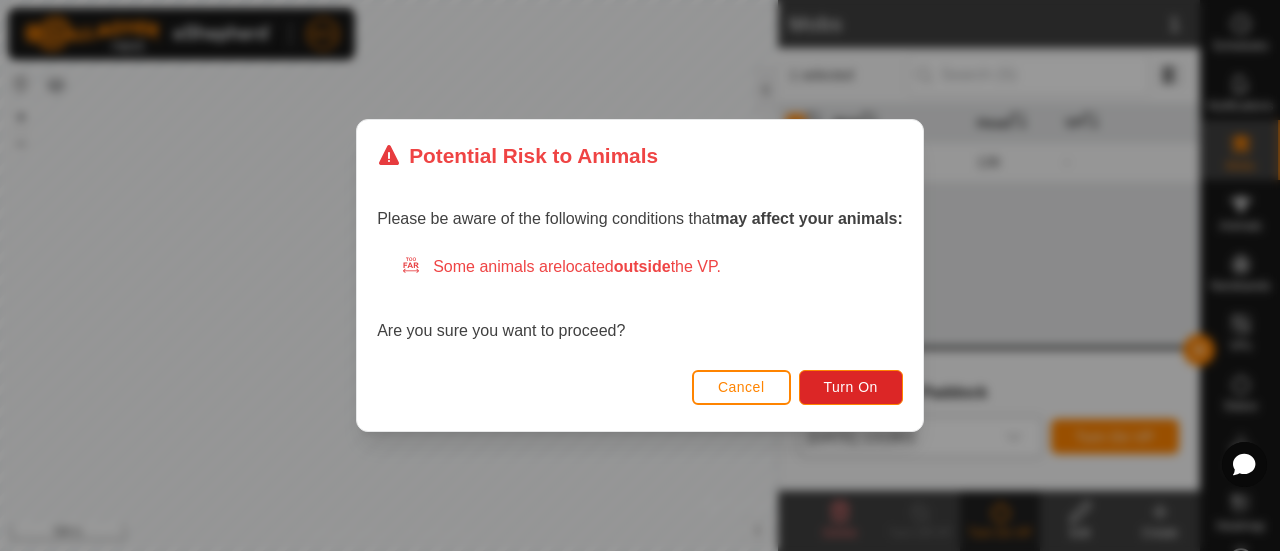 click on "Cancel" at bounding box center [741, 387] 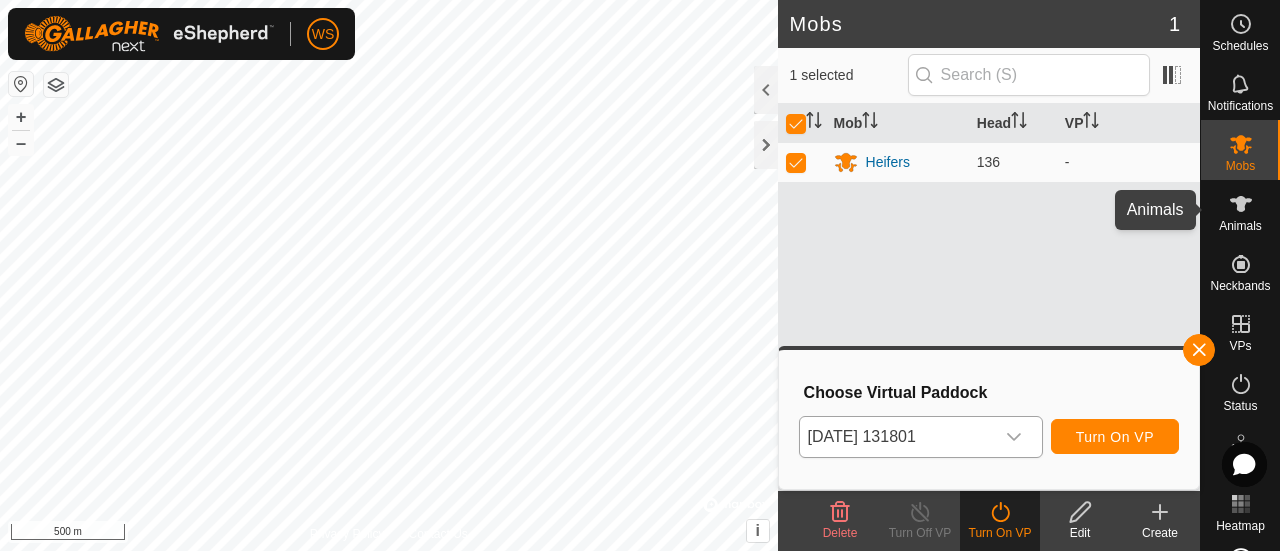 click 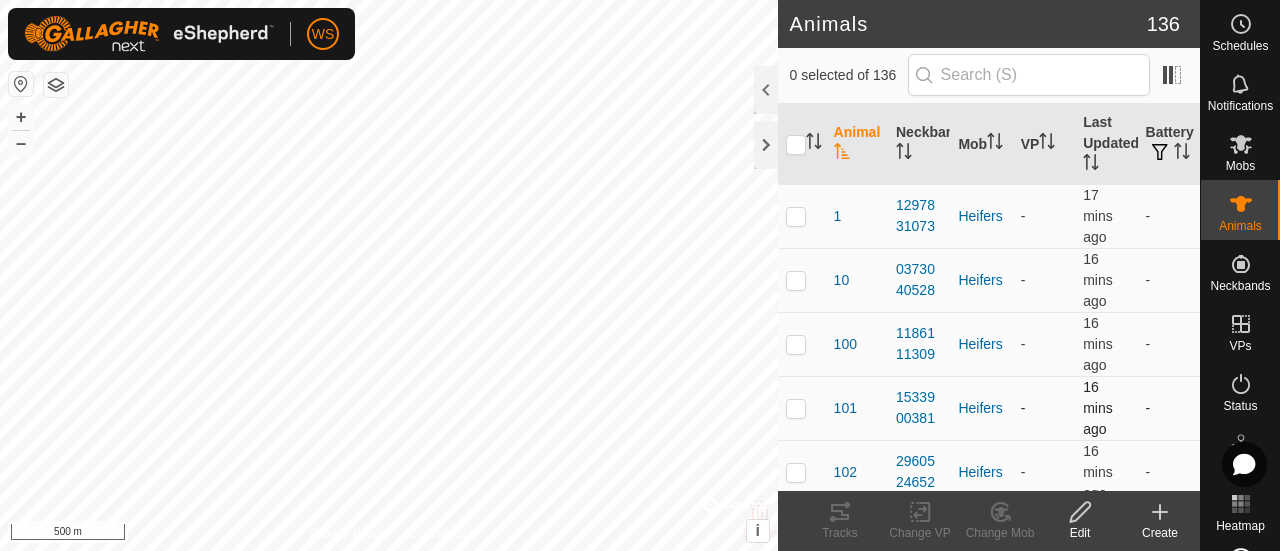 scroll, scrollTop: 400, scrollLeft: 0, axis: vertical 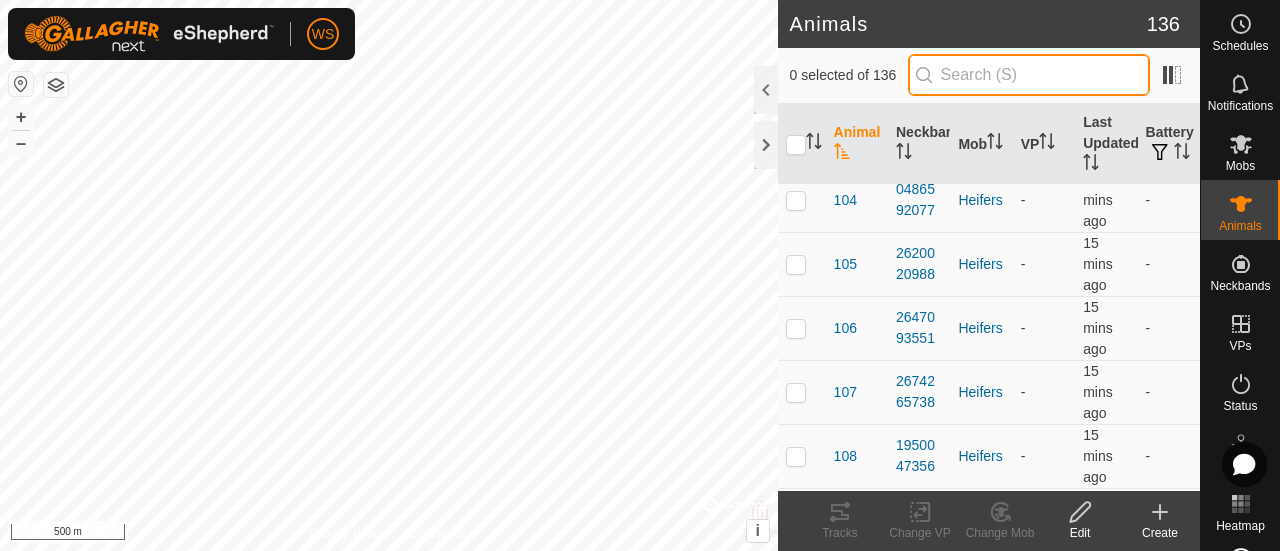 click at bounding box center (1029, 75) 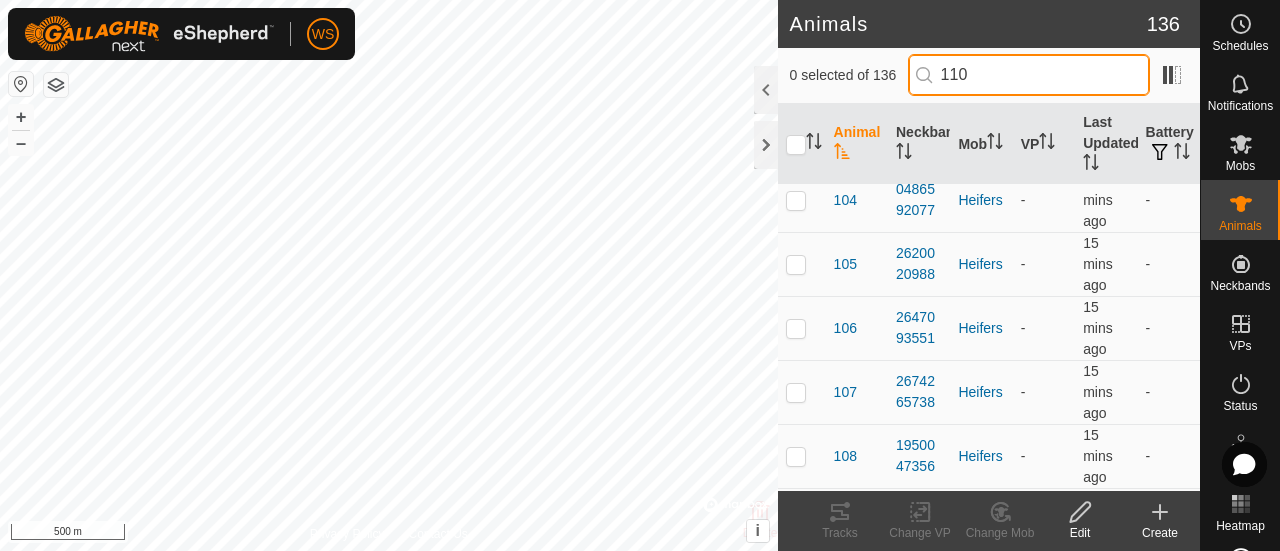 scroll, scrollTop: 0, scrollLeft: 0, axis: both 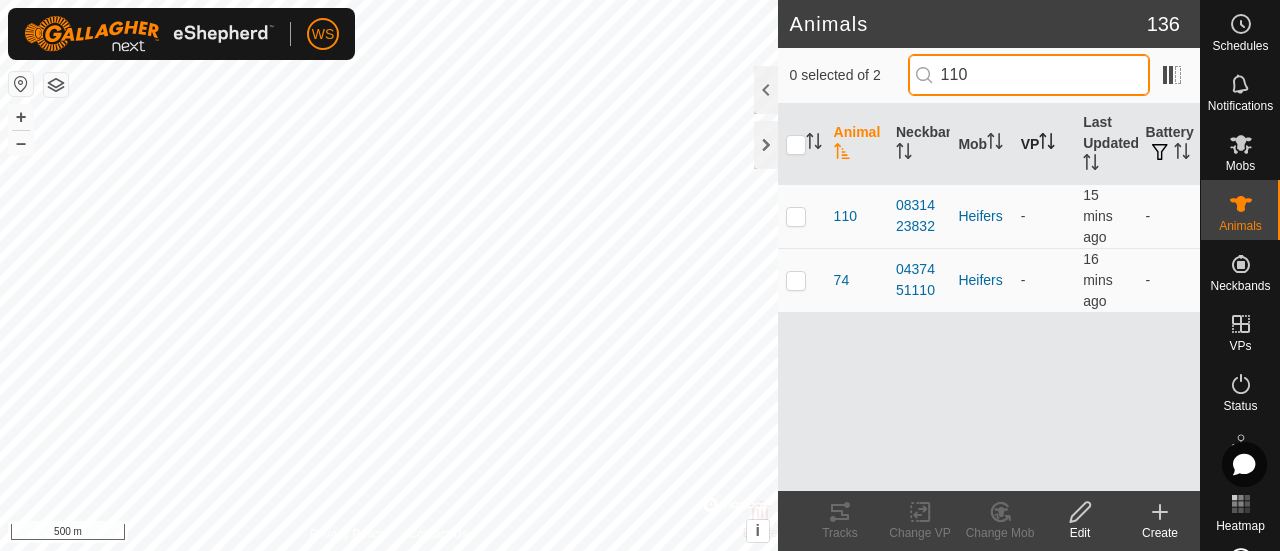 type on "110" 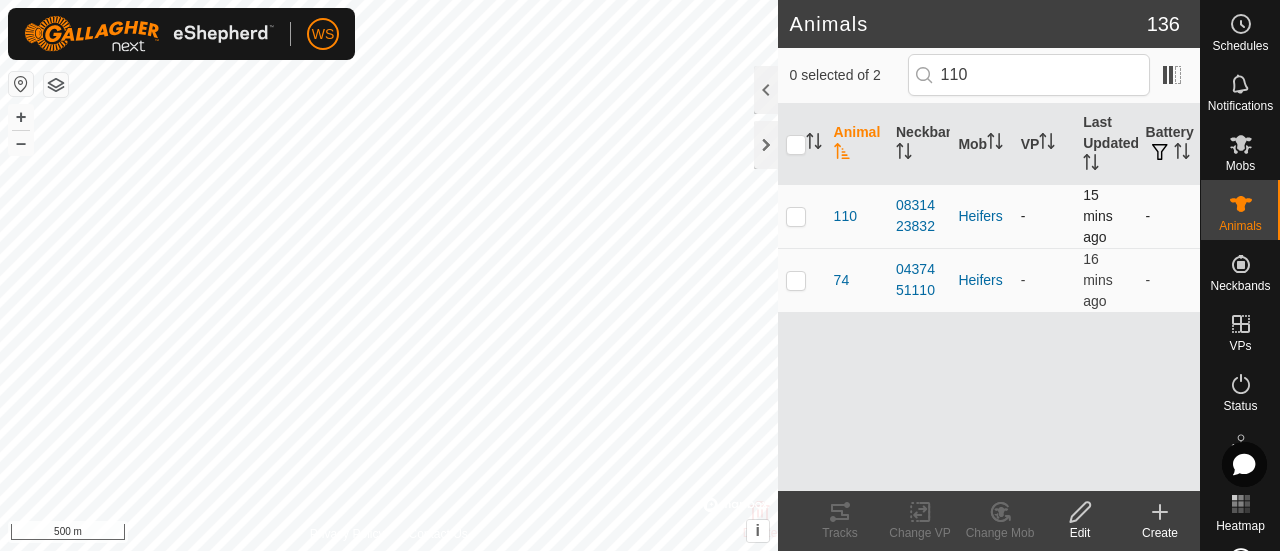 click at bounding box center (796, 216) 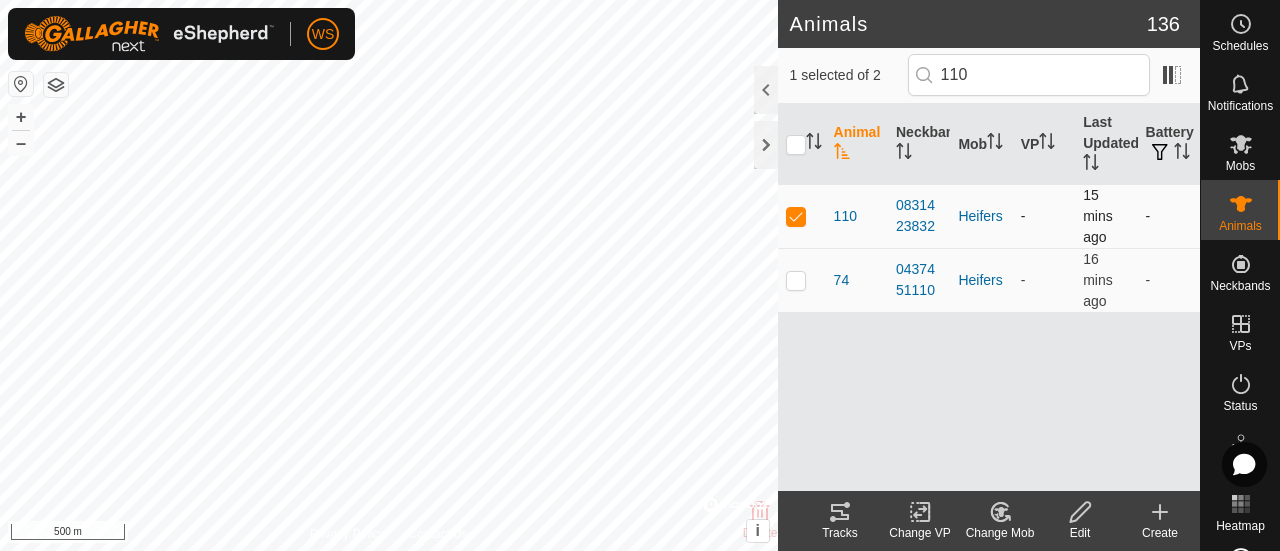 checkbox on "true" 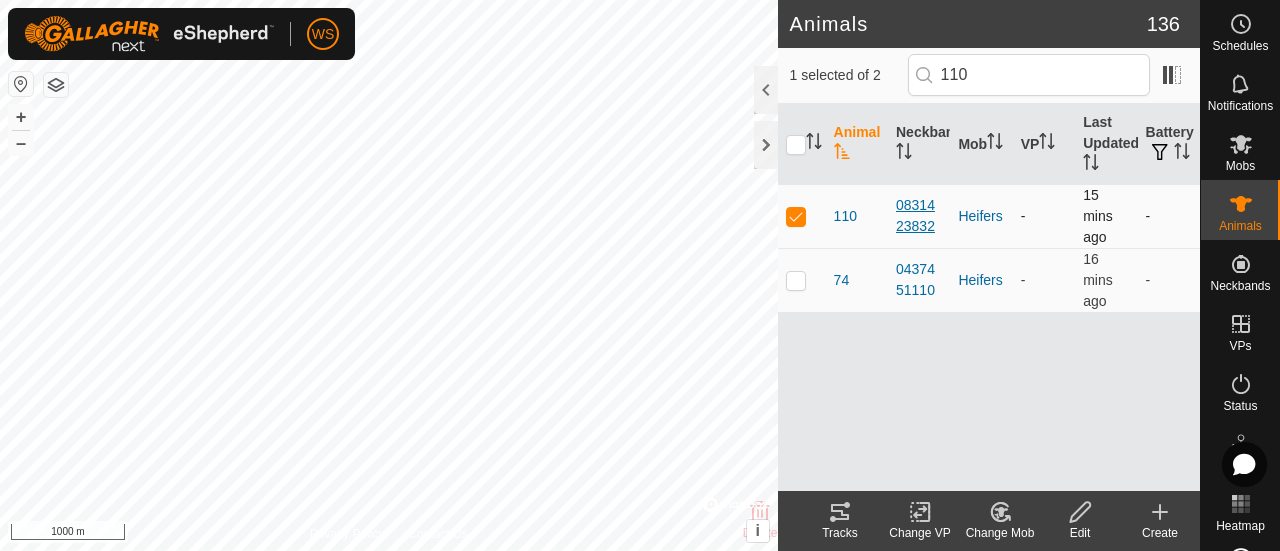 click on "0831423832" at bounding box center [919, 216] 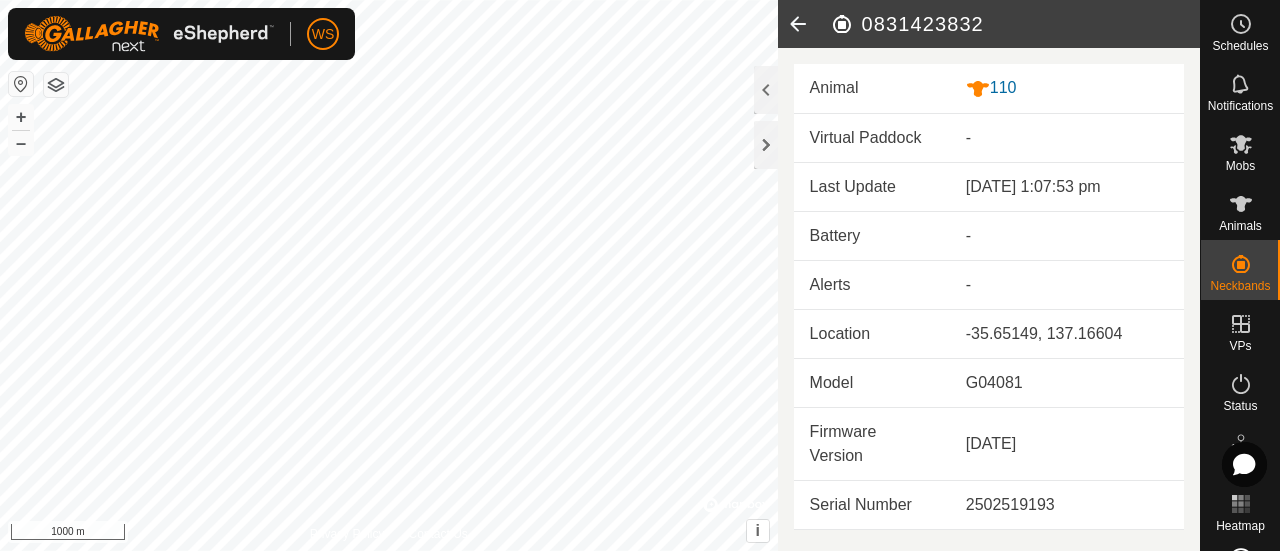 click 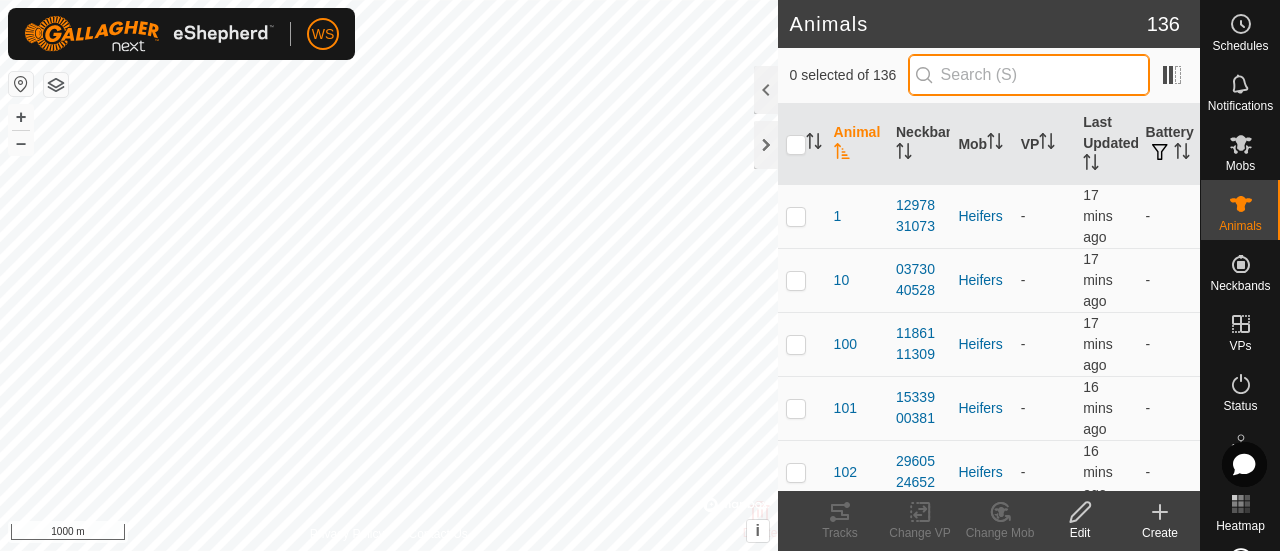 click at bounding box center [1029, 75] 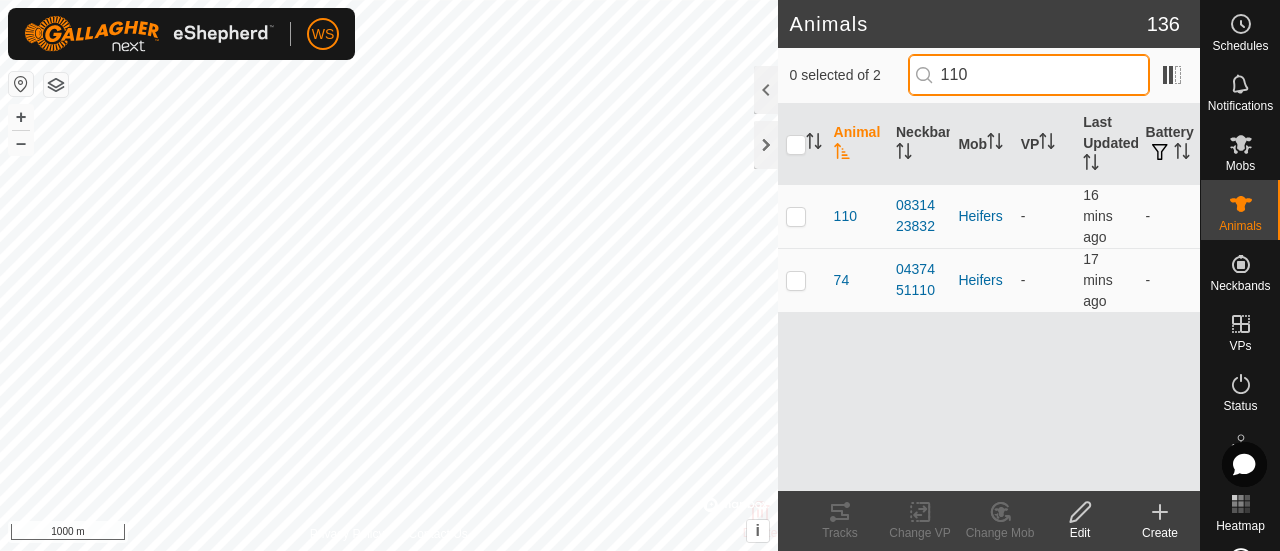 type on "110" 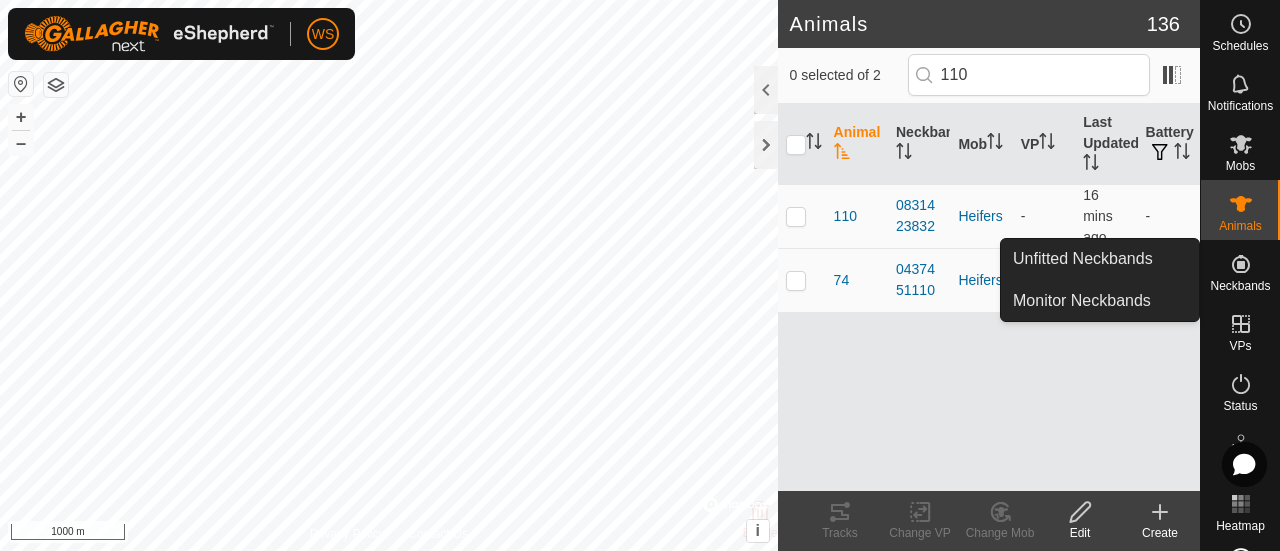 click 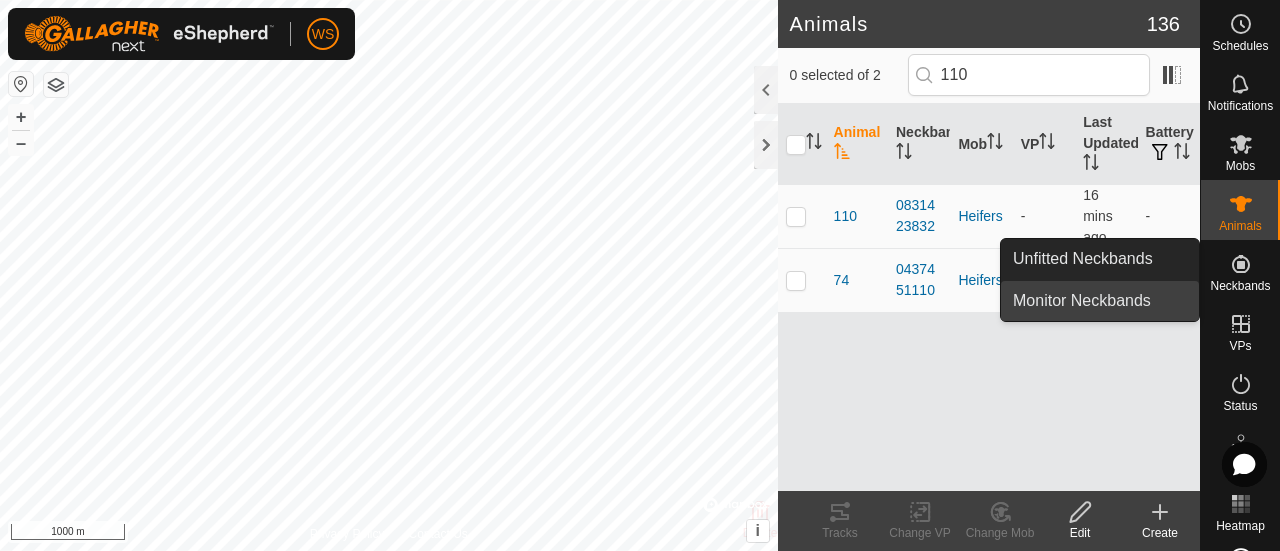 click on "Monitor Neckbands" at bounding box center [1100, 301] 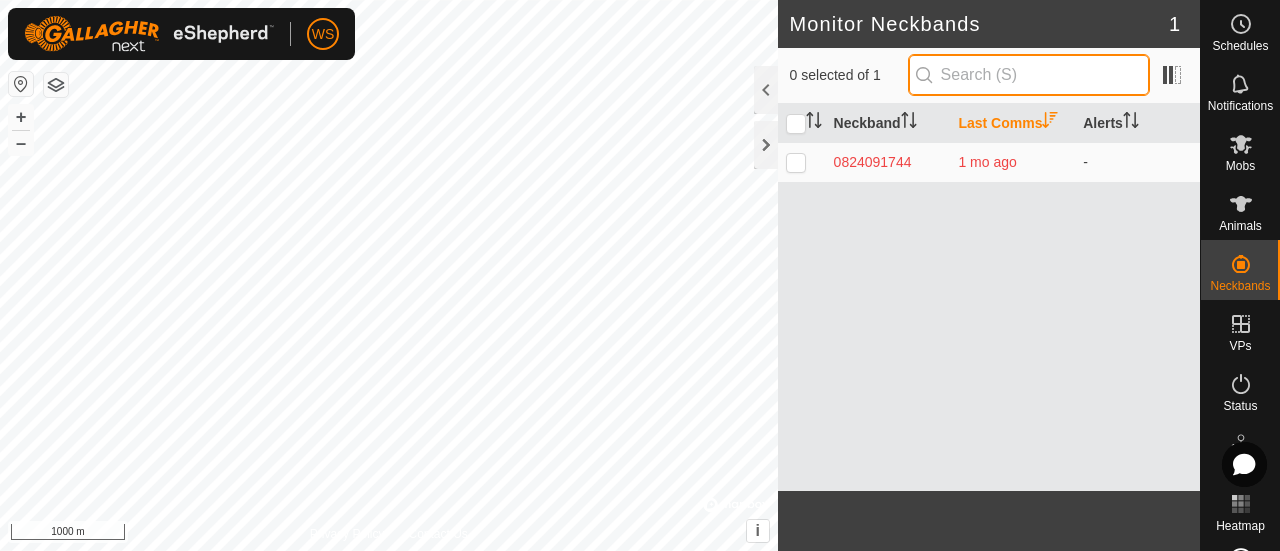 click at bounding box center [1029, 75] 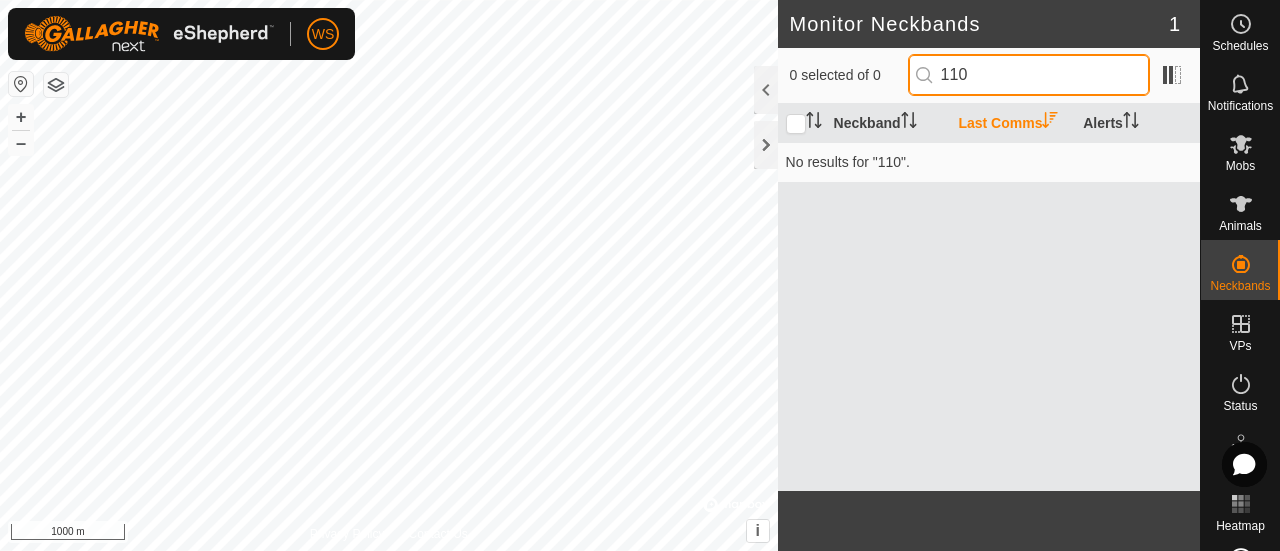 type on "110" 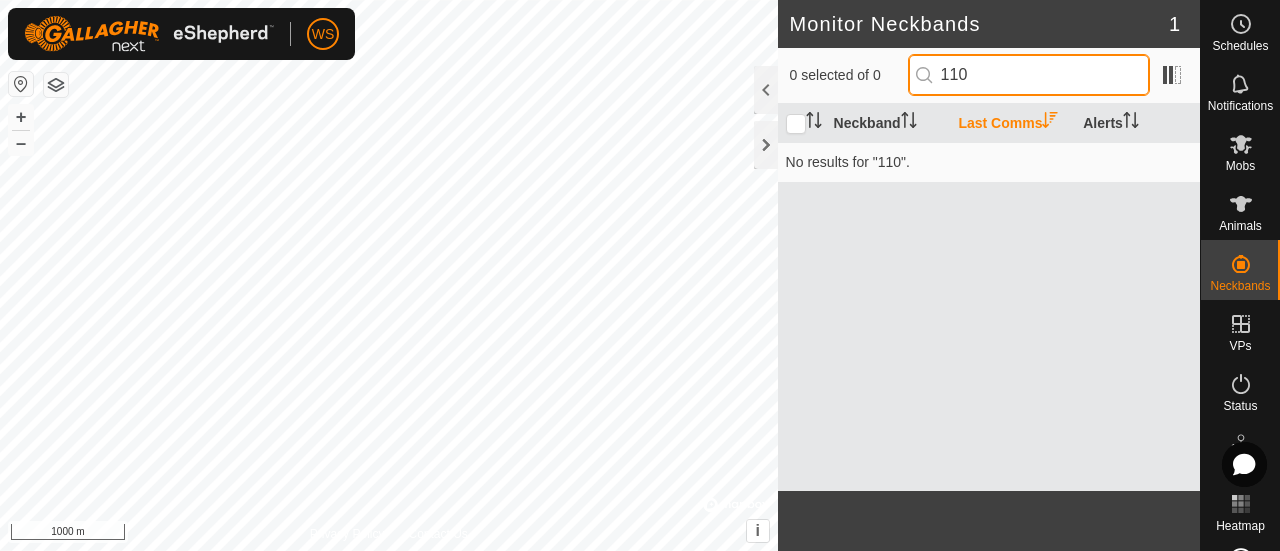 drag, startPoint x: 1014, startPoint y: 79, endPoint x: 843, endPoint y: 71, distance: 171.18703 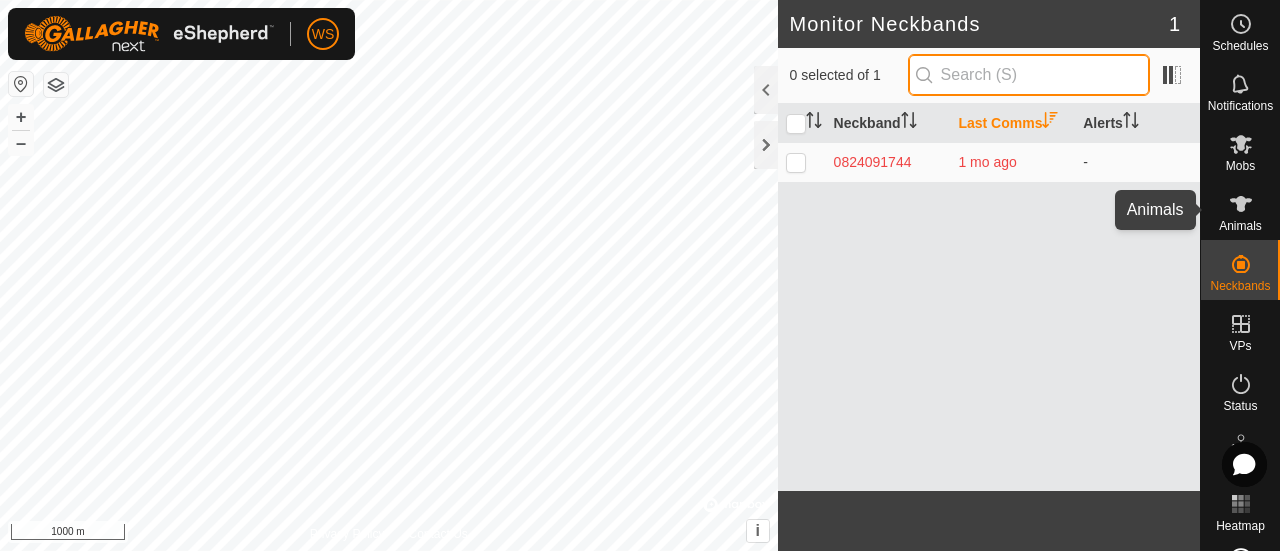 type 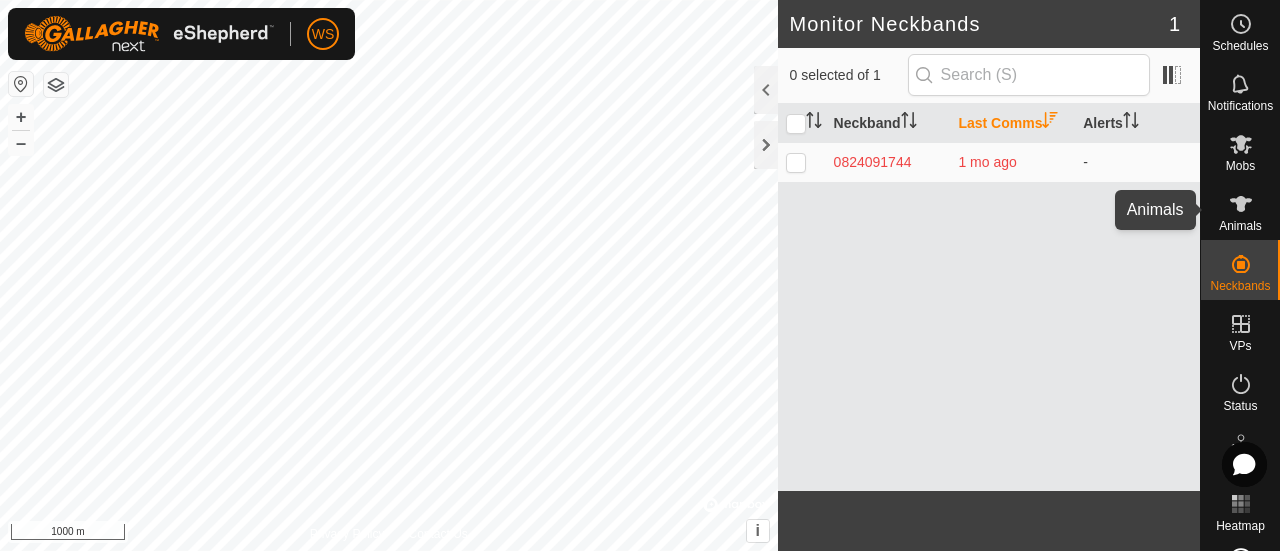 click 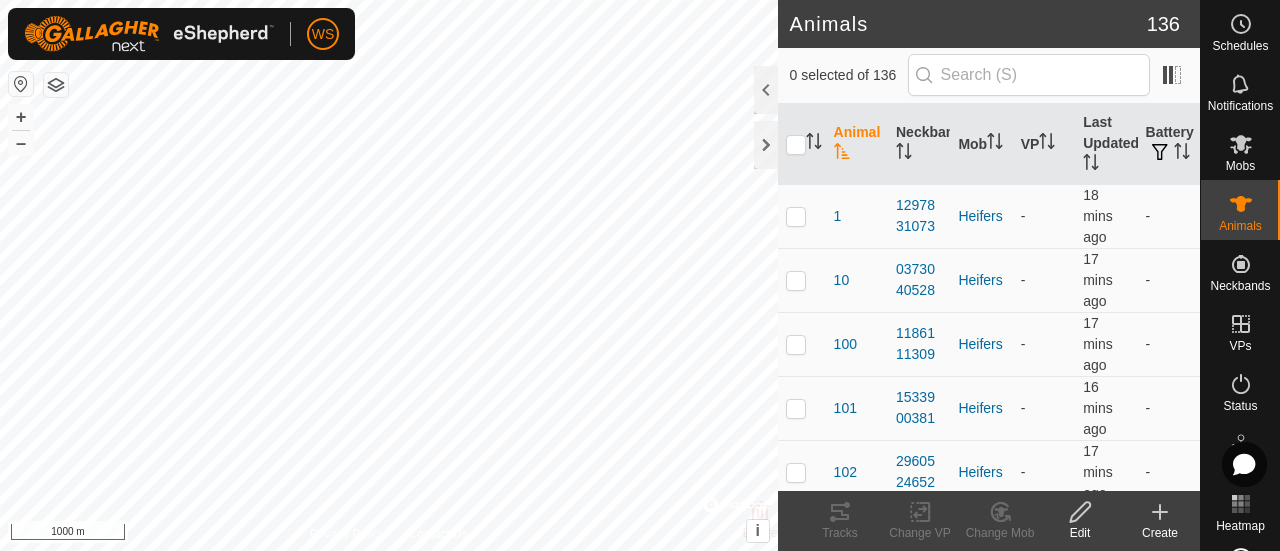 click at bounding box center (1029, 75) 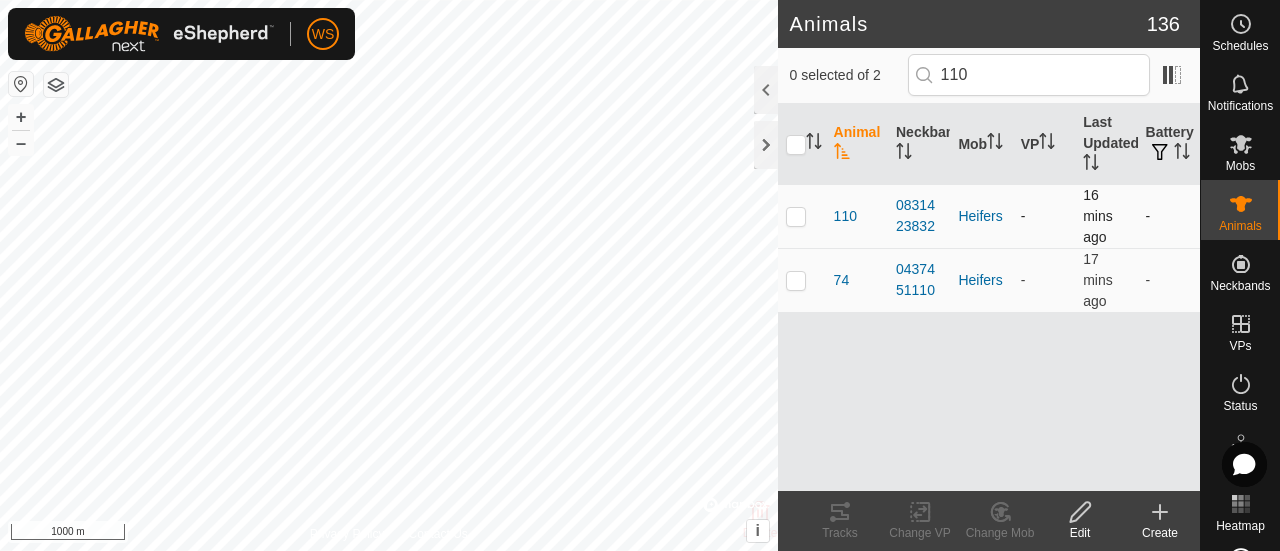 type on "110" 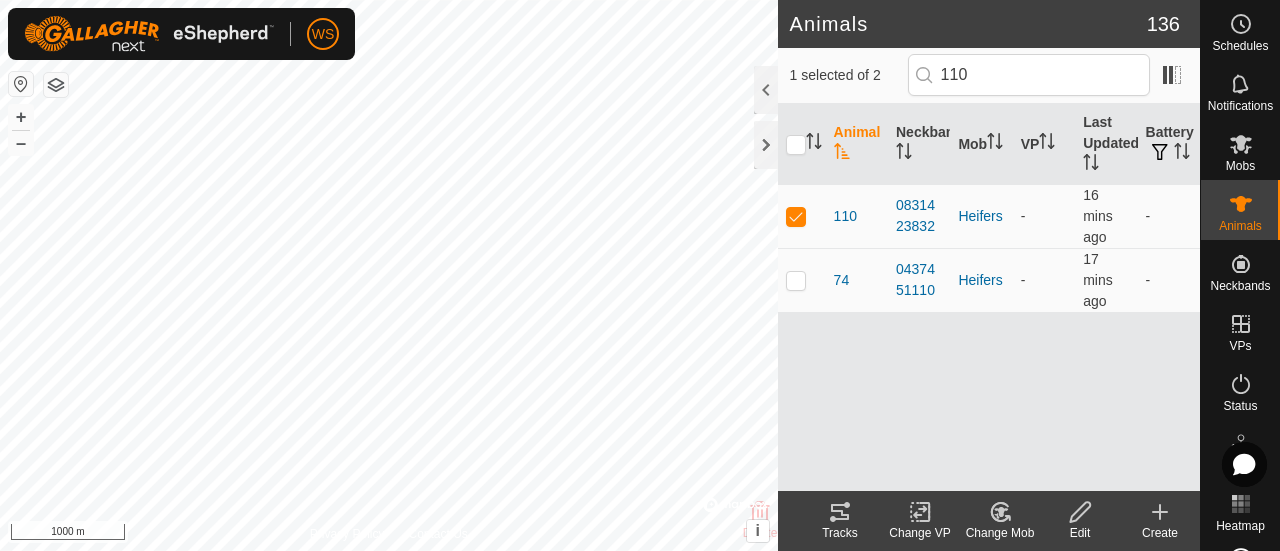 click 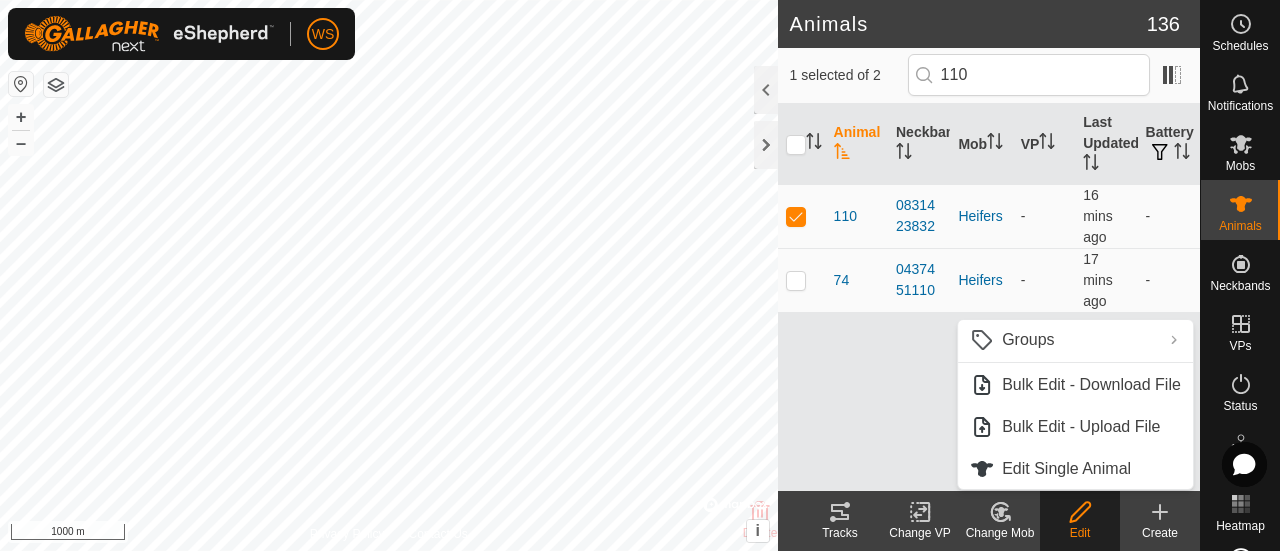 click 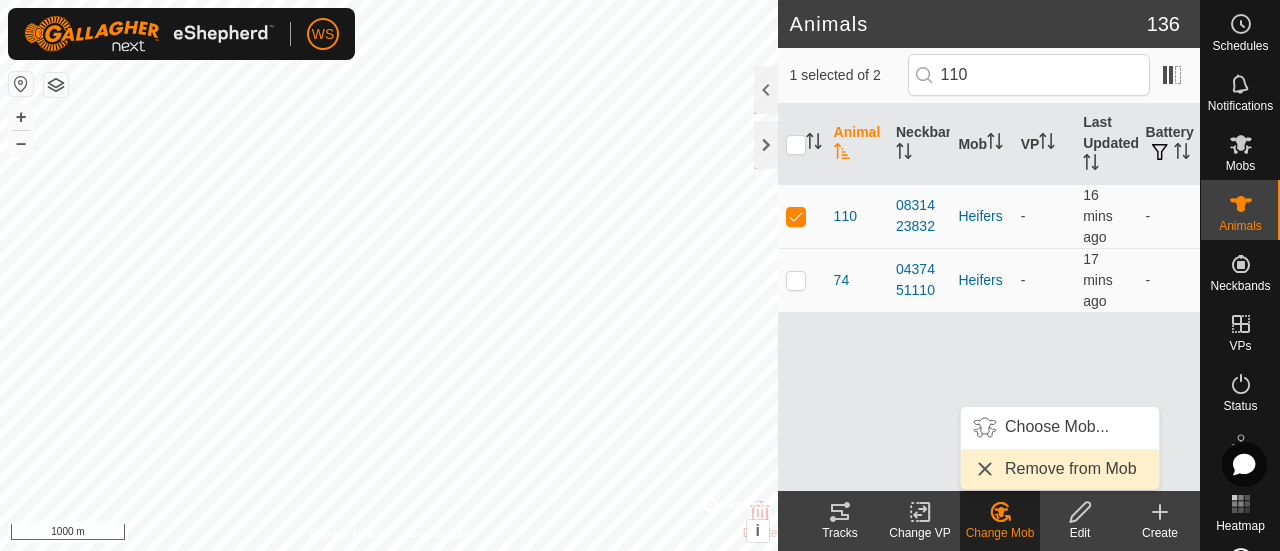click on "Remove from Mob" at bounding box center [1060, 469] 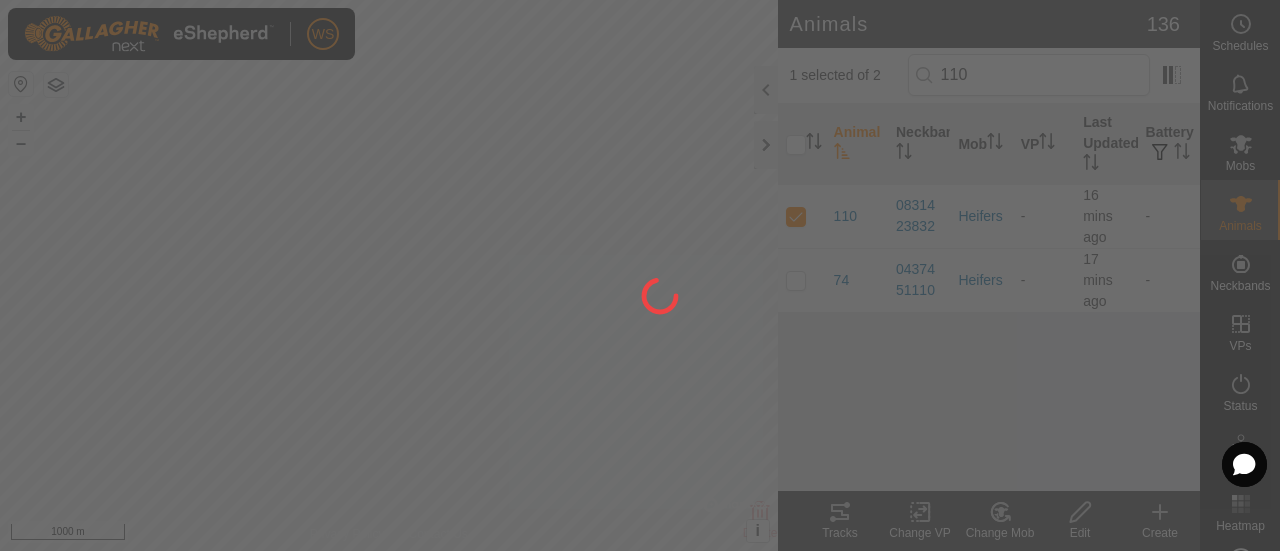 checkbox on "false" 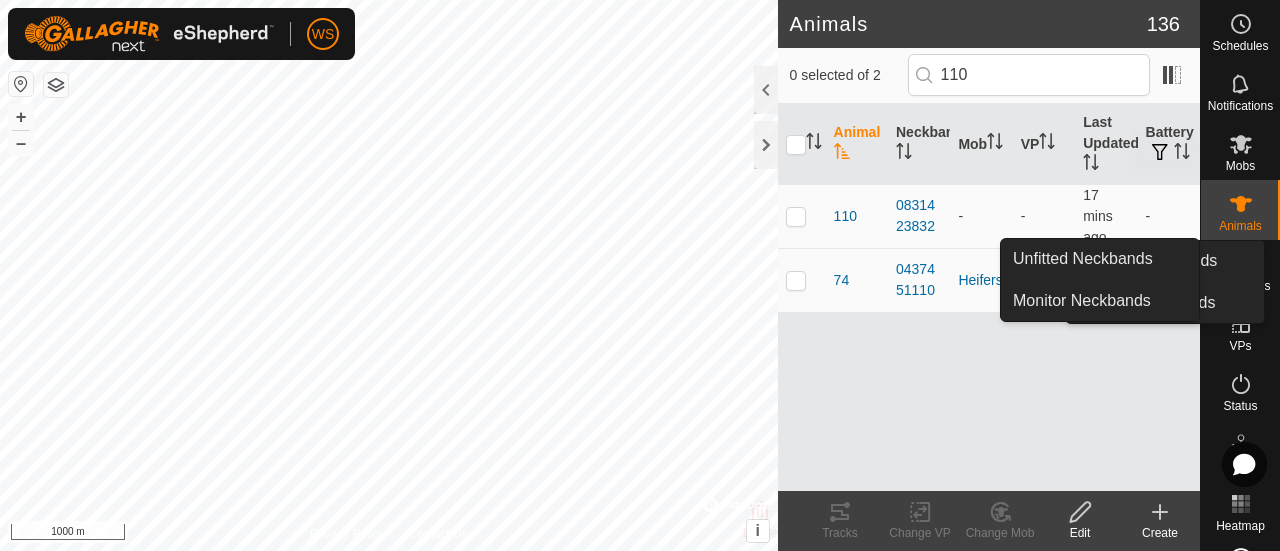 click on "Notifications" at bounding box center (1240, 90) 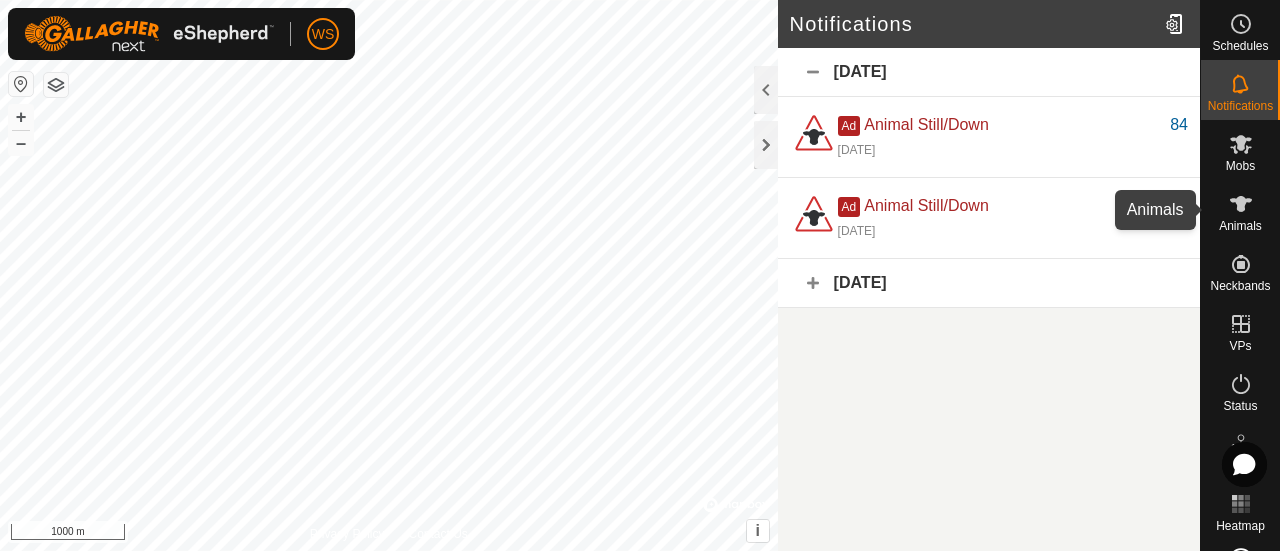 click 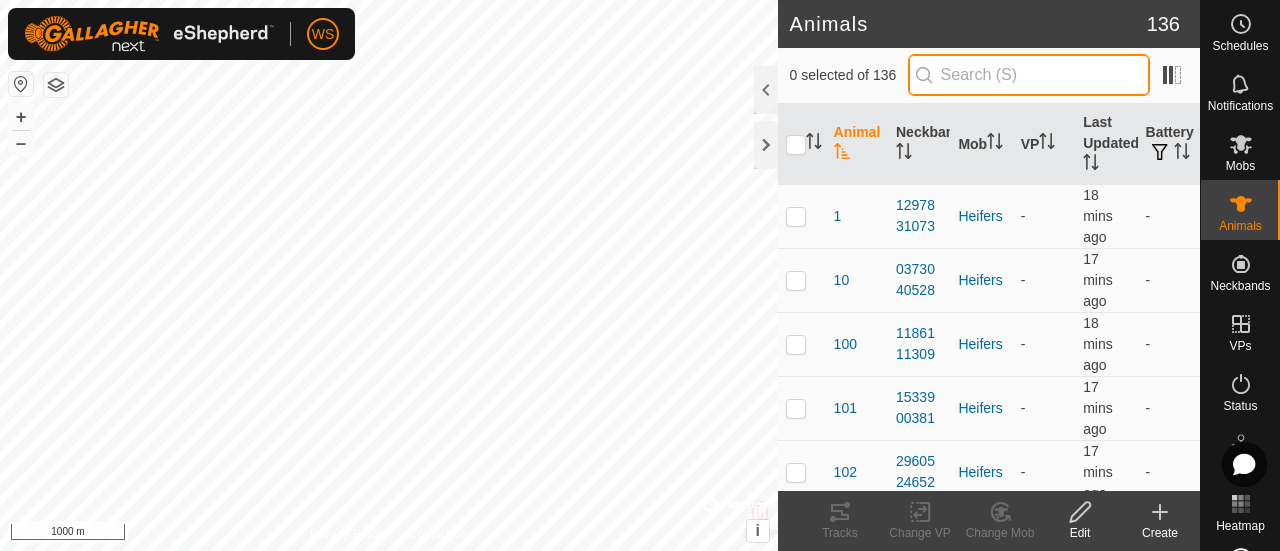click at bounding box center (1029, 75) 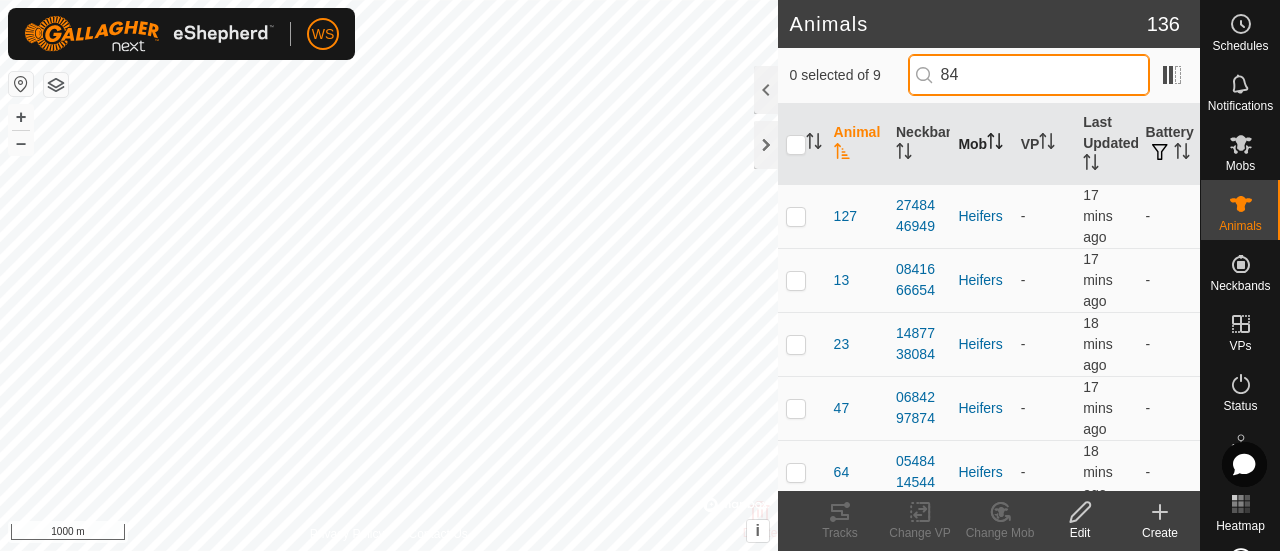 type on "84" 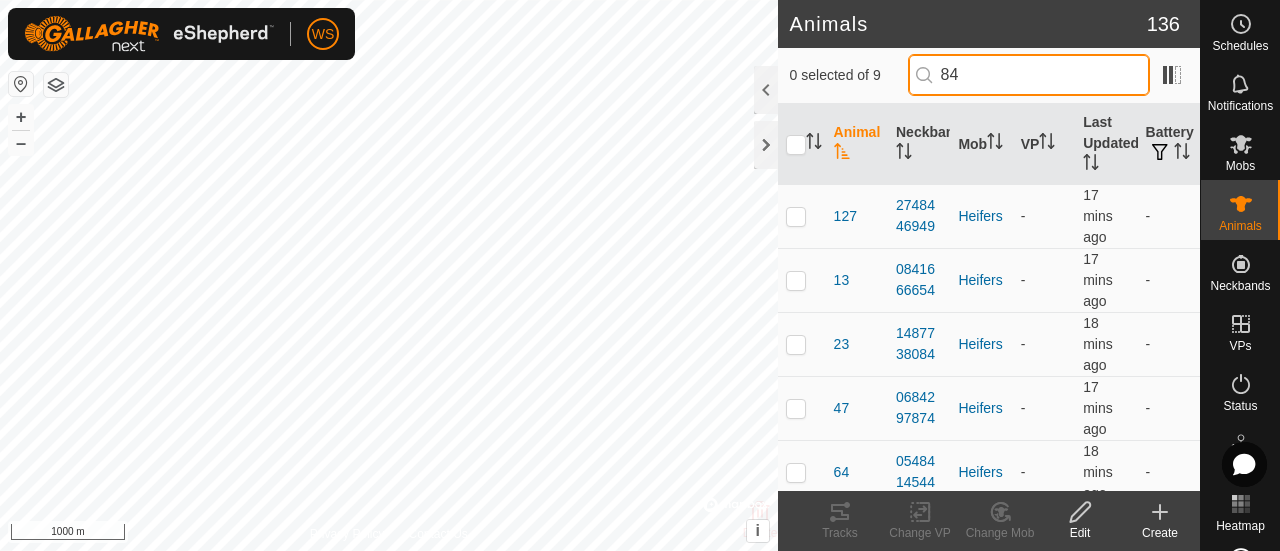 click on "84" at bounding box center (1029, 75) 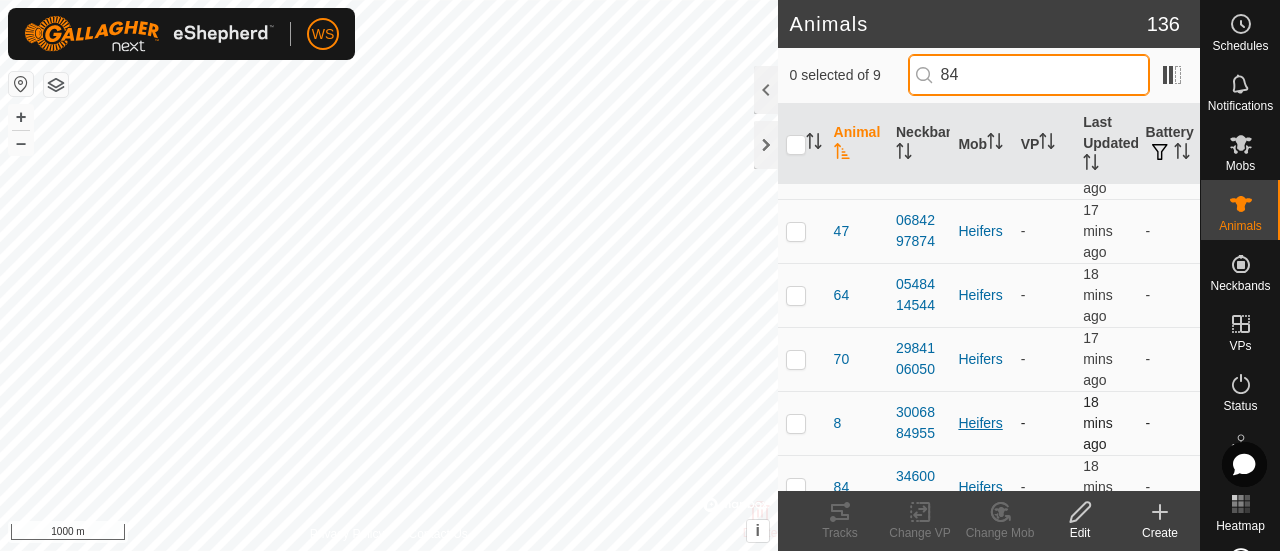 scroll, scrollTop: 265, scrollLeft: 0, axis: vertical 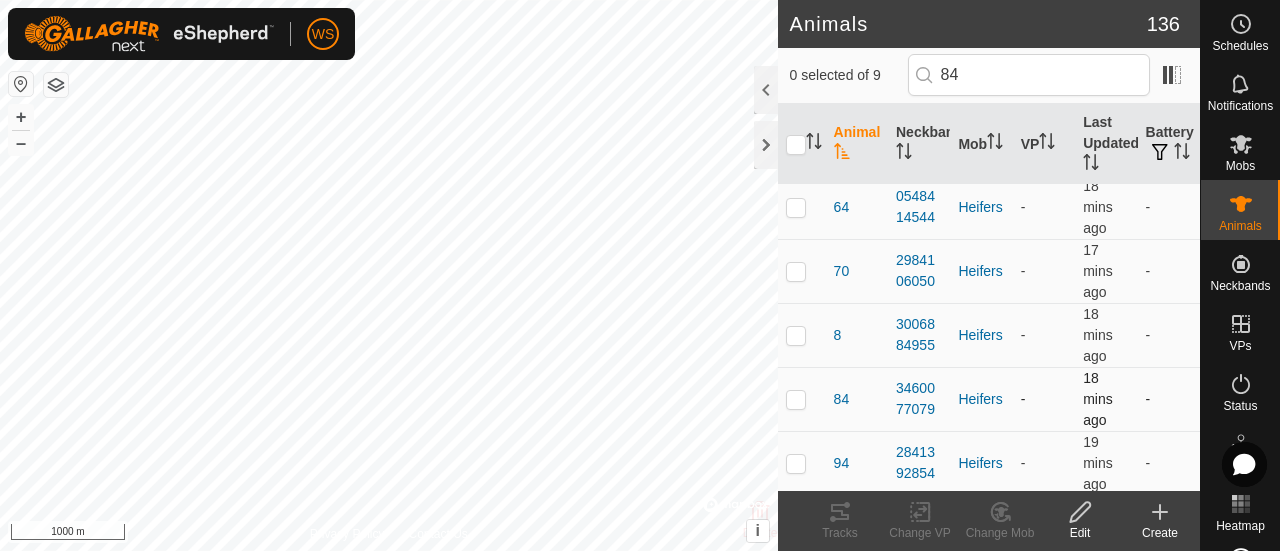 click at bounding box center (796, 399) 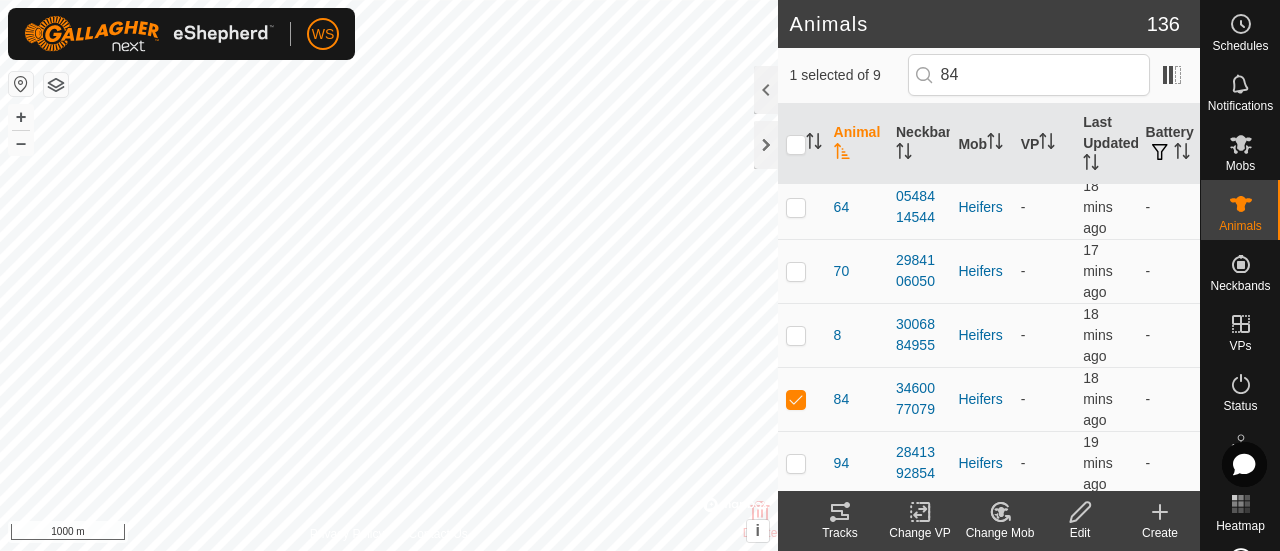 click 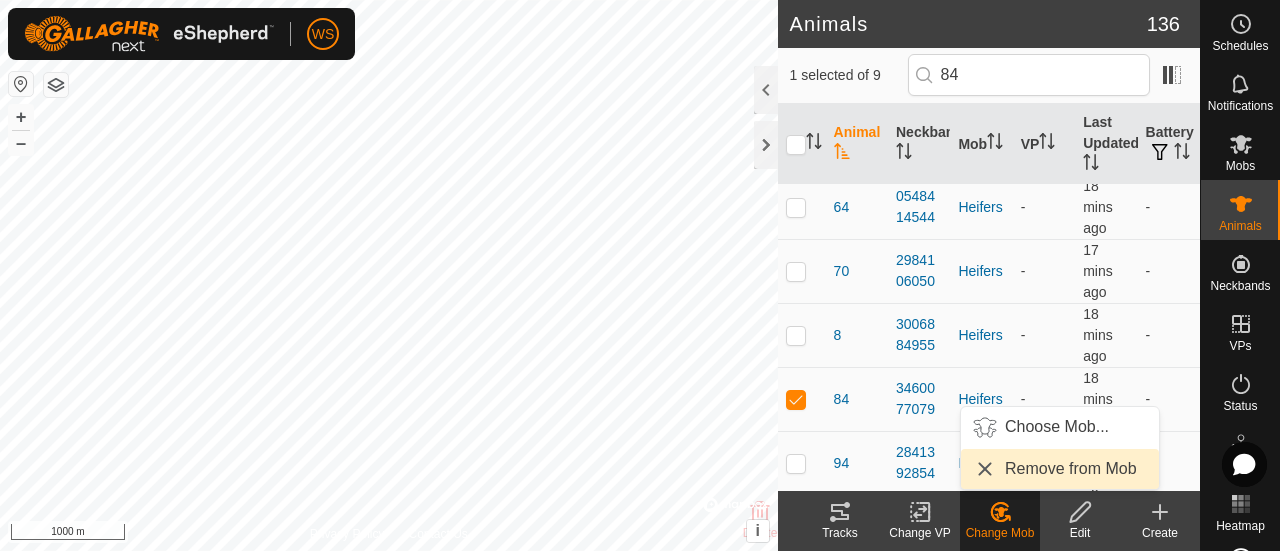 click on "Remove from Mob" at bounding box center (1060, 469) 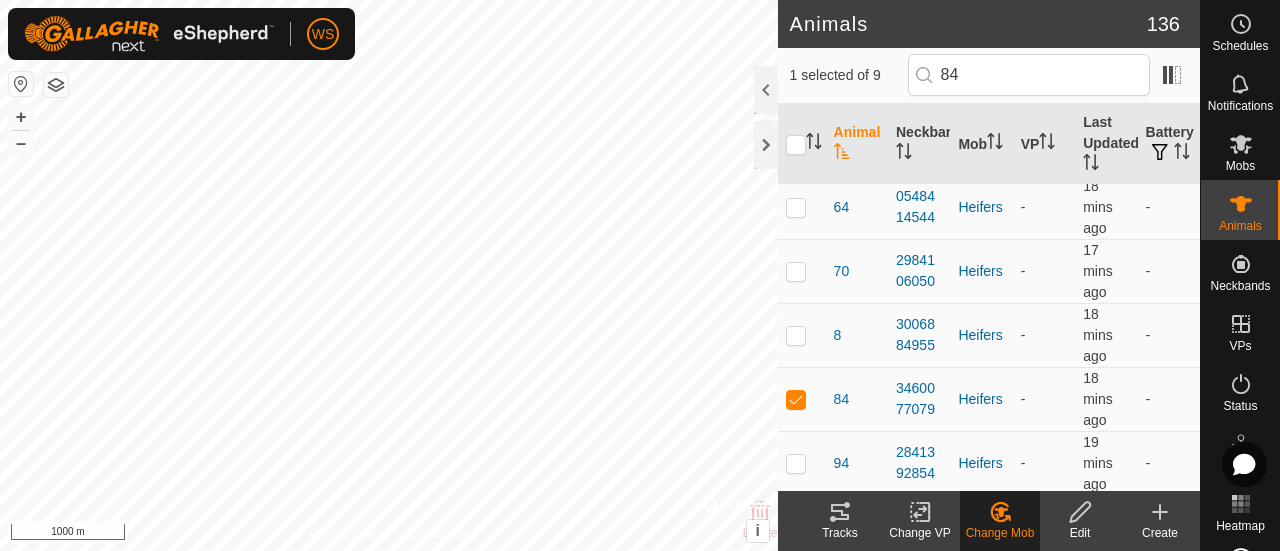 checkbox on "false" 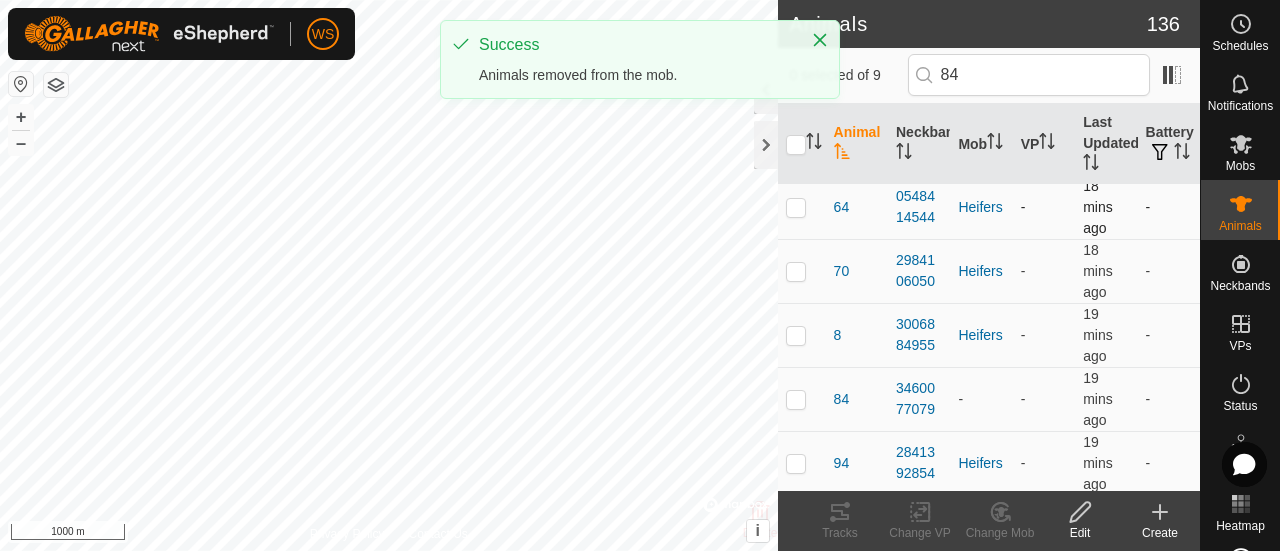 scroll, scrollTop: 0, scrollLeft: 0, axis: both 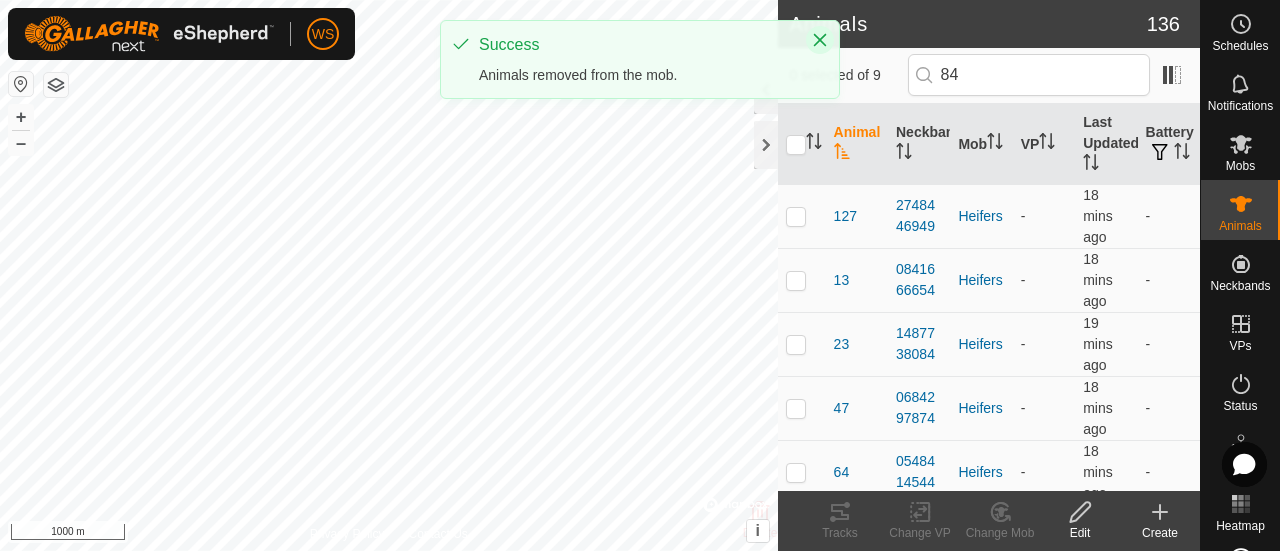 click 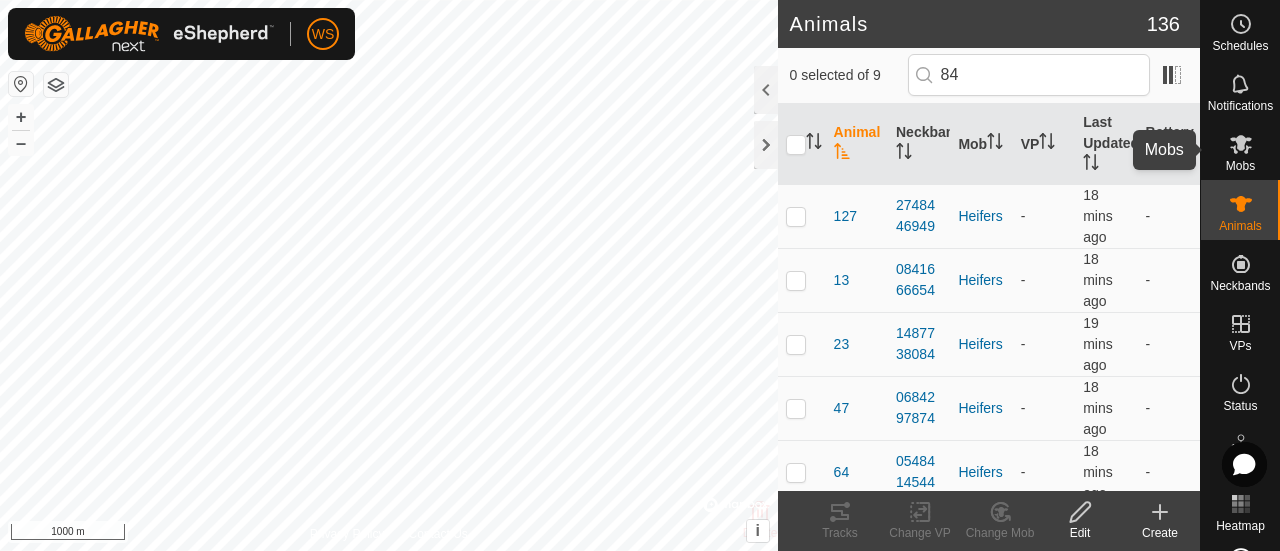 click 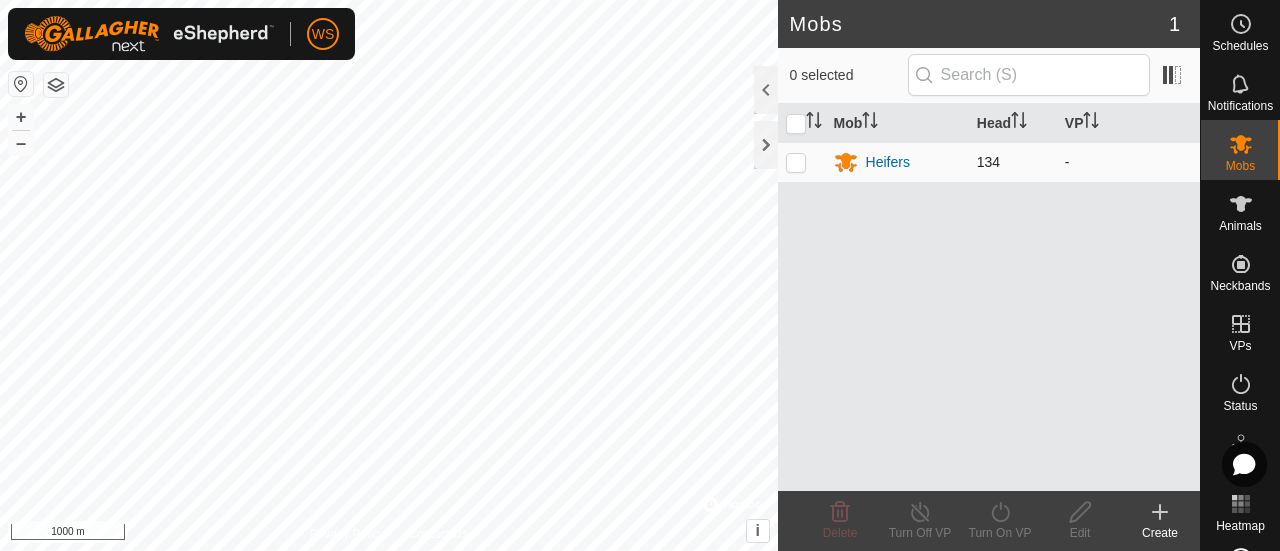 click at bounding box center (796, 162) 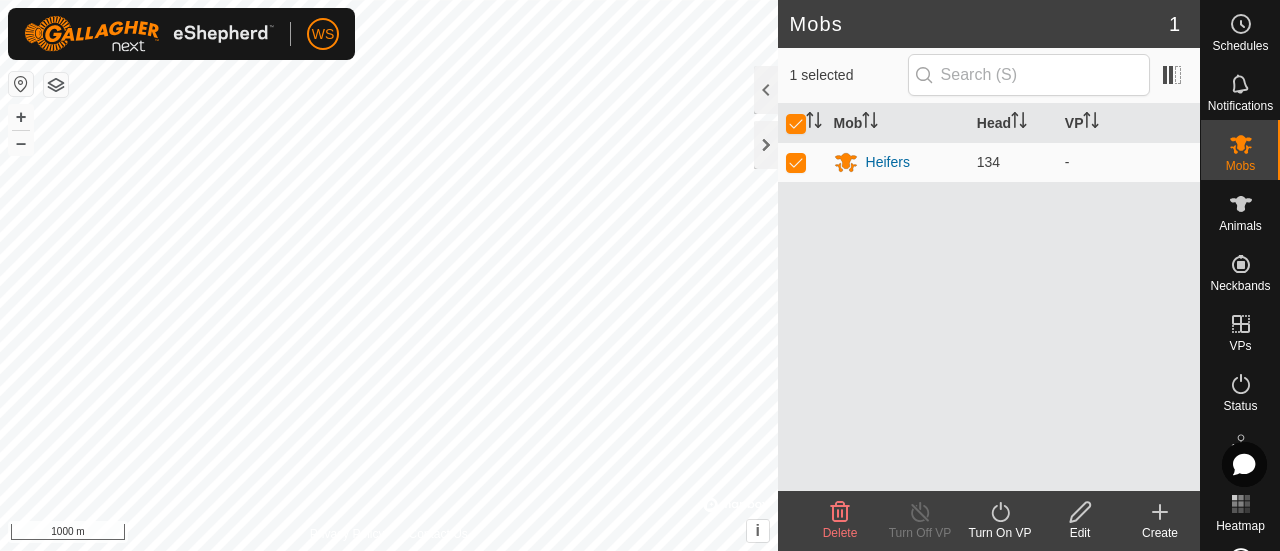 click 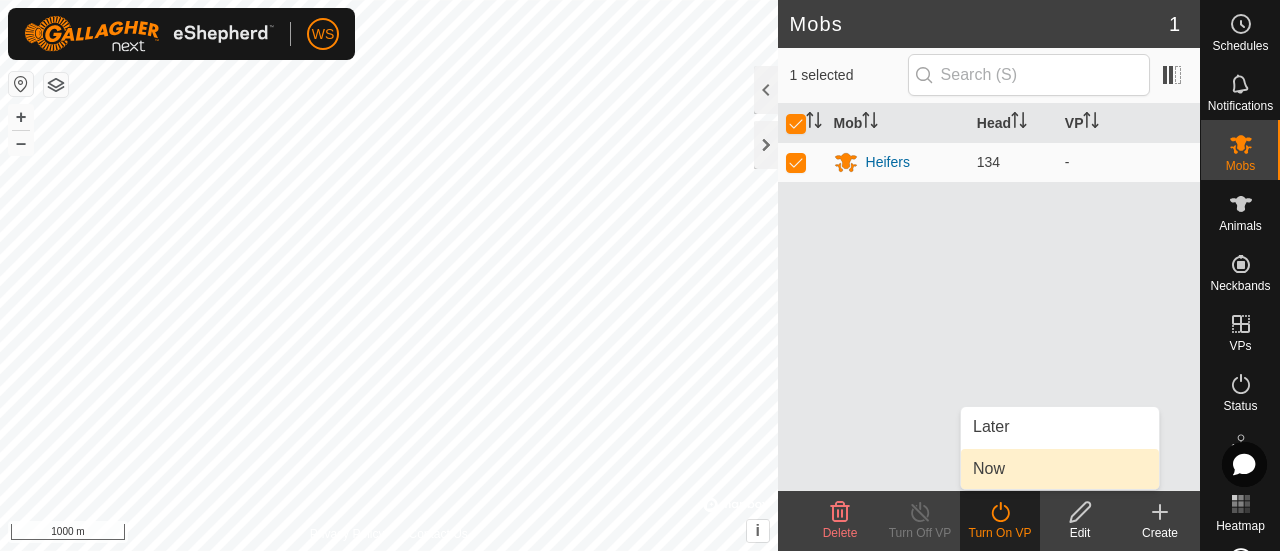 click on "Now" at bounding box center [1060, 469] 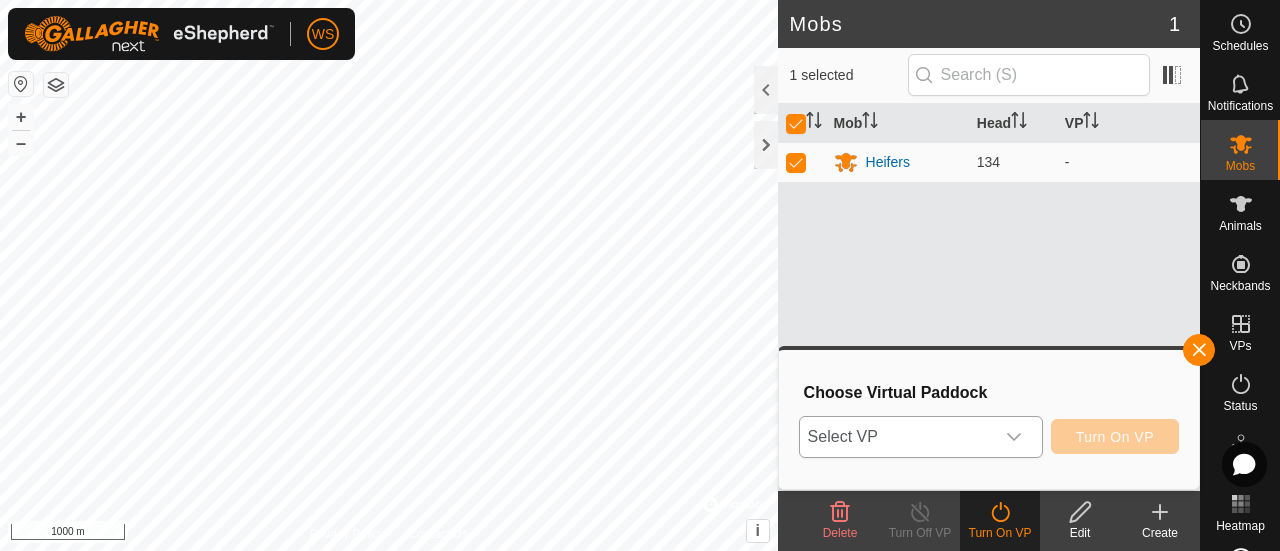 click on "Select VP" at bounding box center [897, 437] 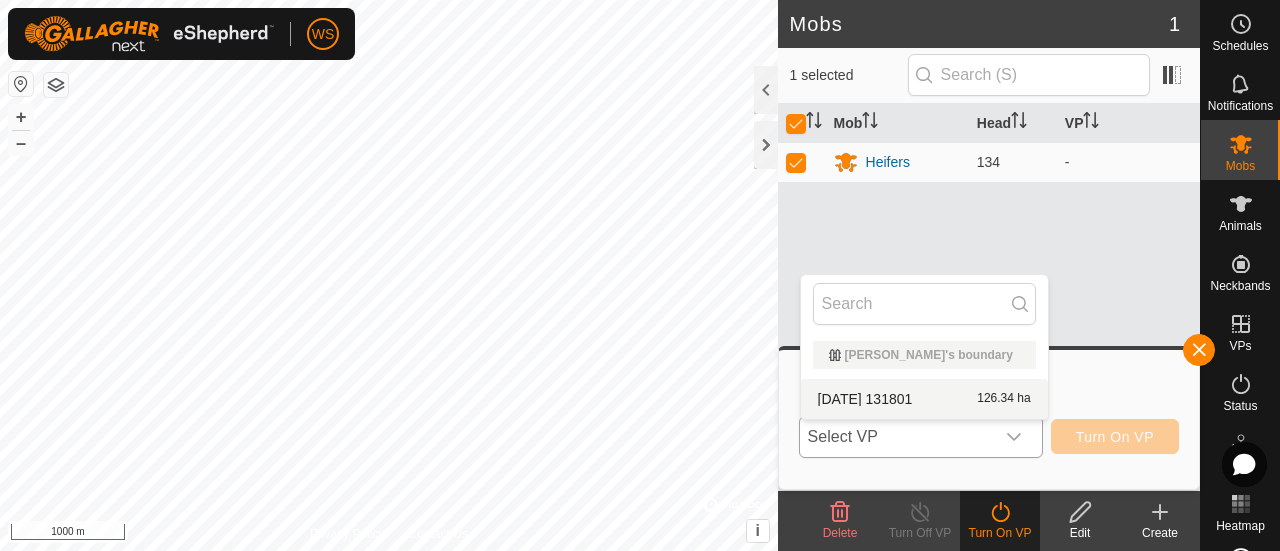 click on "[DATE] 131801  126.34 ha" at bounding box center (924, 399) 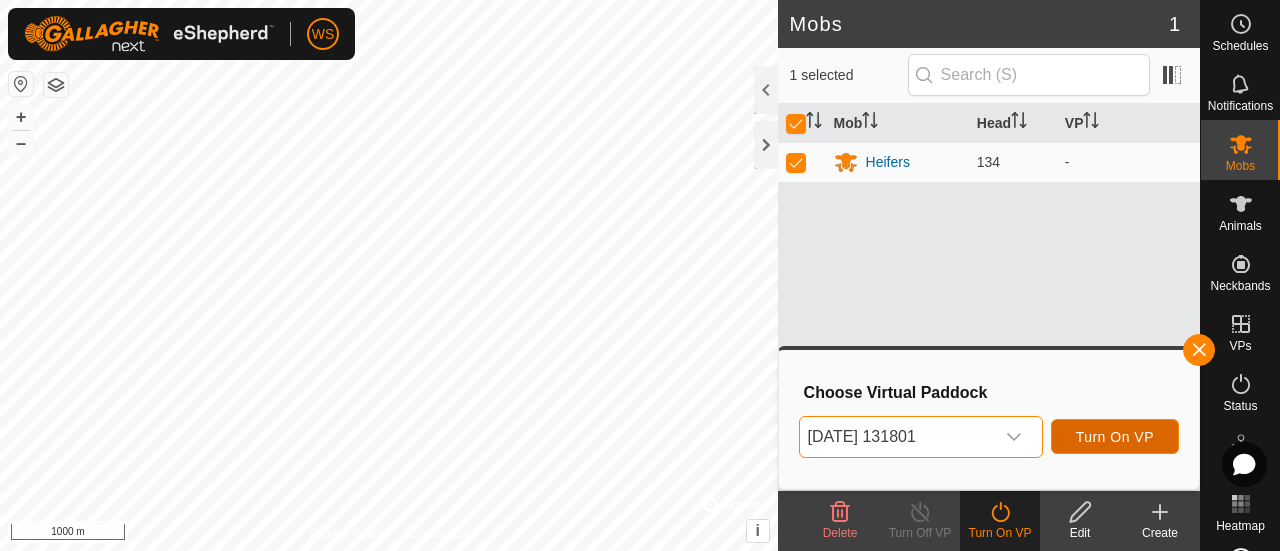 click on "Turn On VP" at bounding box center [1115, 437] 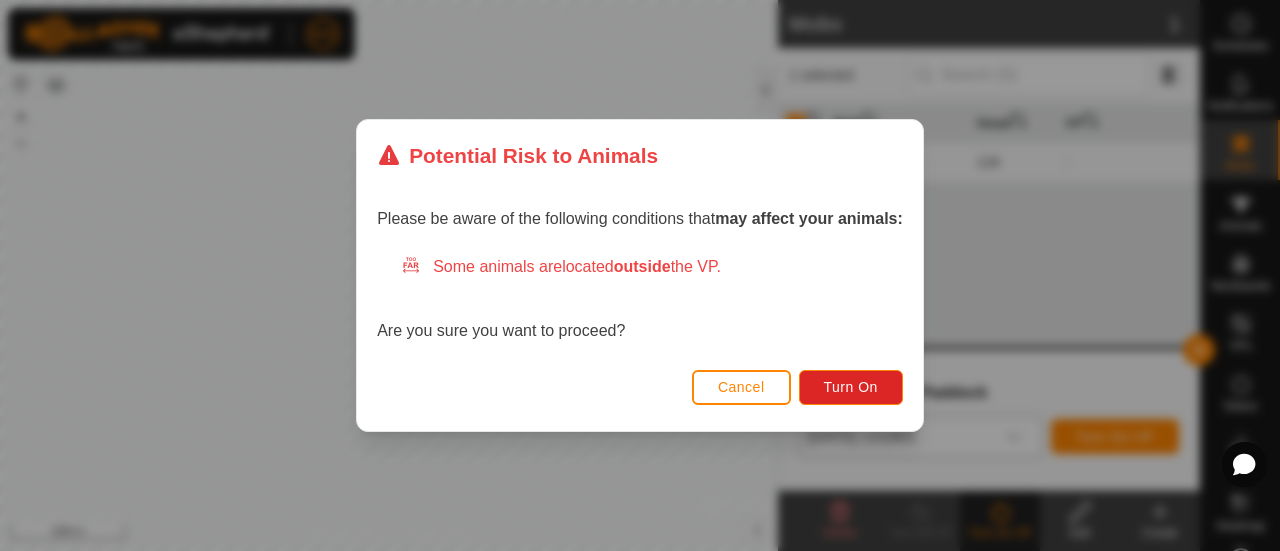 click on "Cancel" at bounding box center (741, 387) 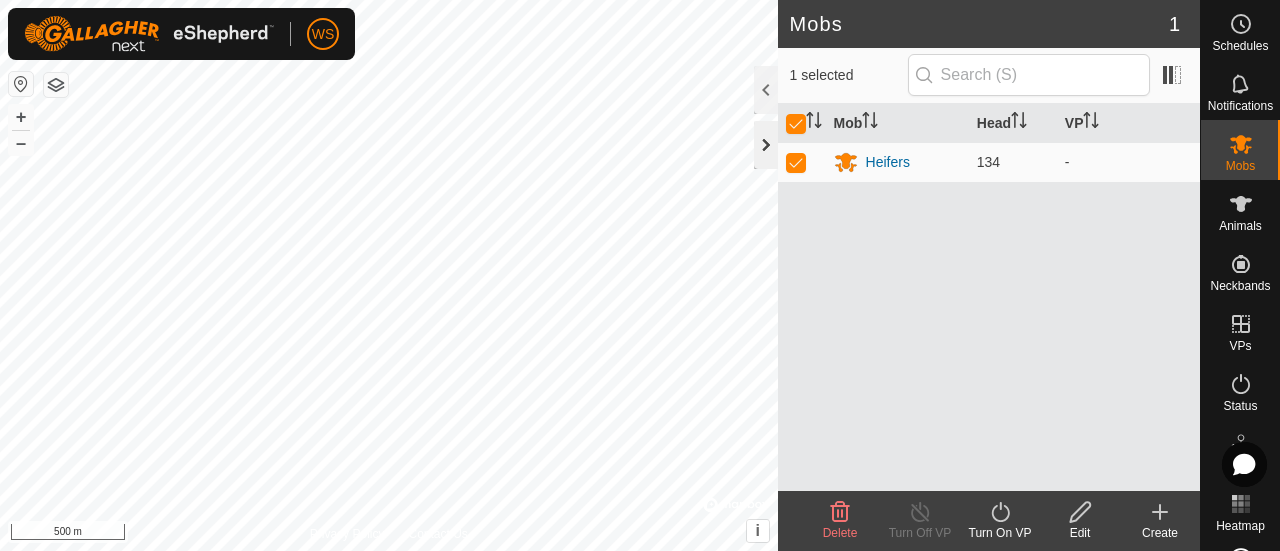 click 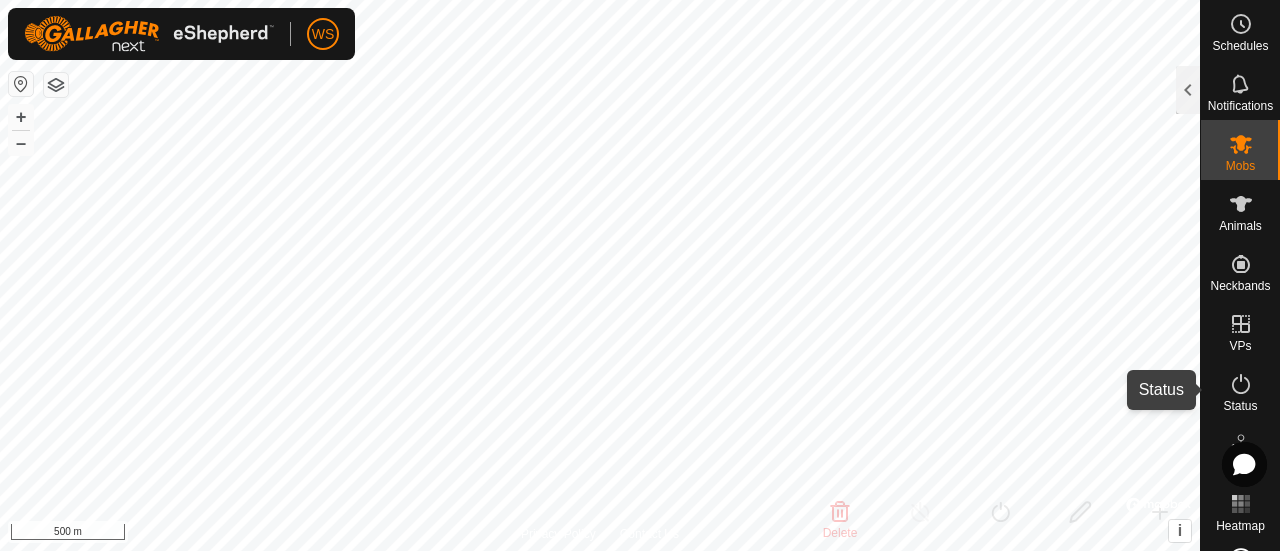 click 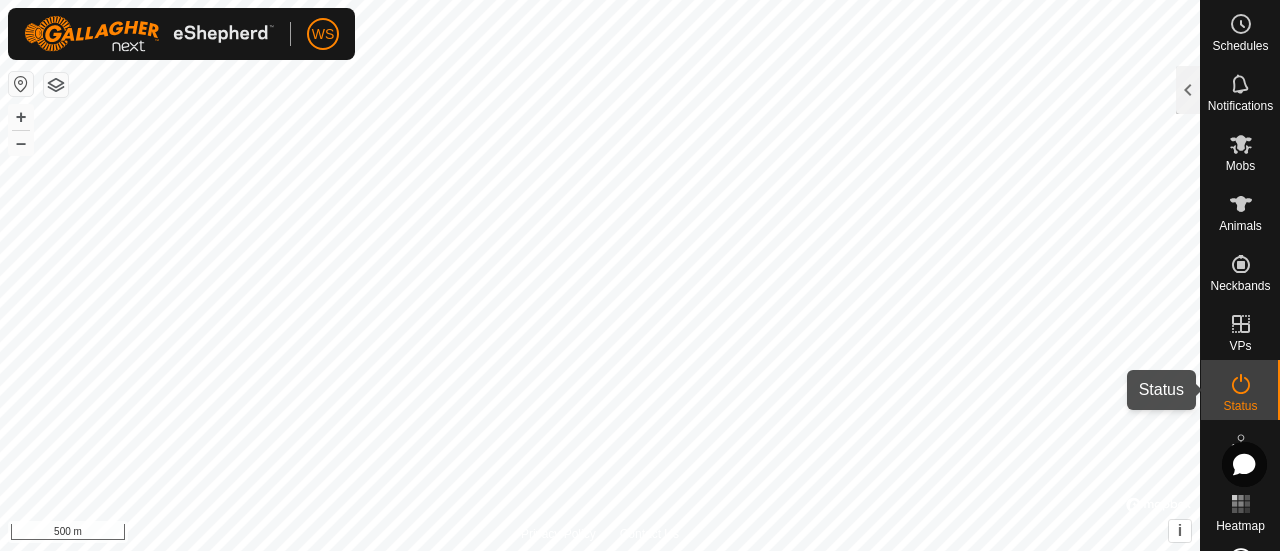 click 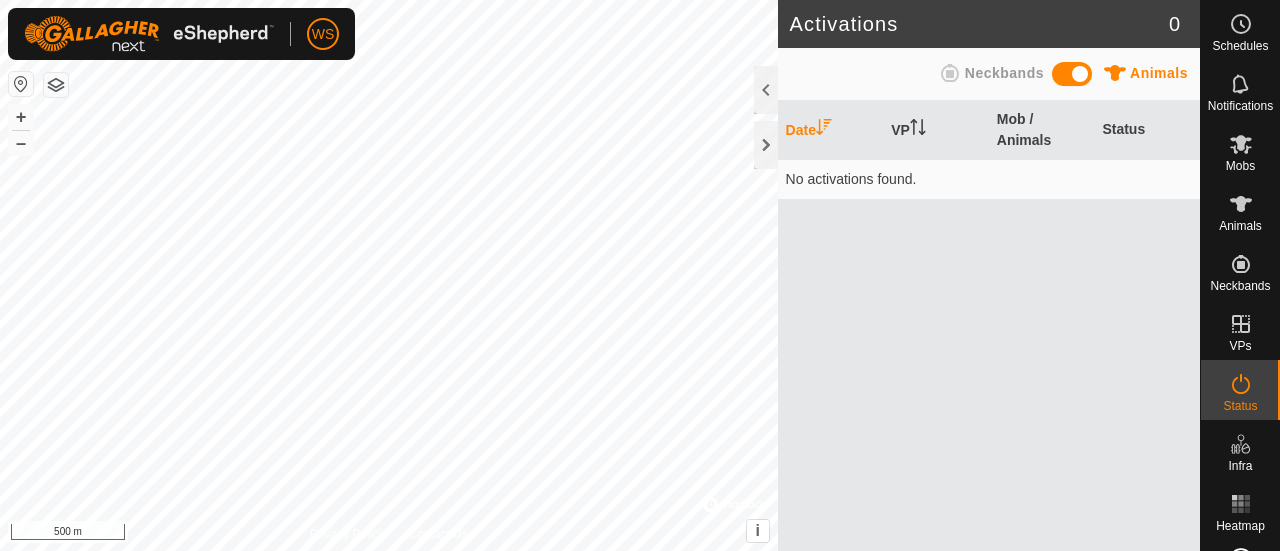 scroll, scrollTop: 0, scrollLeft: 0, axis: both 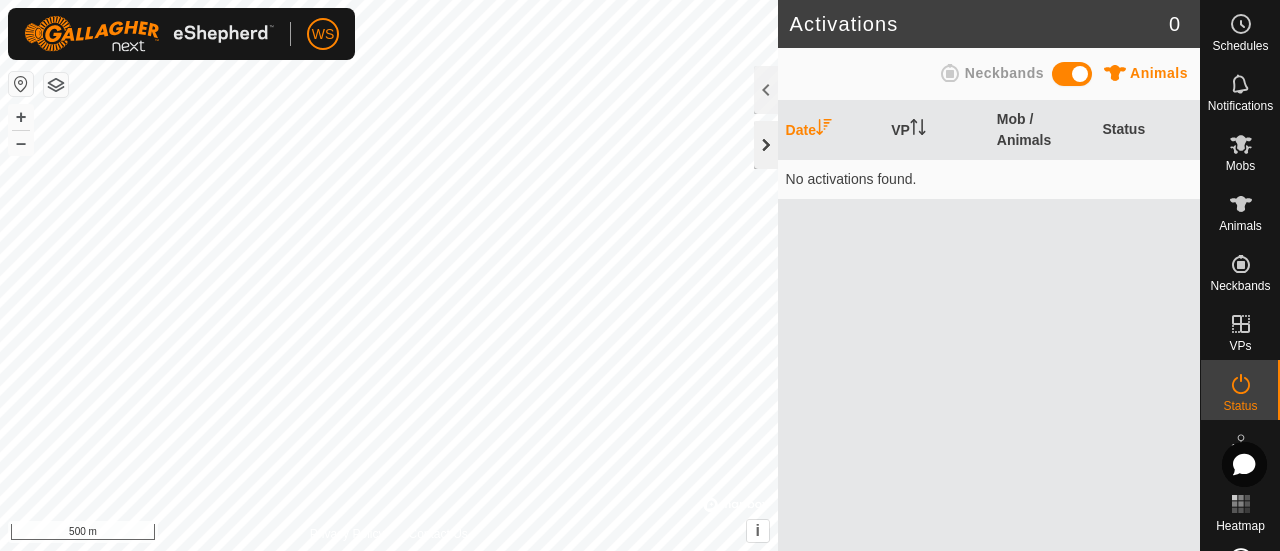 click 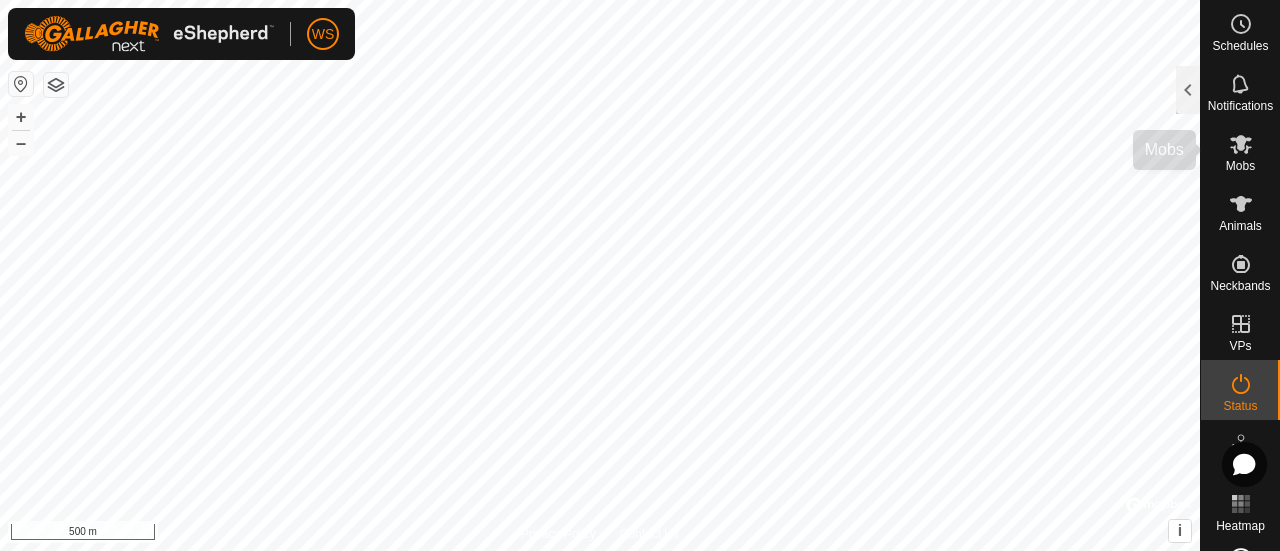 click on "Mobs" at bounding box center (1240, 166) 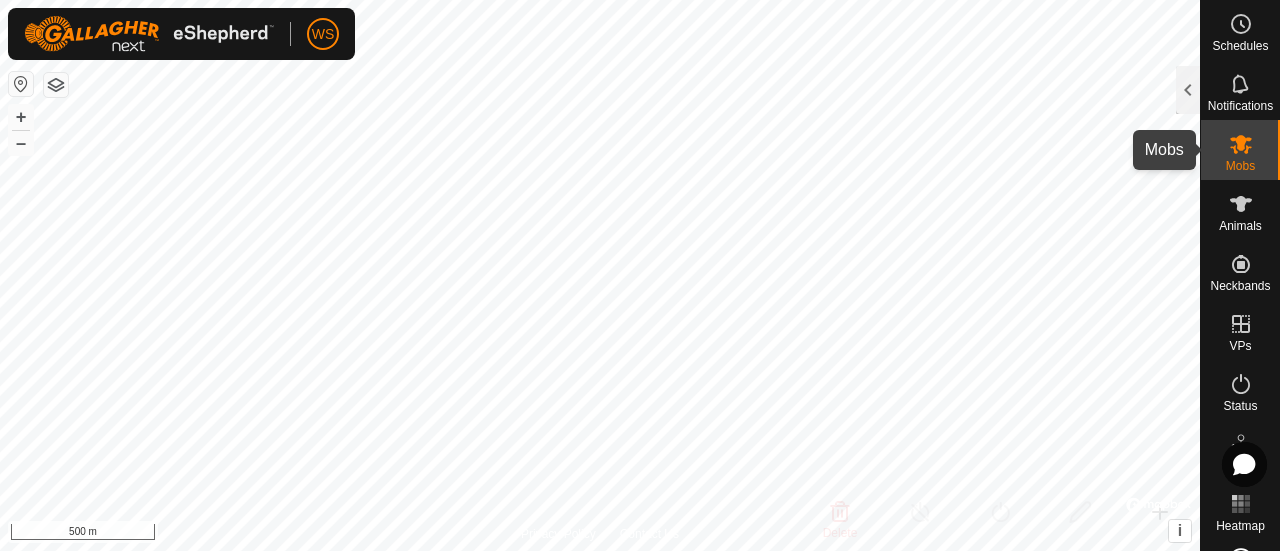 click 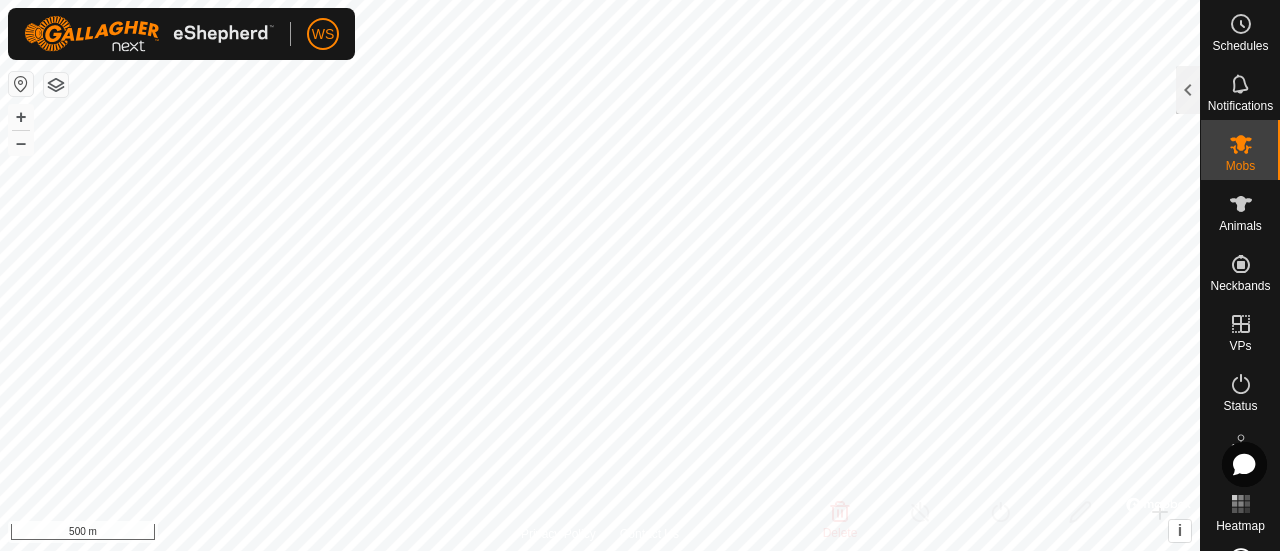 click 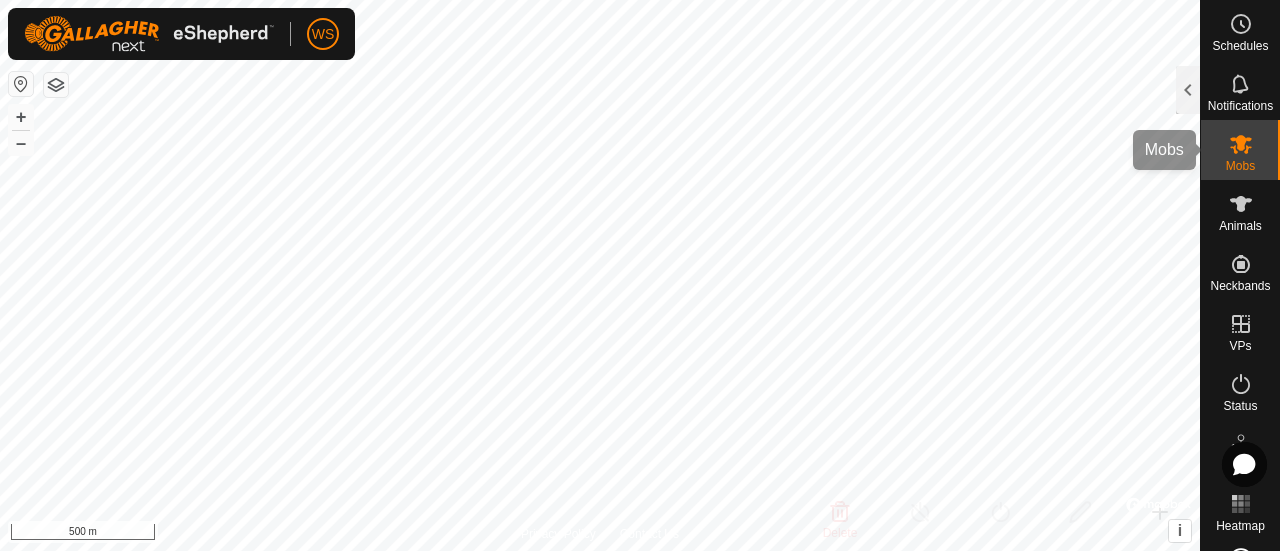 click 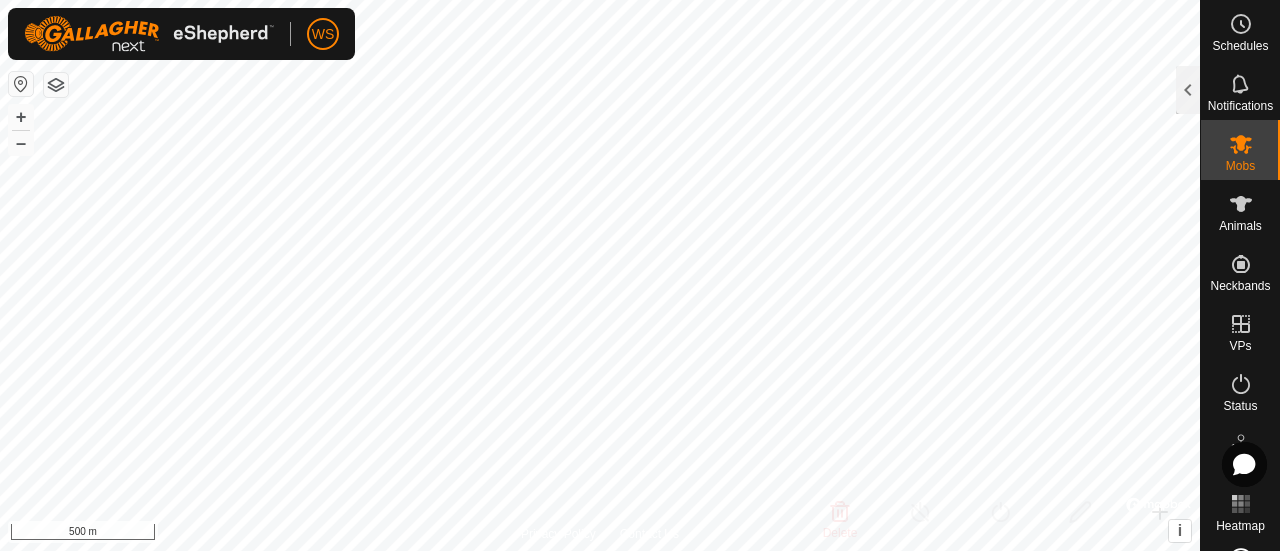click 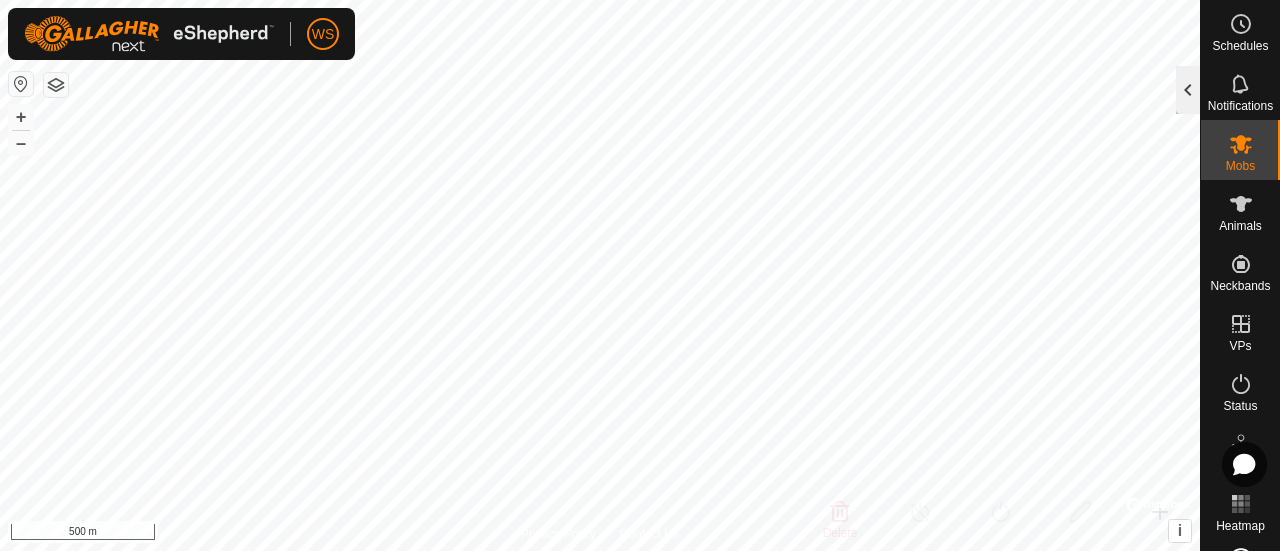 click 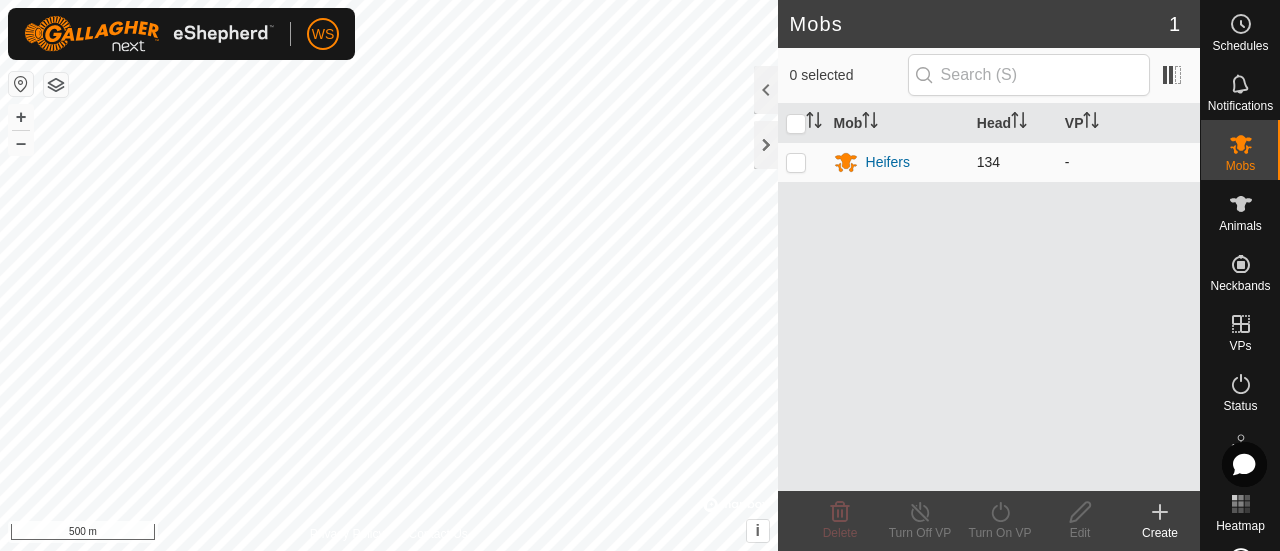 click at bounding box center [796, 162] 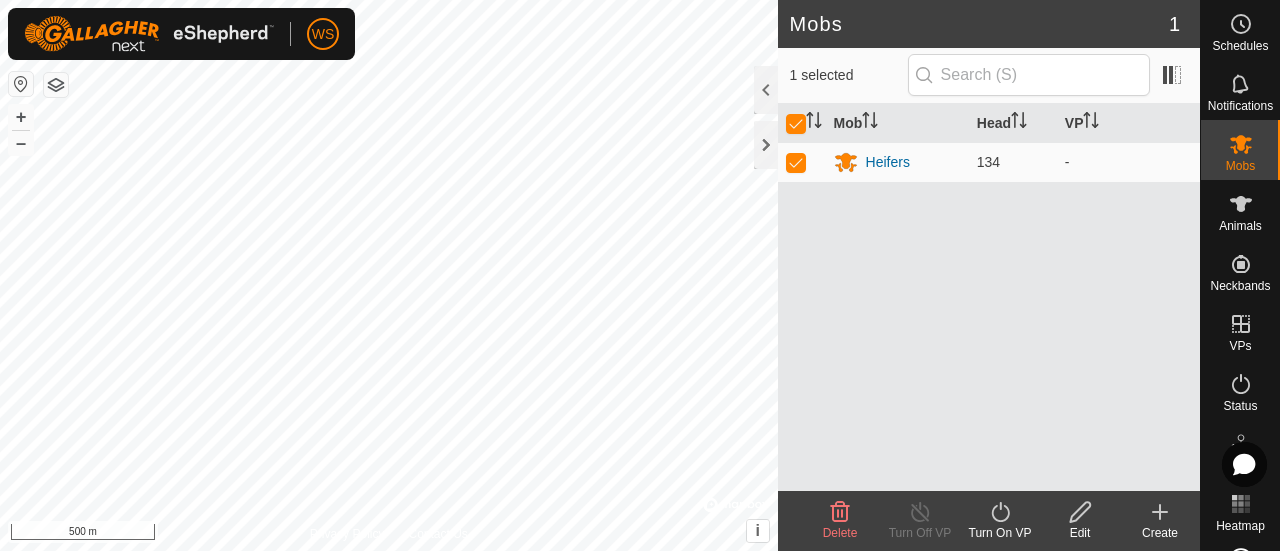 click 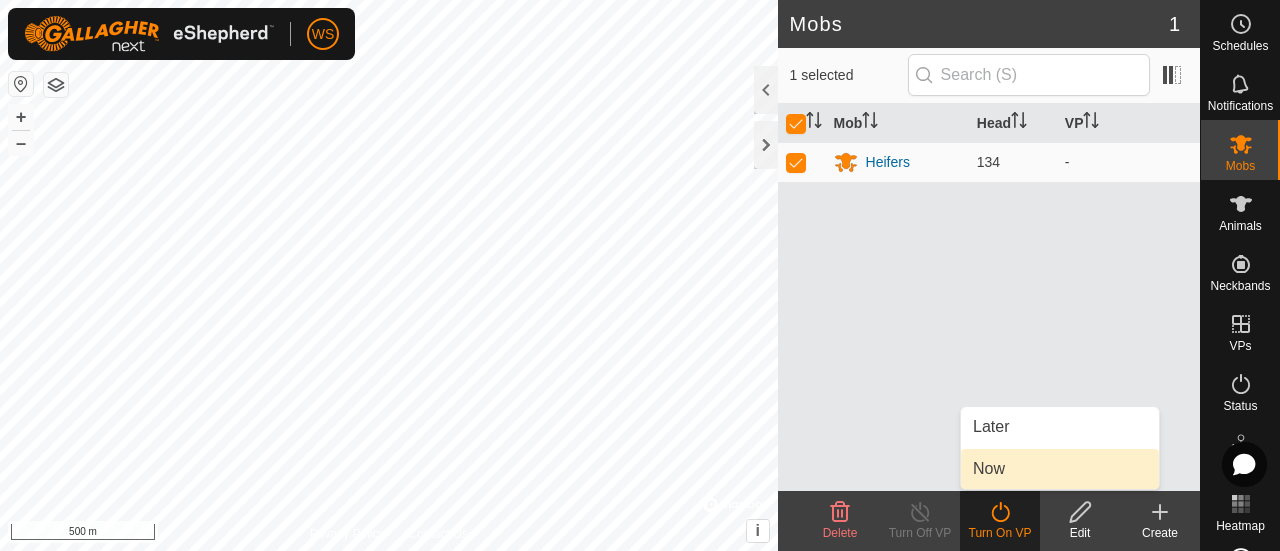 click on "Now" at bounding box center [1060, 469] 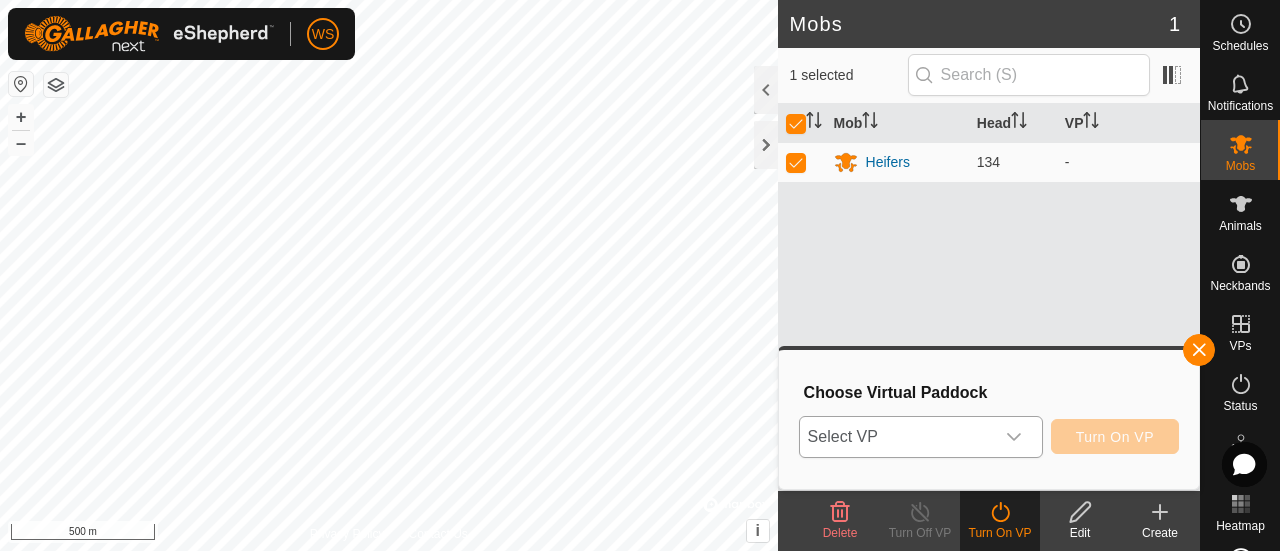 click at bounding box center (1014, 437) 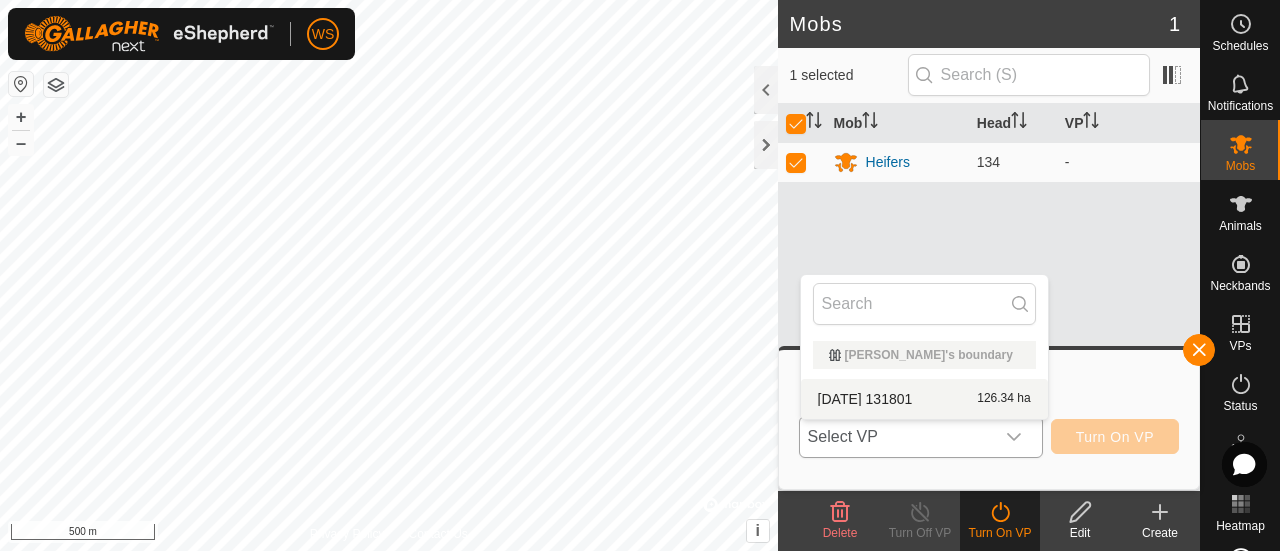 click on "[DATE] 131801  126.34 ha" at bounding box center (924, 399) 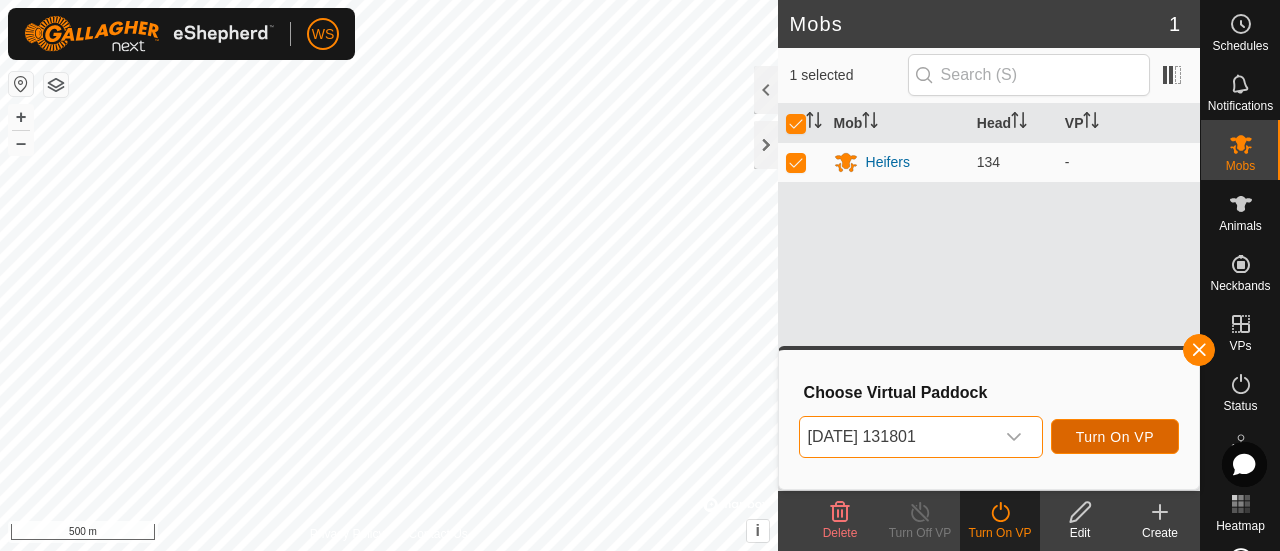 click on "Turn On VP" at bounding box center (1115, 437) 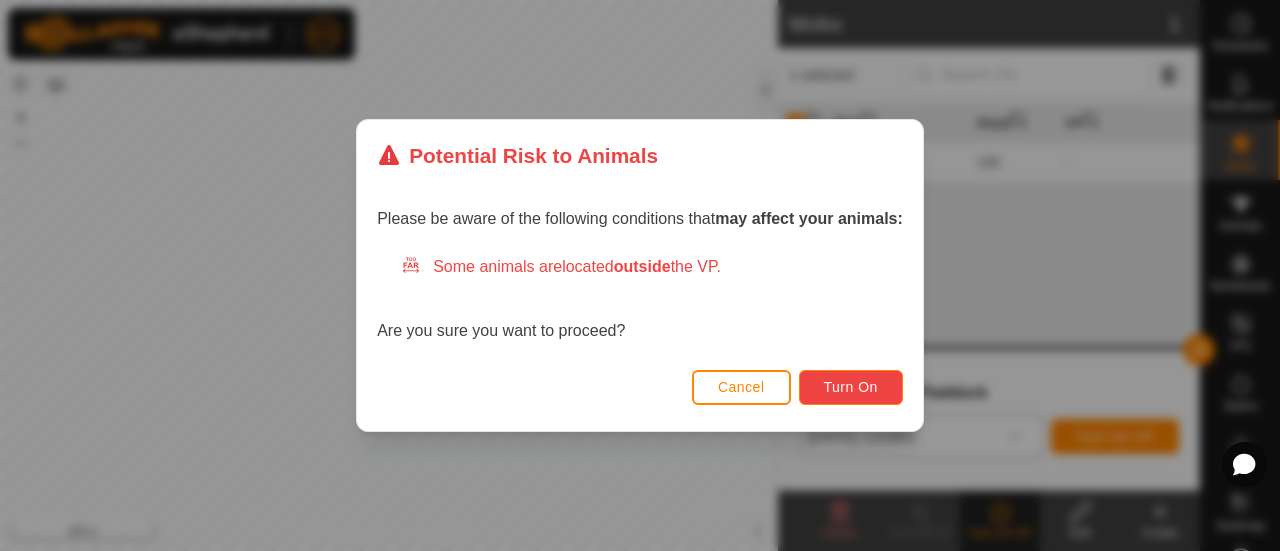 click on "Turn On" at bounding box center (851, 387) 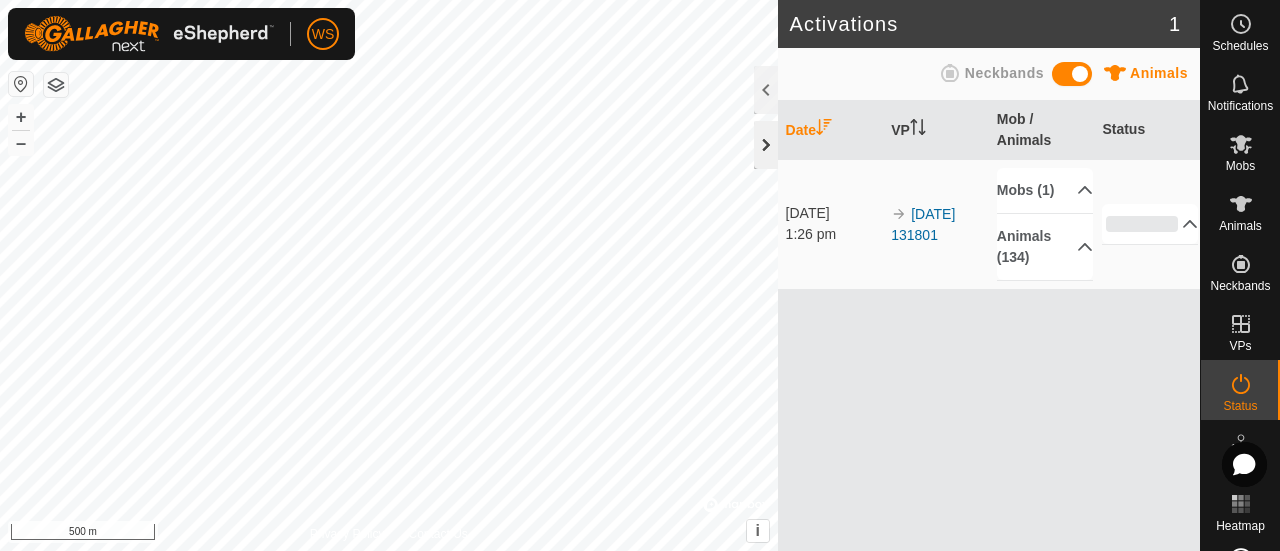 click 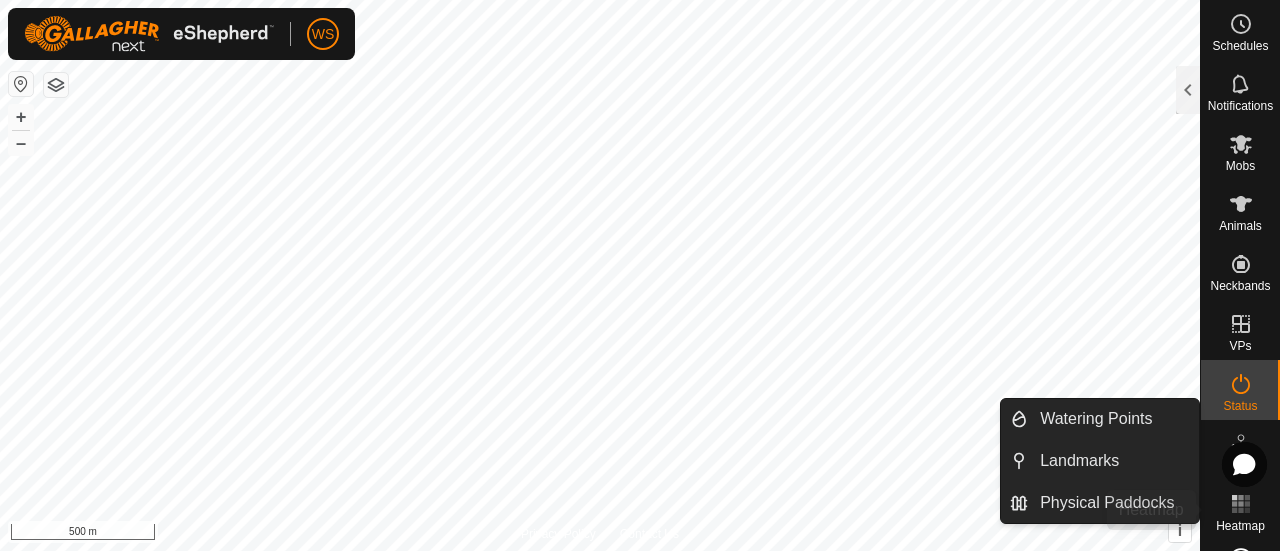 click 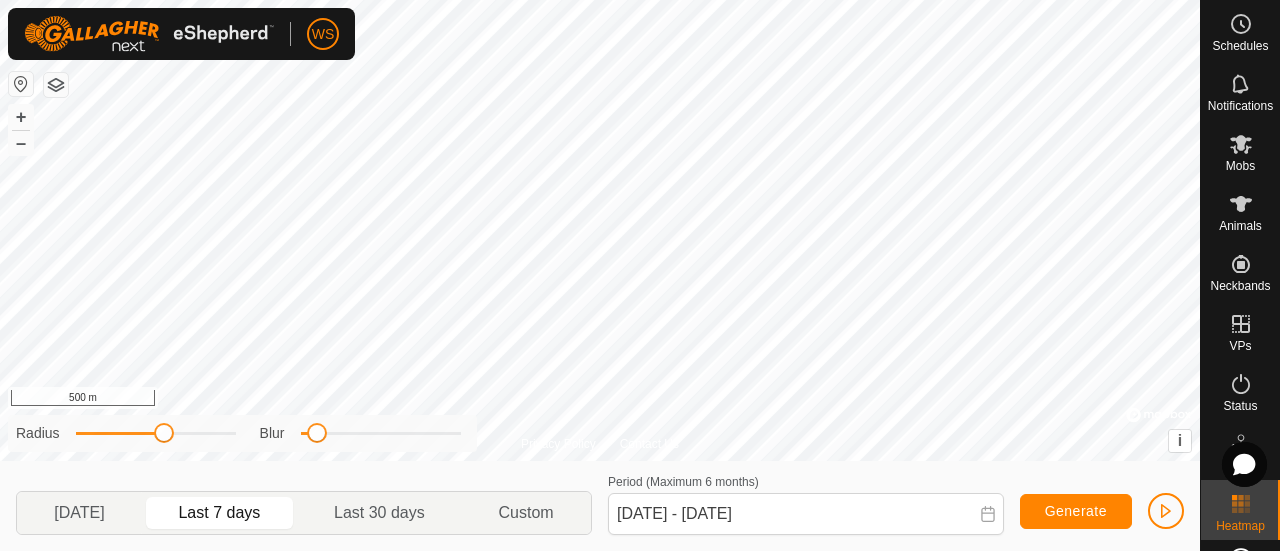 click on "Last 7 days" 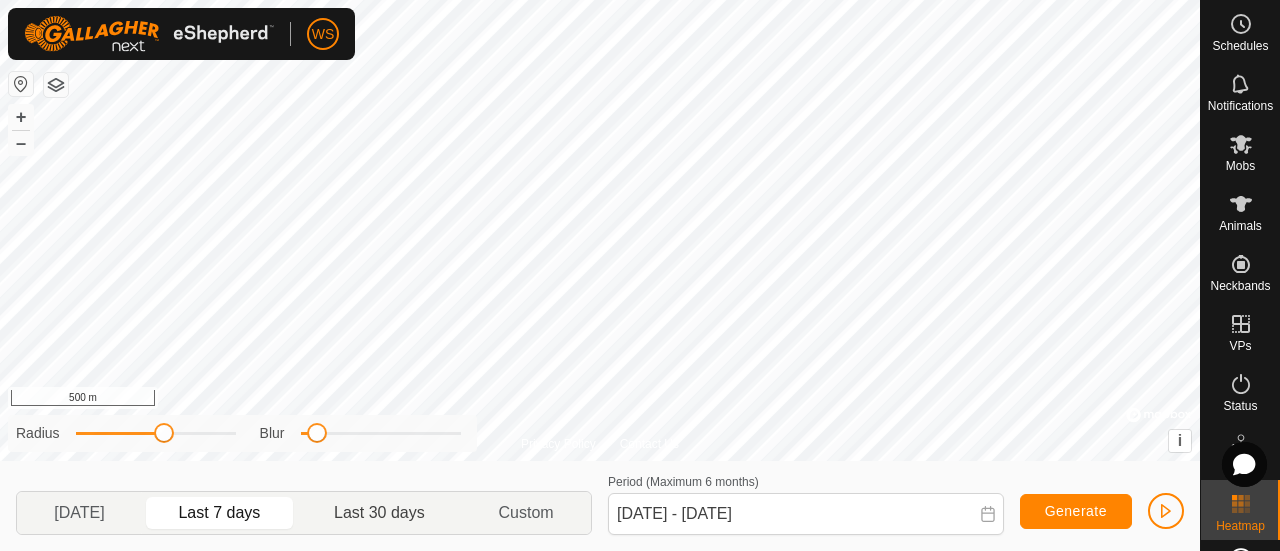 click on "Last 30 days" 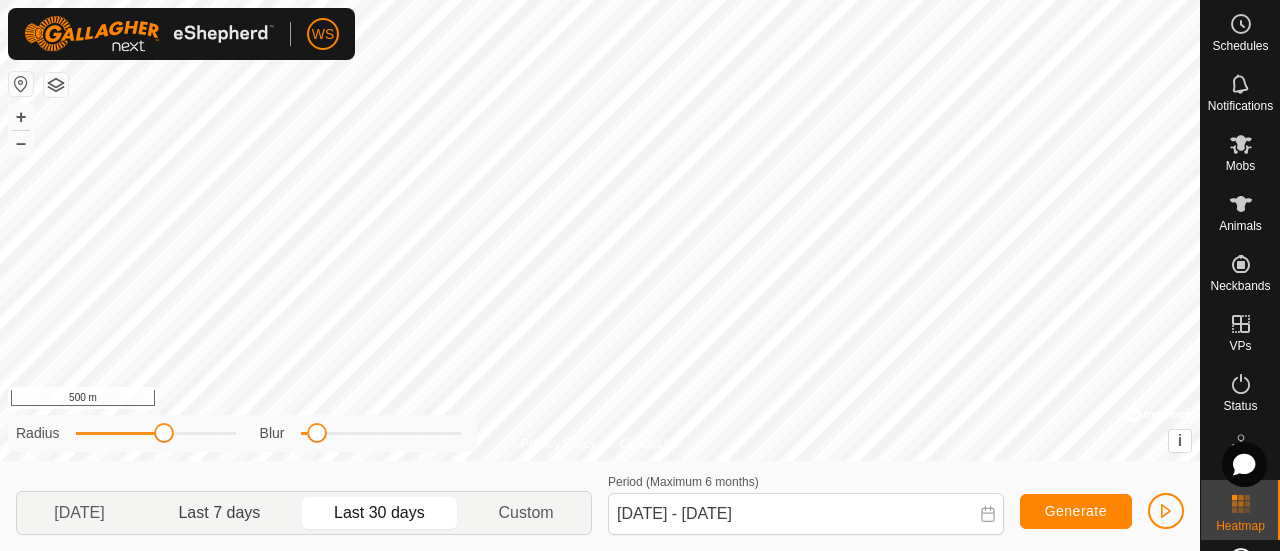 click on "Last 7 days" 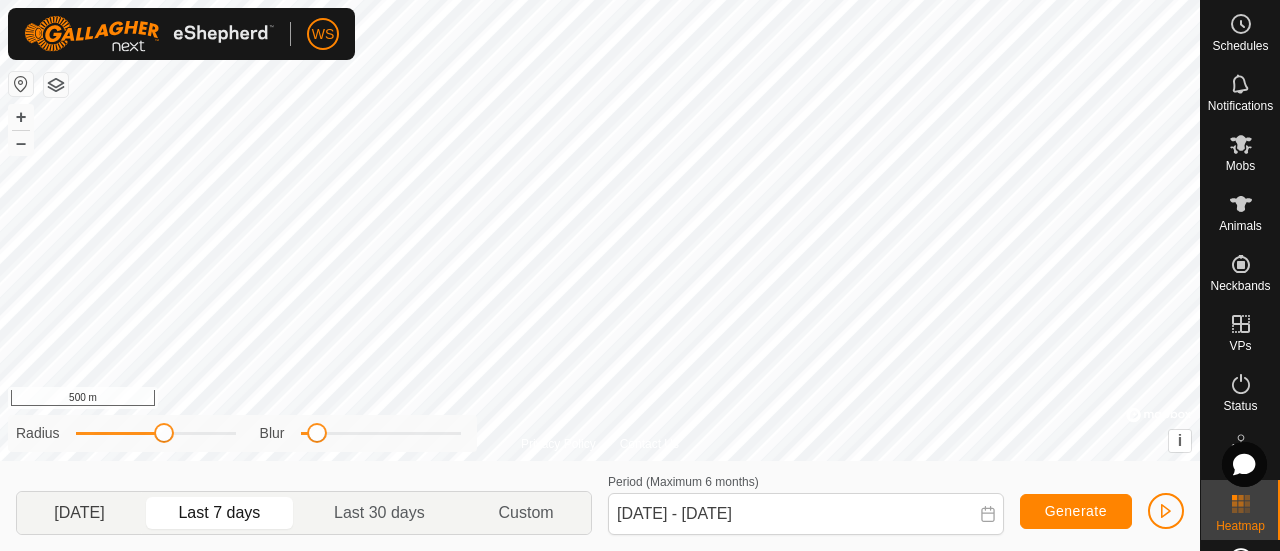 click on "[DATE]" 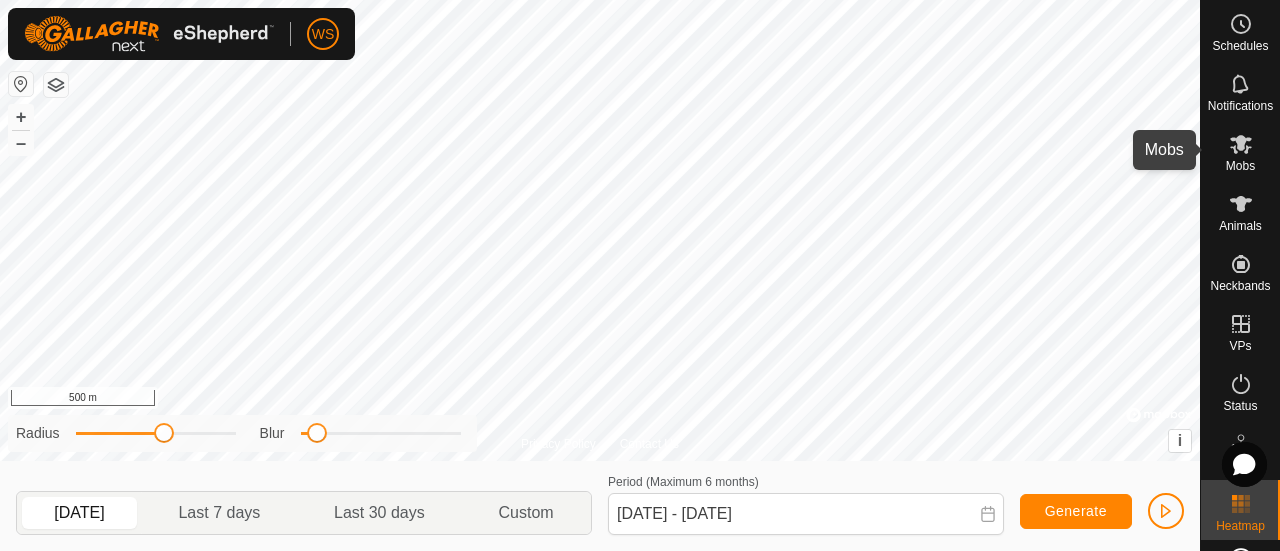 click 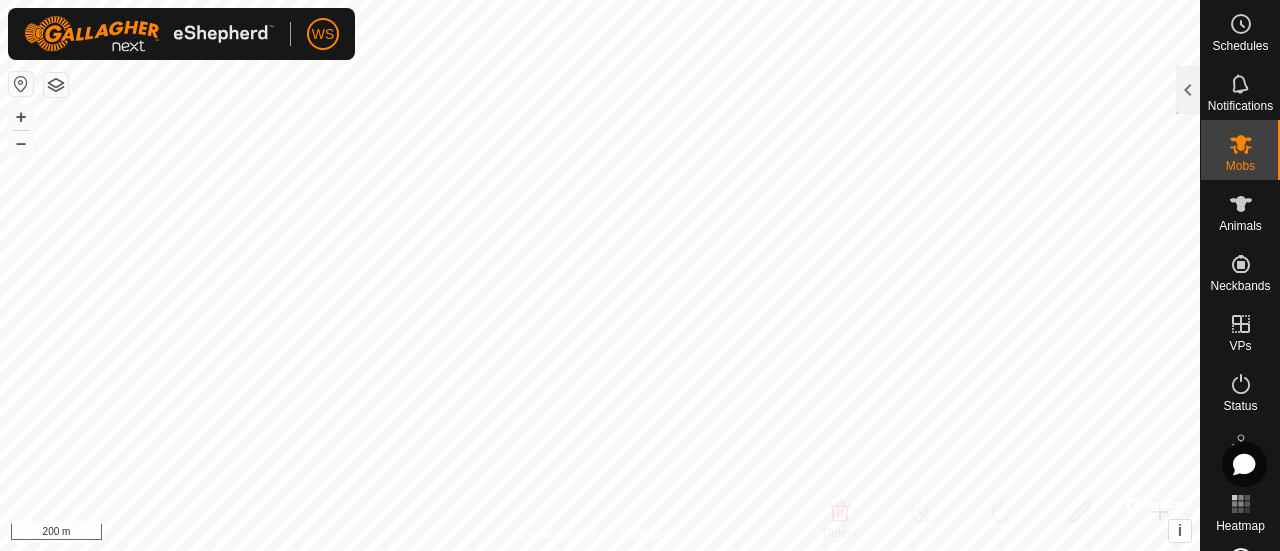 scroll, scrollTop: 0, scrollLeft: 2, axis: horizontal 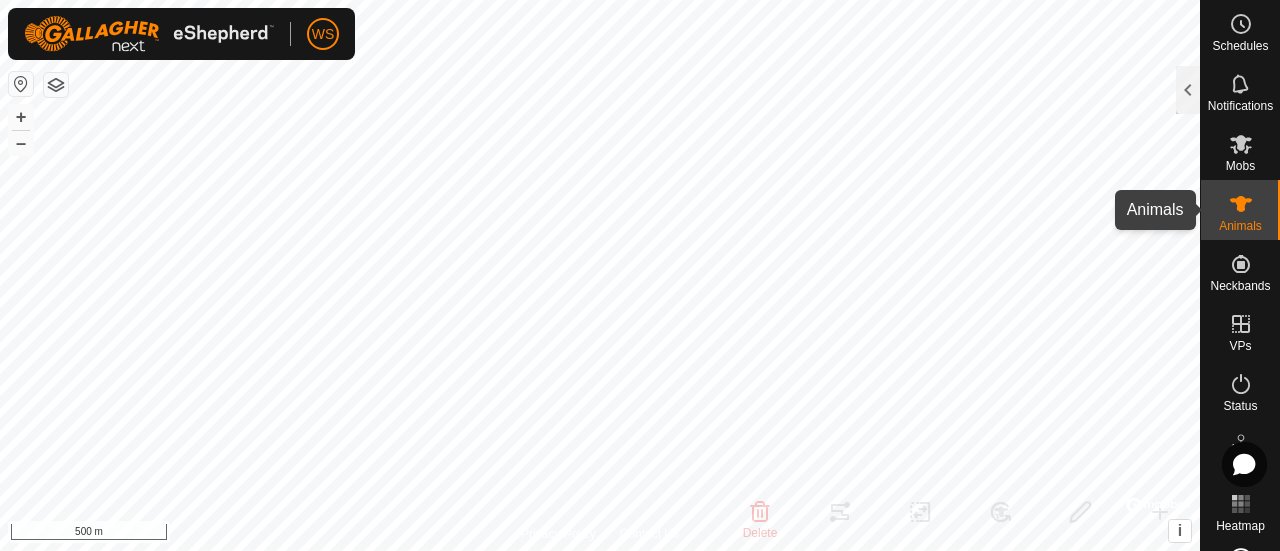 click 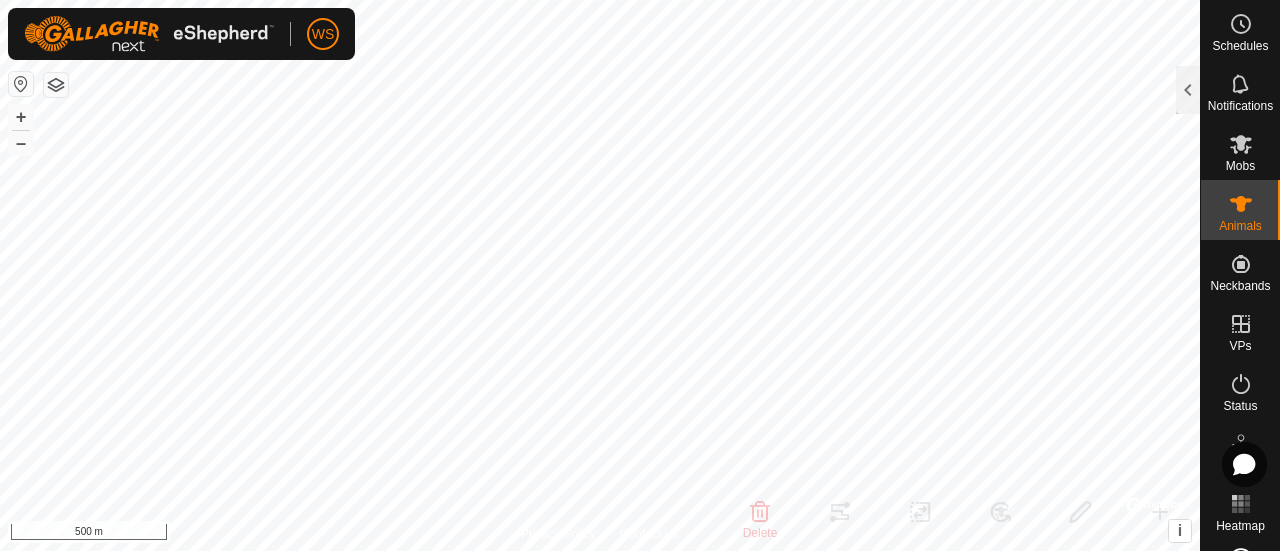 click 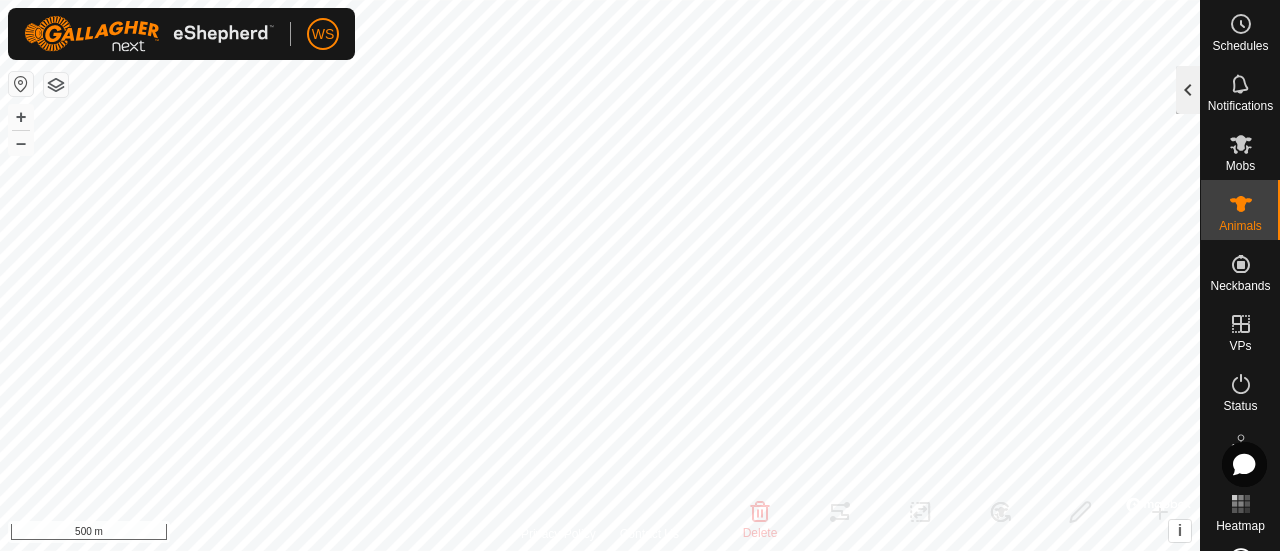 click 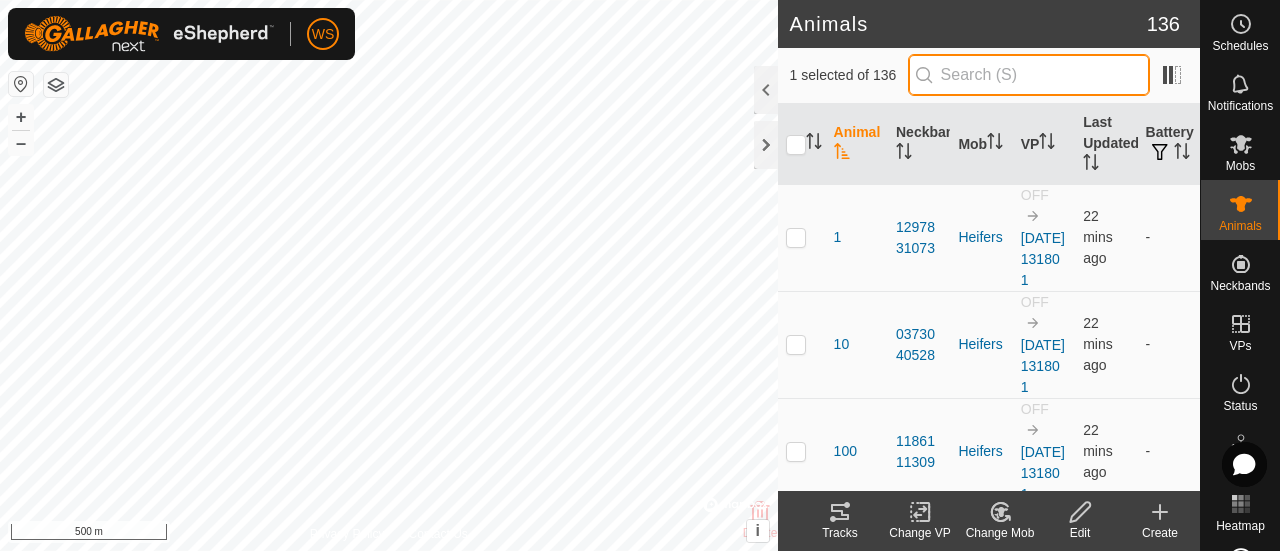 click at bounding box center [1029, 75] 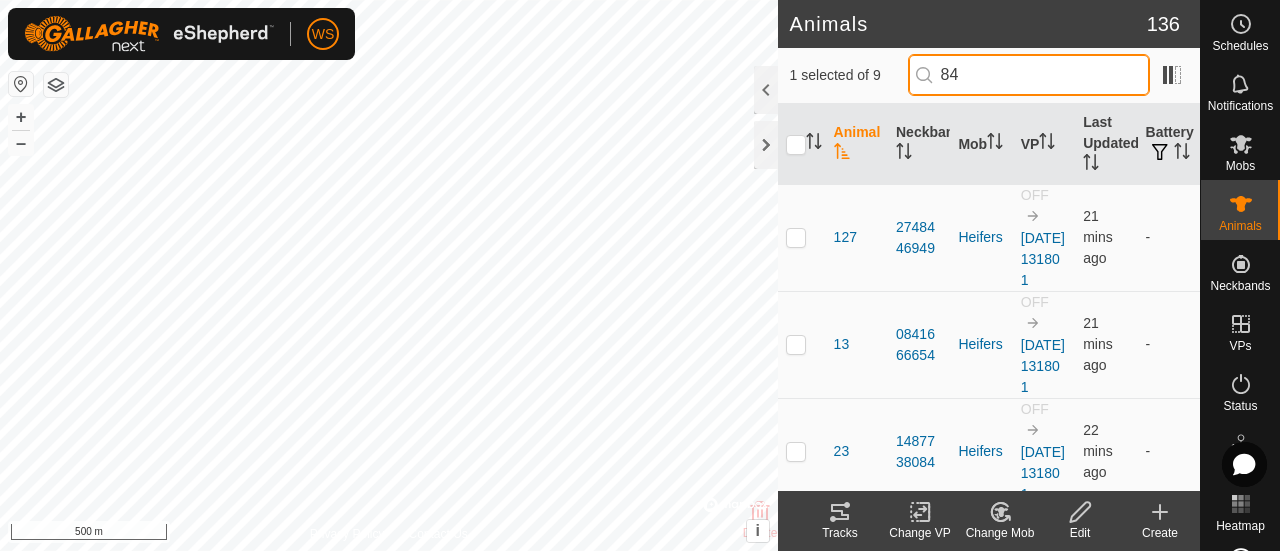 type on "84" 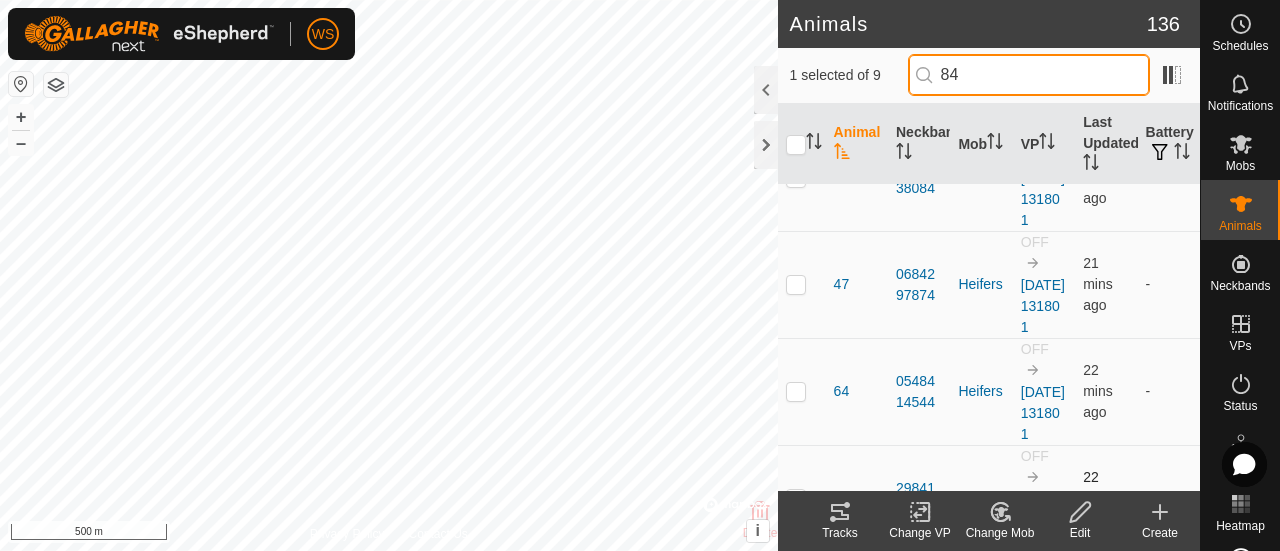 scroll, scrollTop: 0, scrollLeft: 0, axis: both 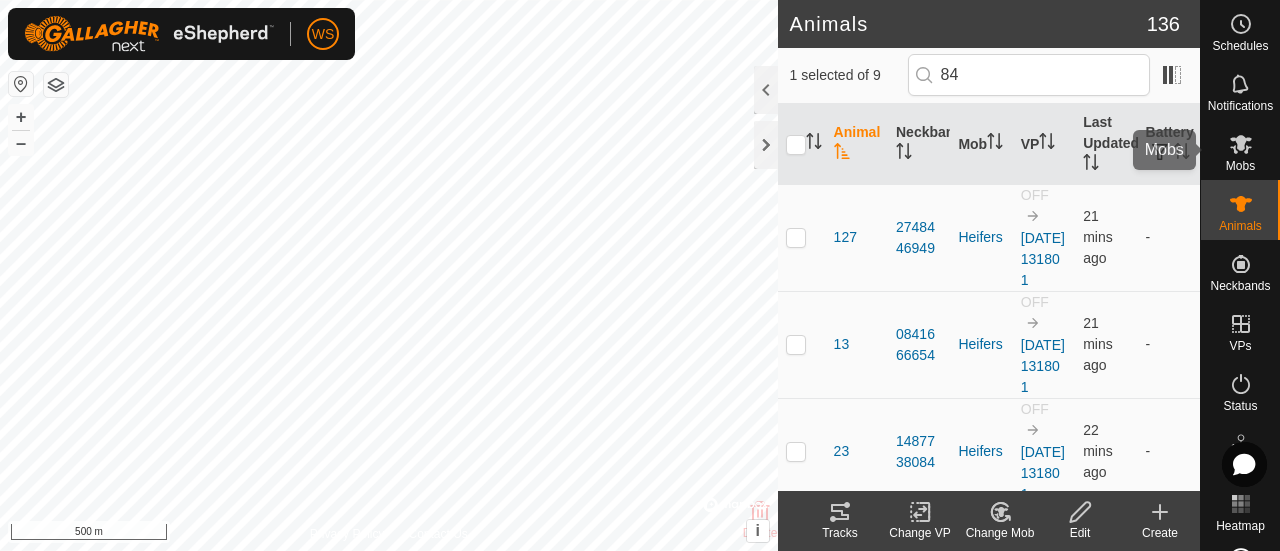 click 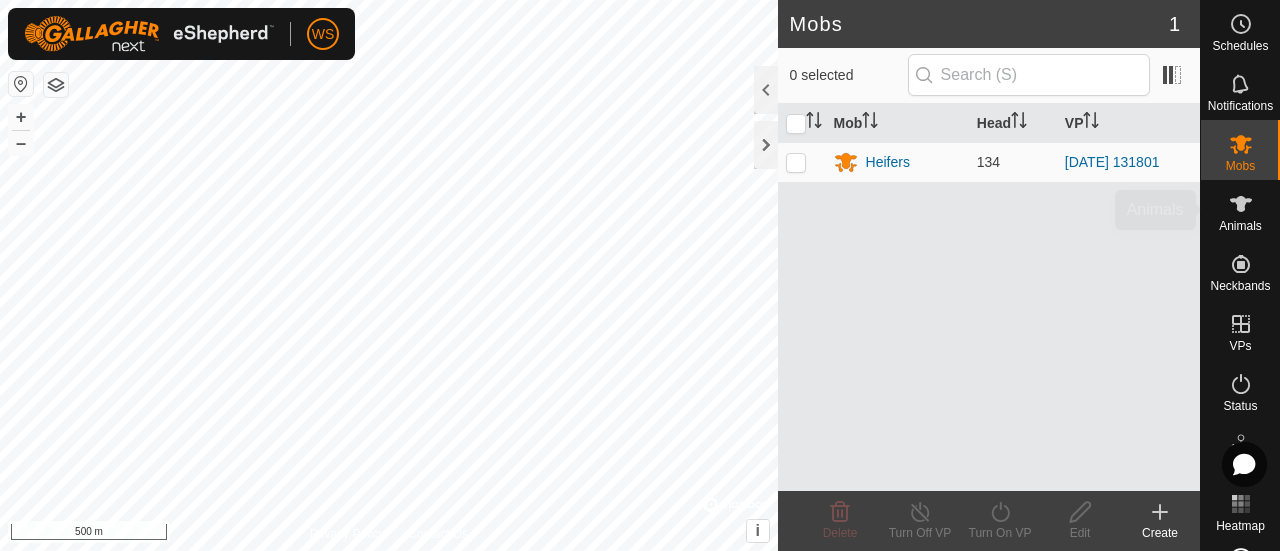 click 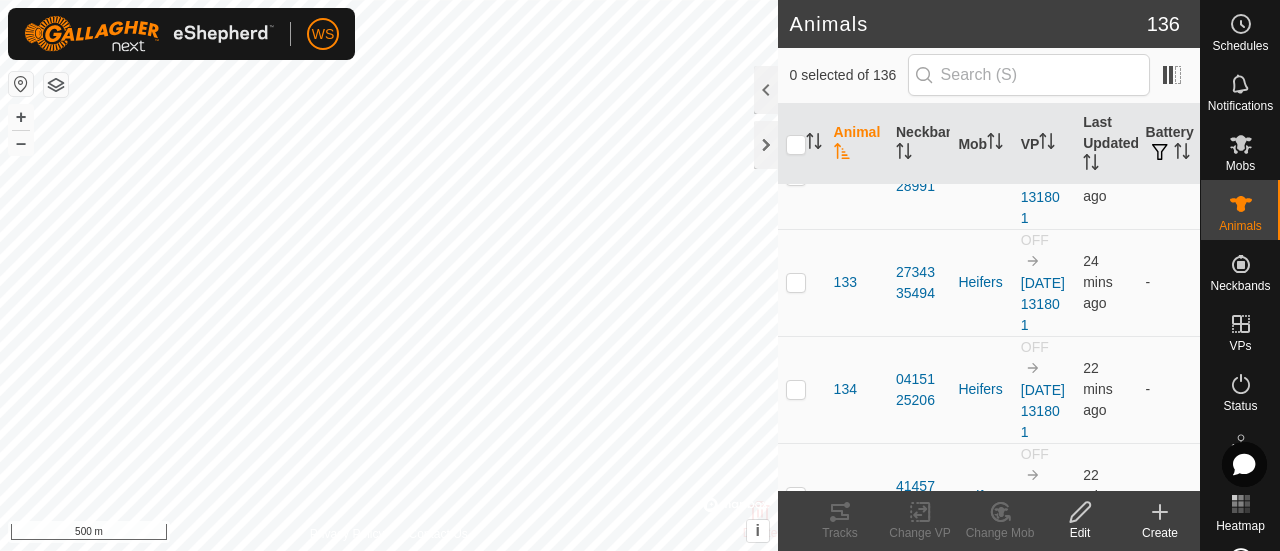 scroll, scrollTop: 4200, scrollLeft: 0, axis: vertical 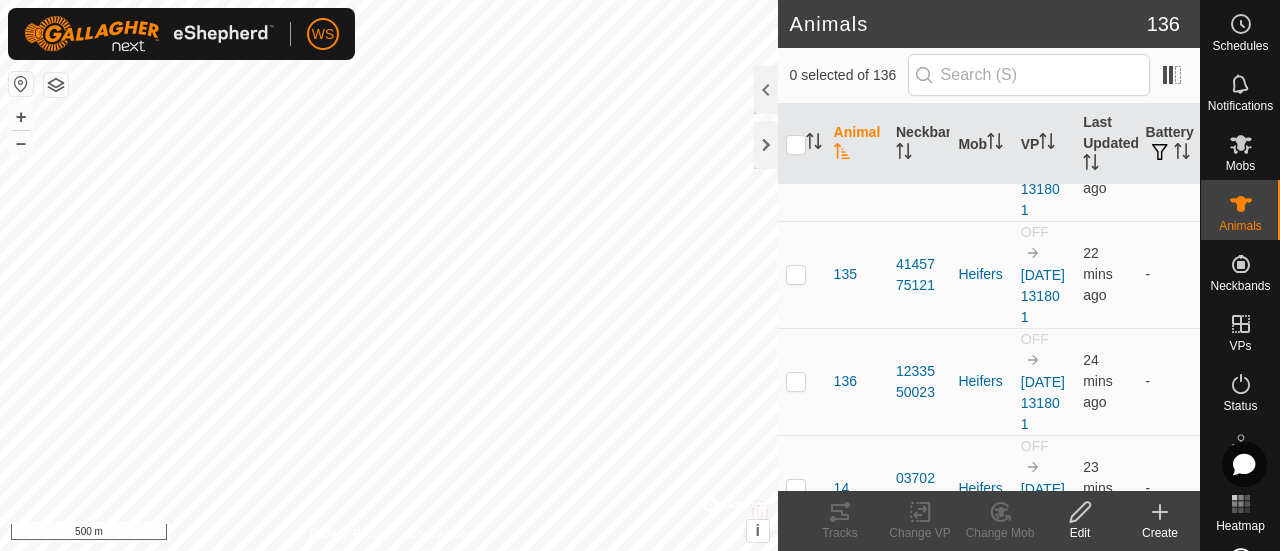 click on "Animal" at bounding box center (857, 144) 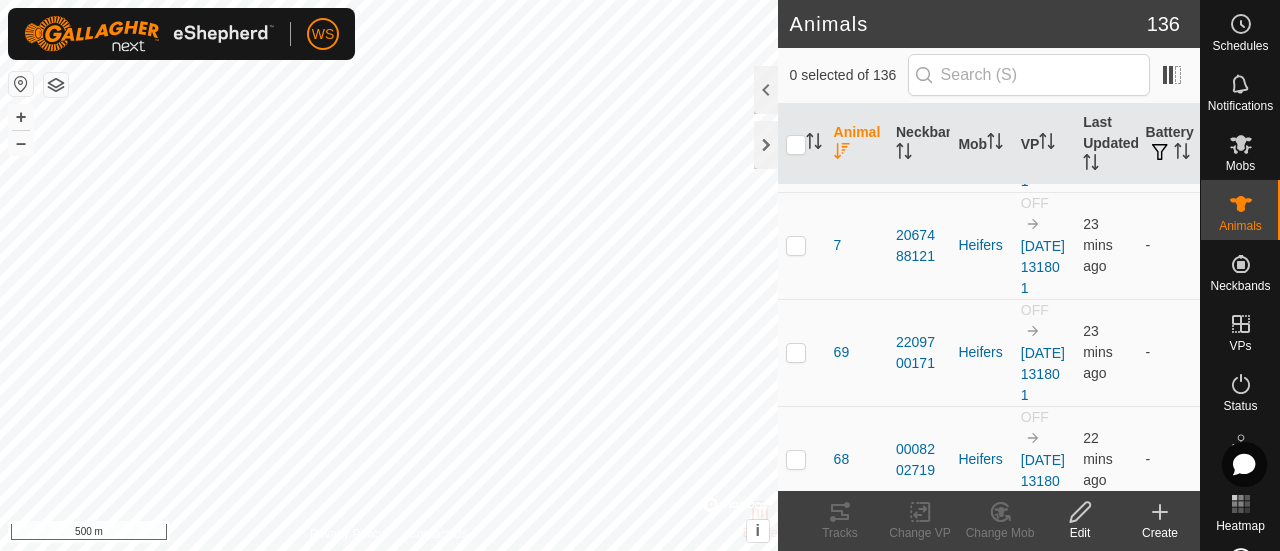 scroll, scrollTop: 3500, scrollLeft: 0, axis: vertical 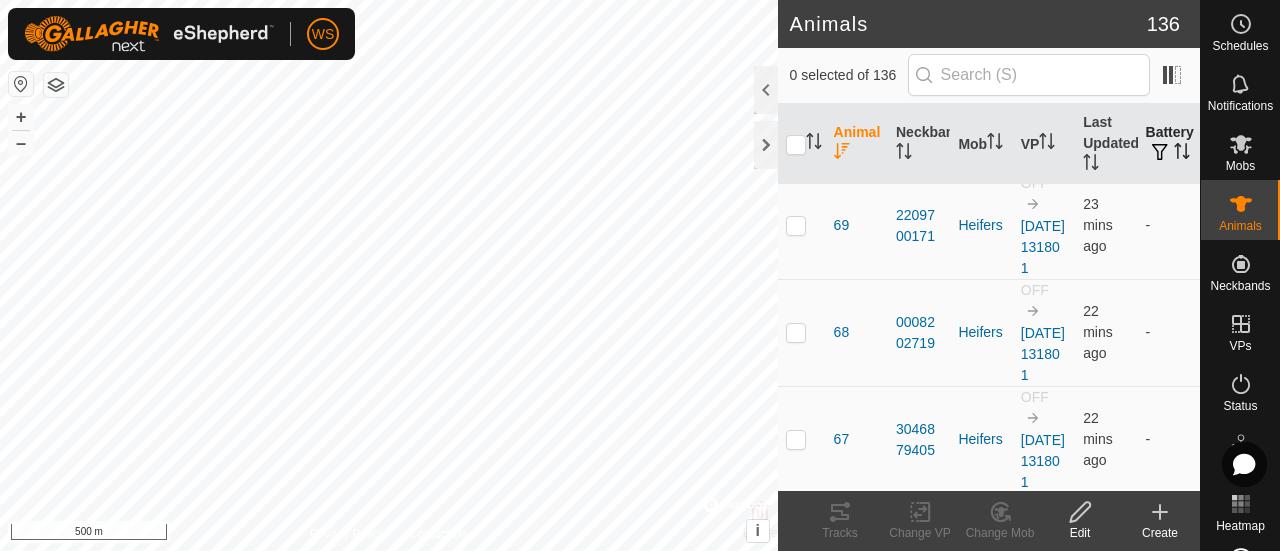 click on "Battery" at bounding box center [1169, 144] 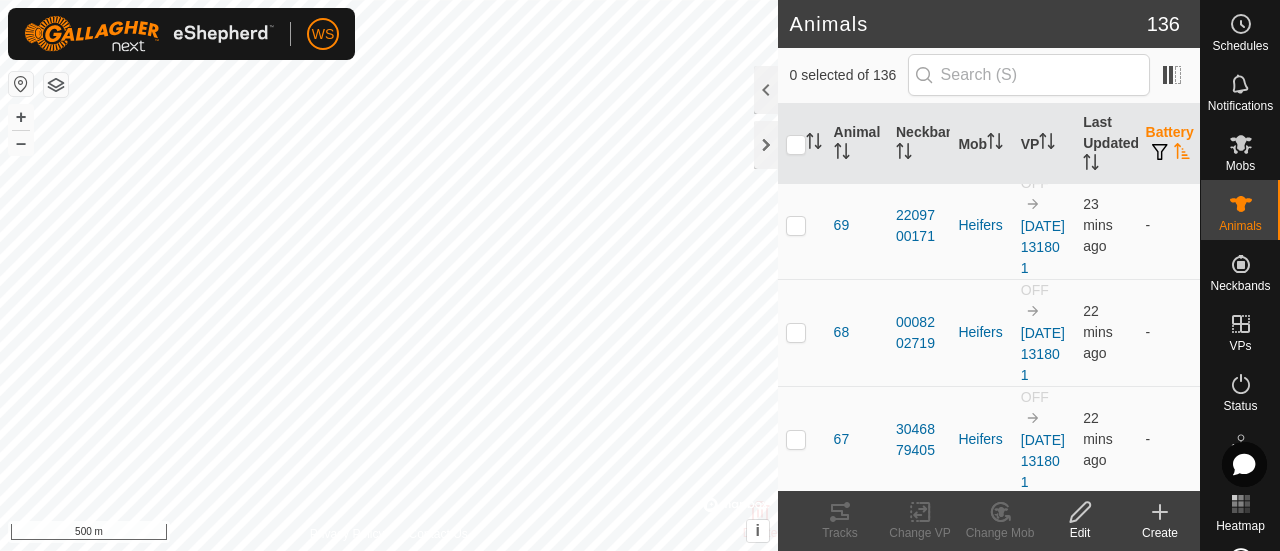 scroll, scrollTop: 0, scrollLeft: 0, axis: both 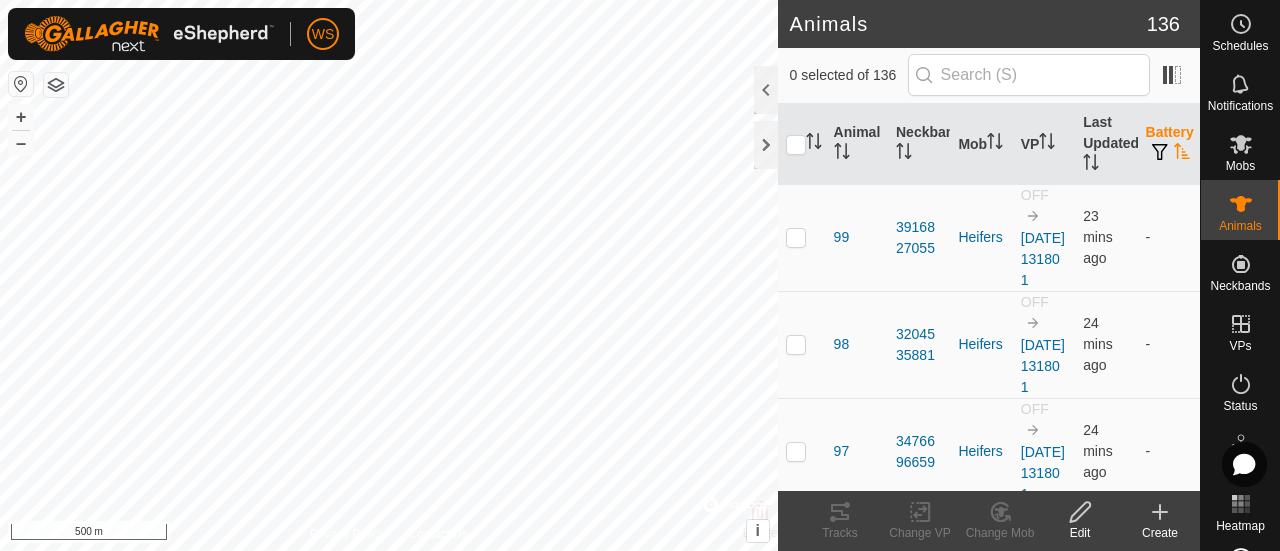 click at bounding box center (1160, 152) 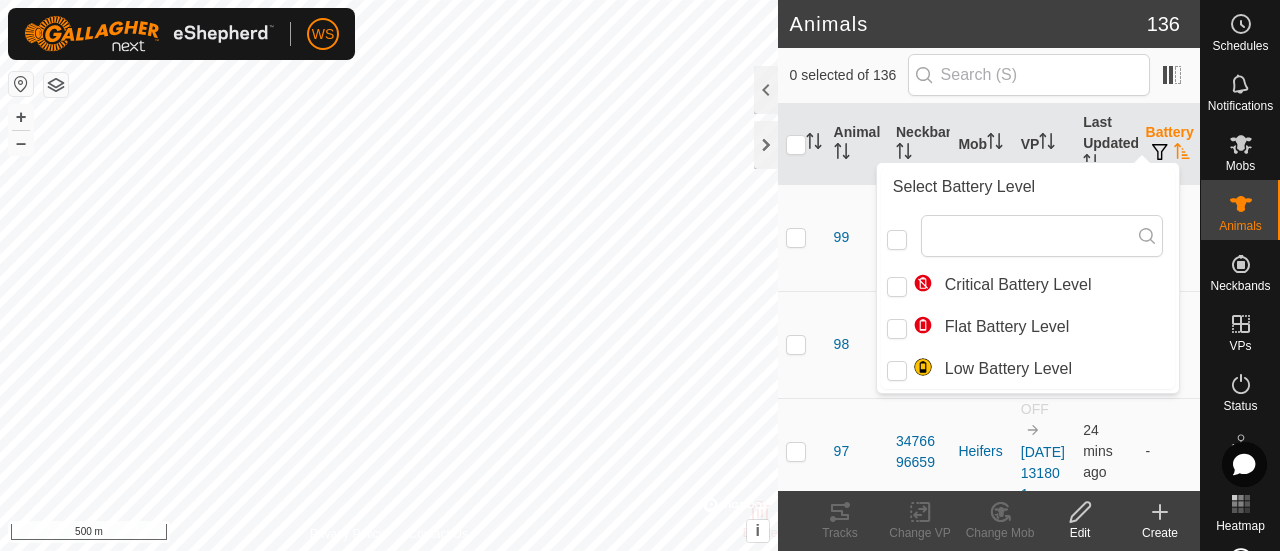 click on "Battery" at bounding box center (1169, 144) 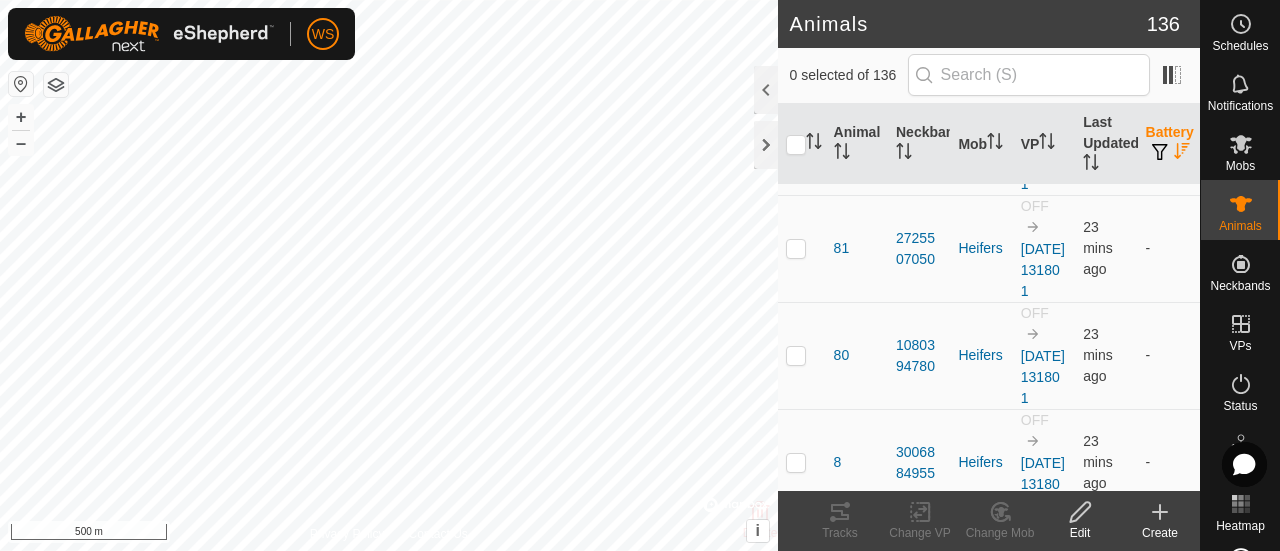 scroll, scrollTop: 2200, scrollLeft: 0, axis: vertical 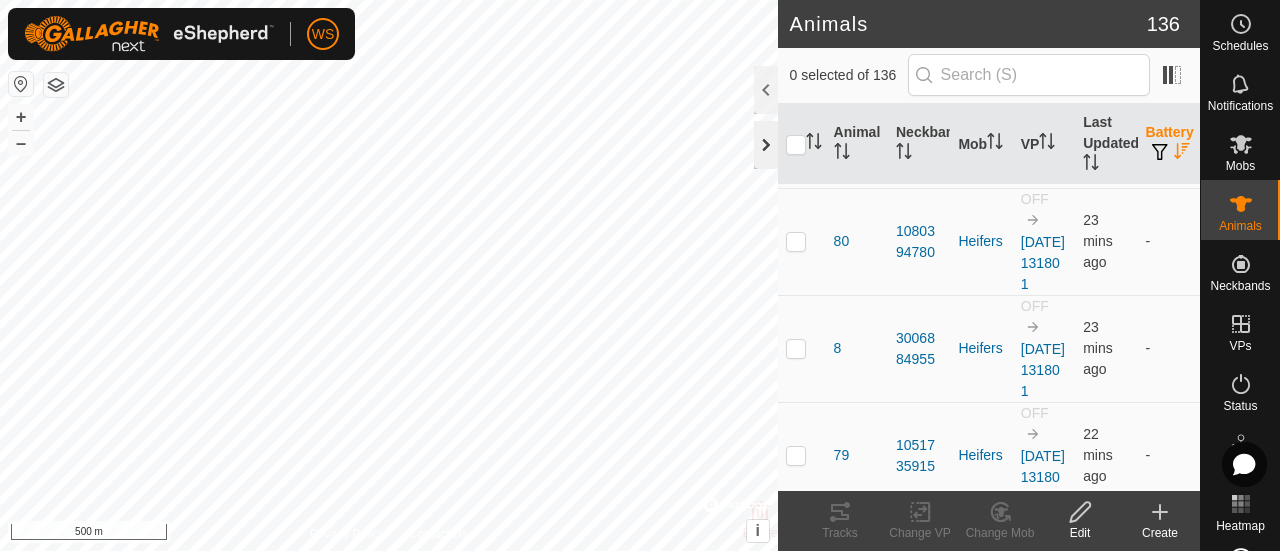 click 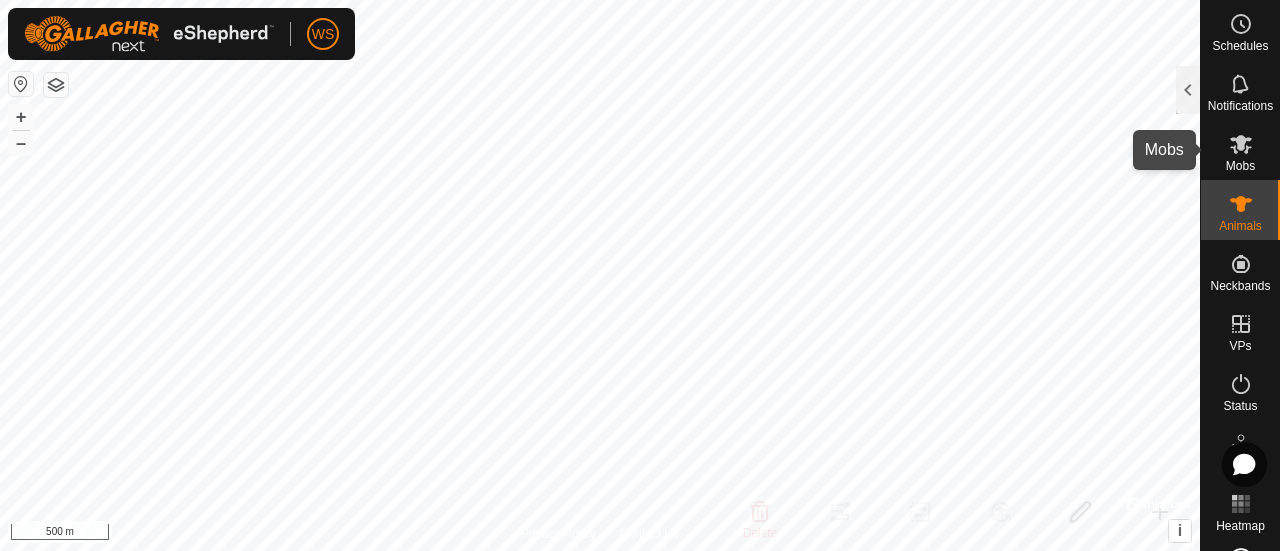 click 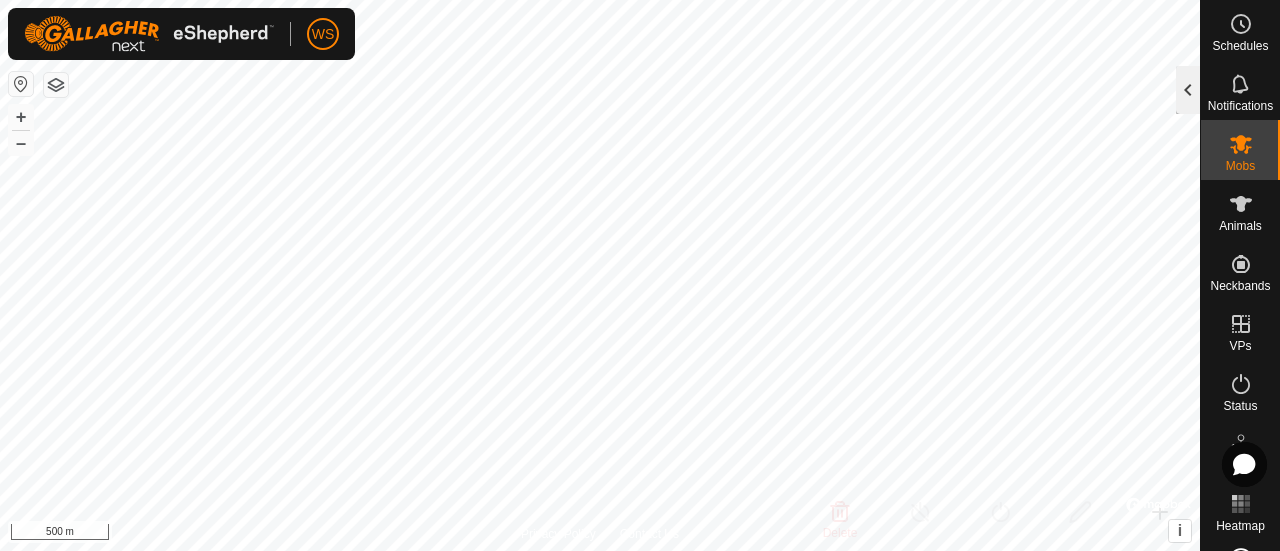 click 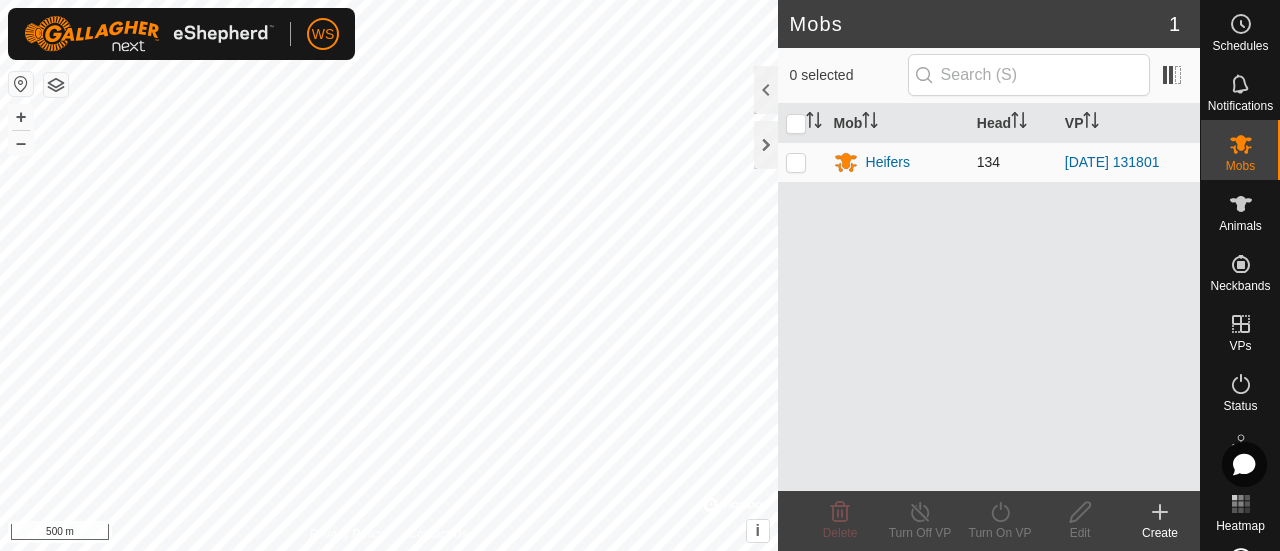 click at bounding box center [796, 162] 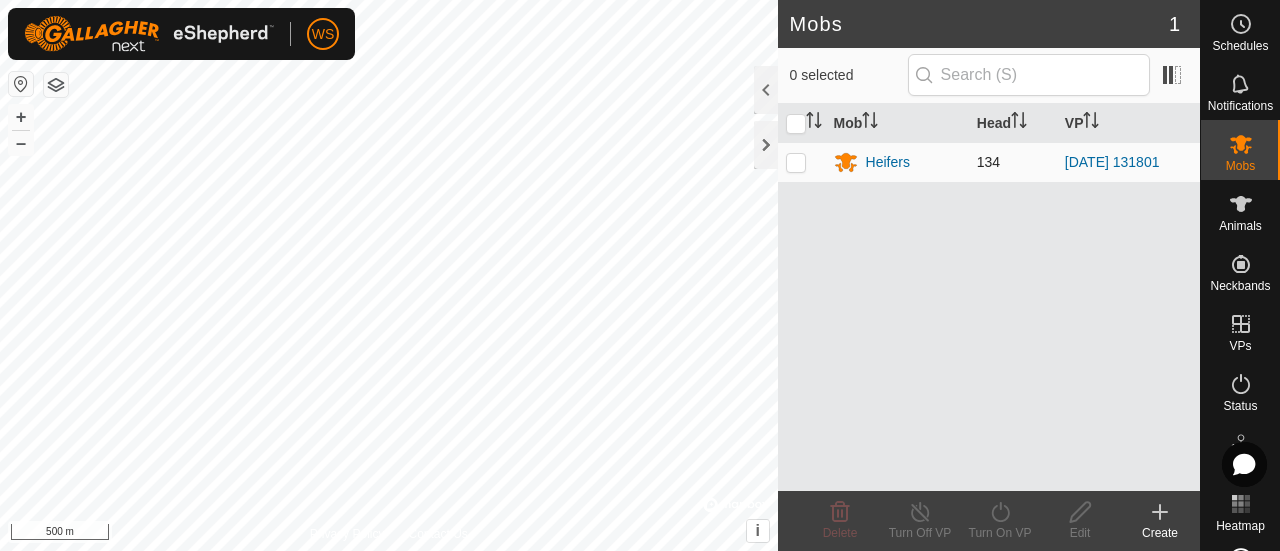 checkbox on "true" 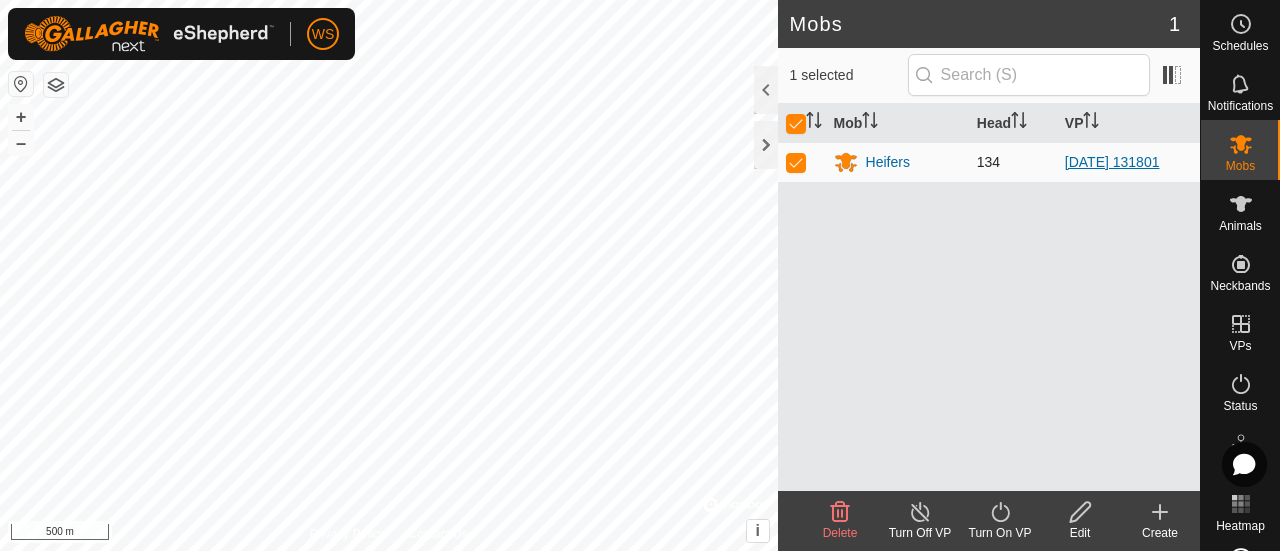 click on "[DATE] 131801" at bounding box center [1112, 162] 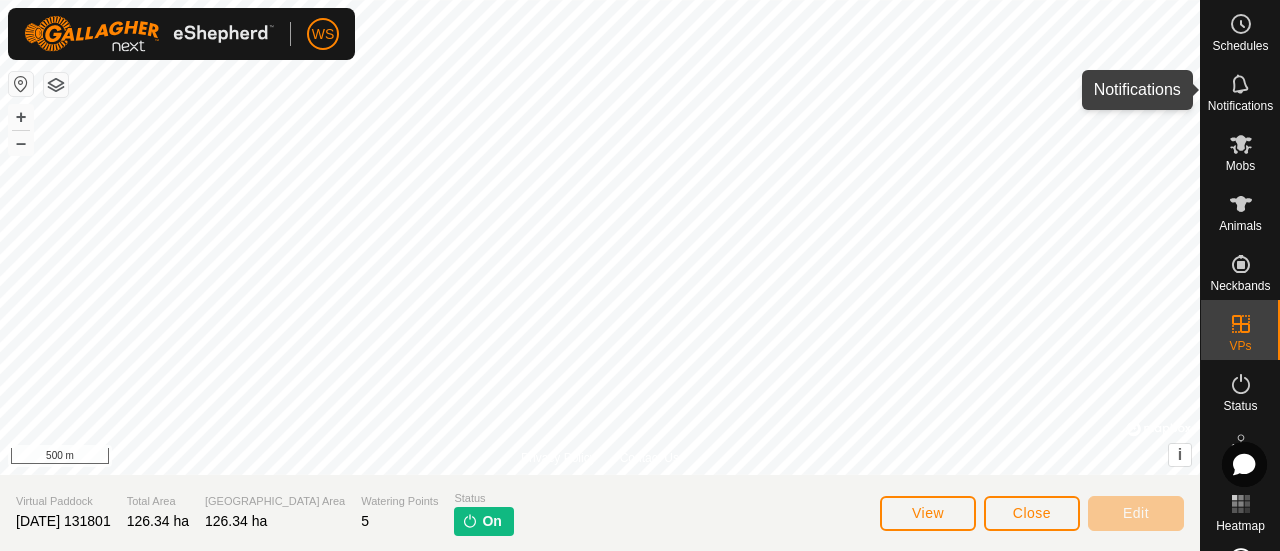 click 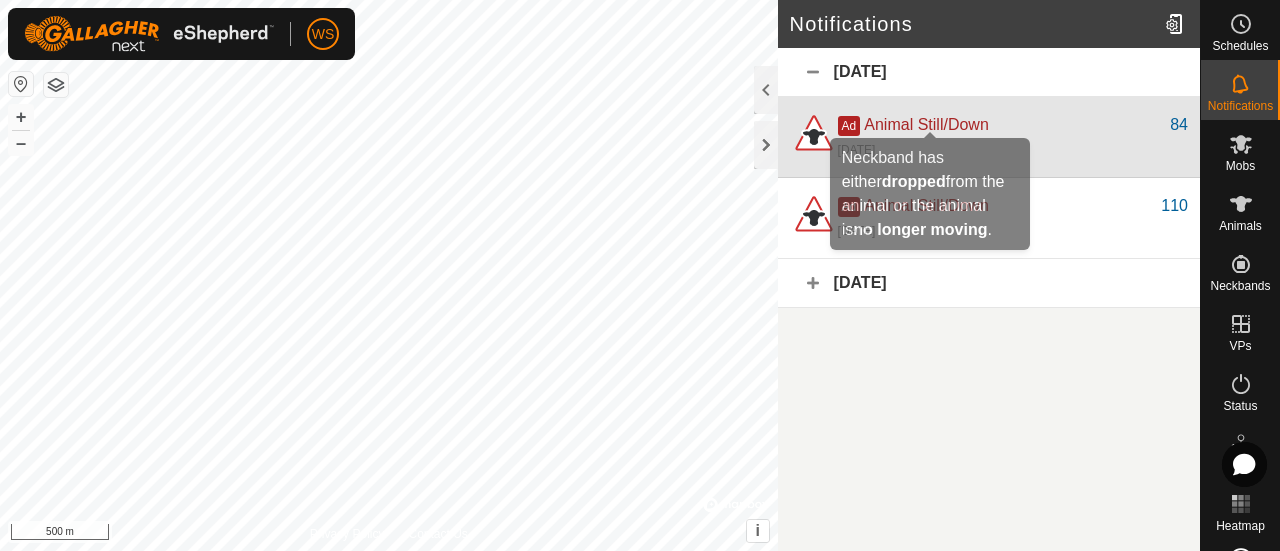 click on "Animal Still/Down" 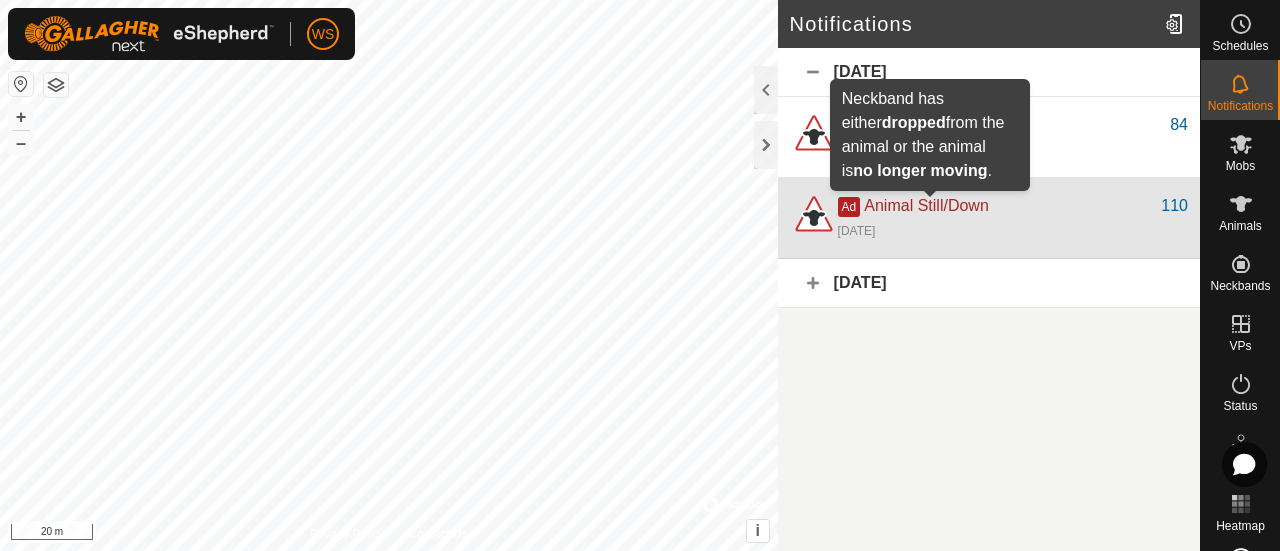 click on "Animal Still/Down" 